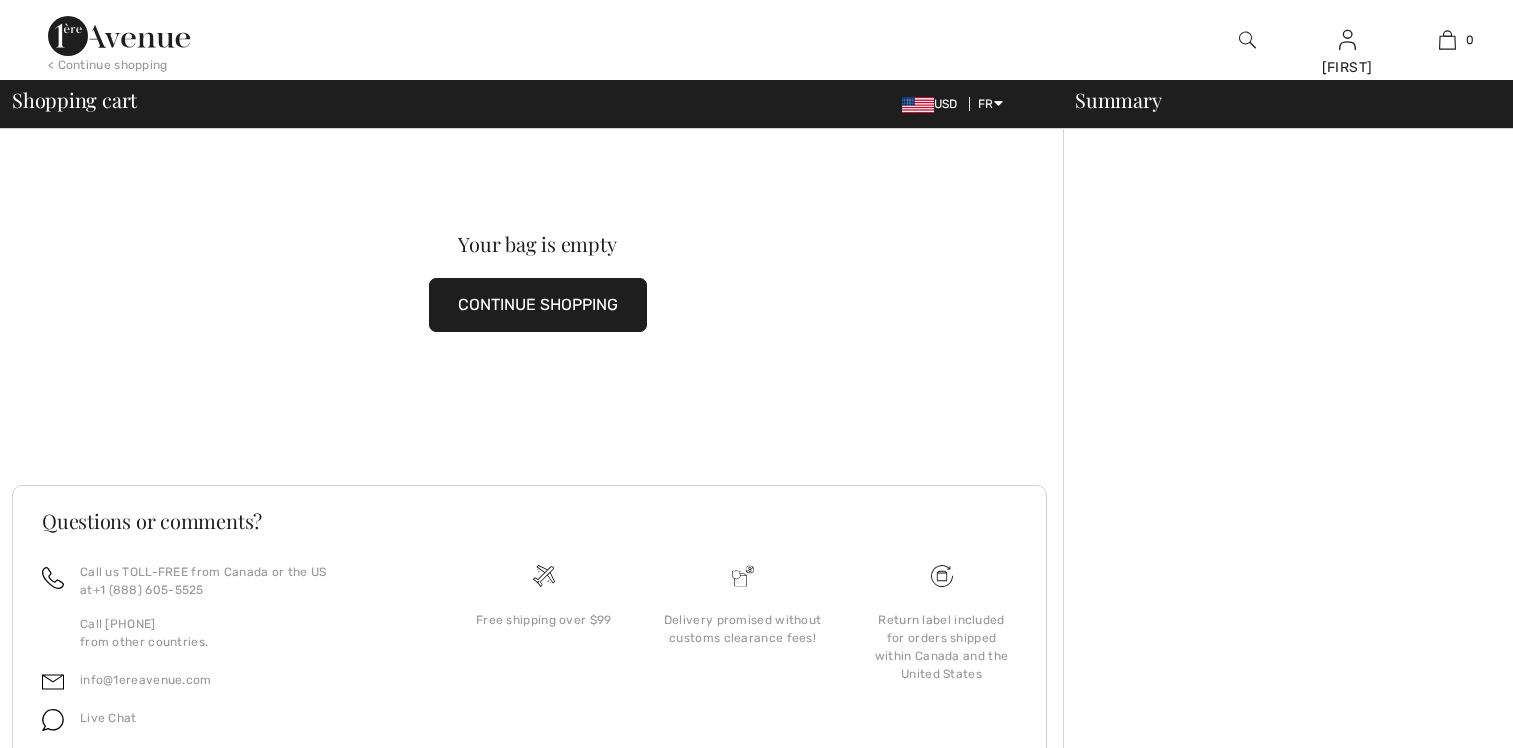 scroll, scrollTop: 0, scrollLeft: 0, axis: both 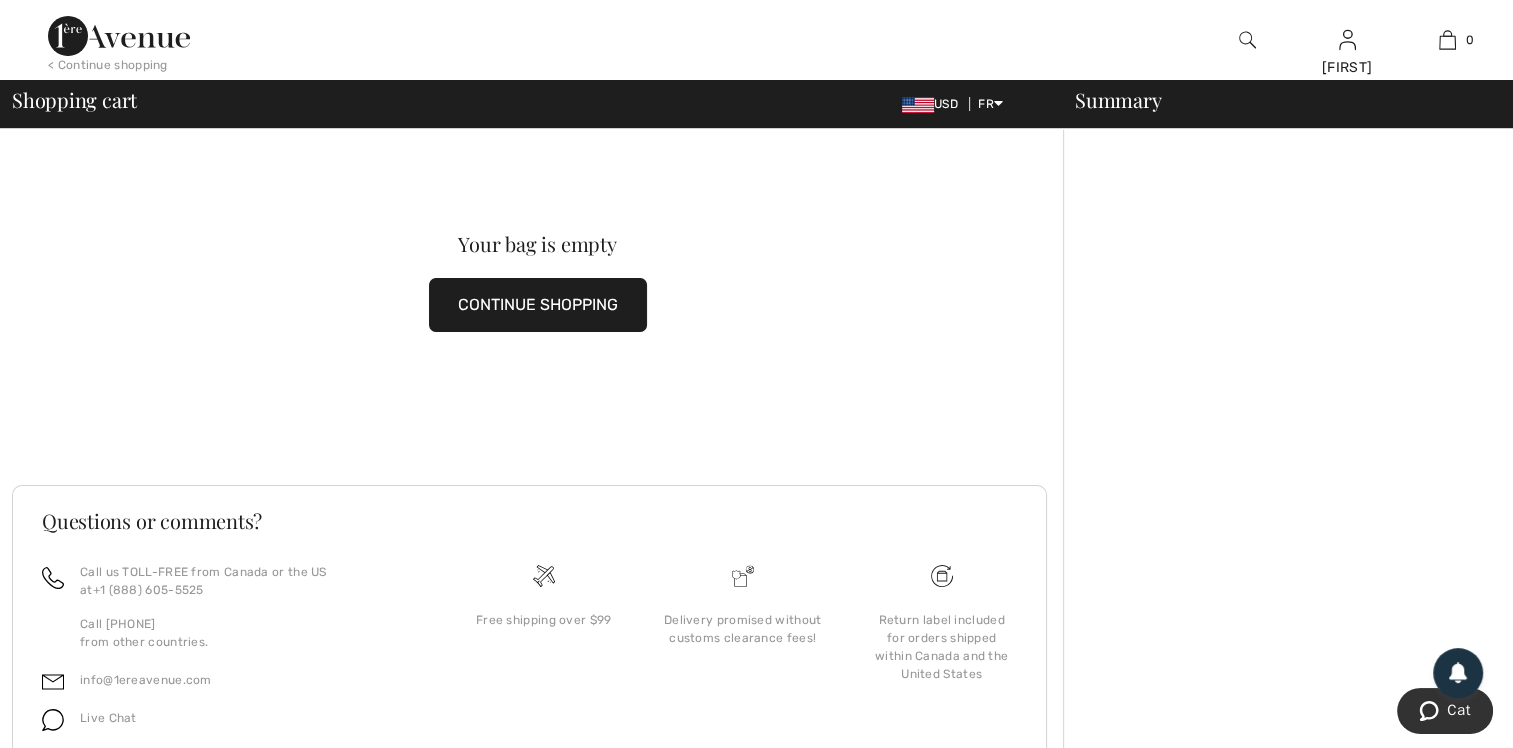 click on "CONTINUE SHOPPING" at bounding box center [538, 305] 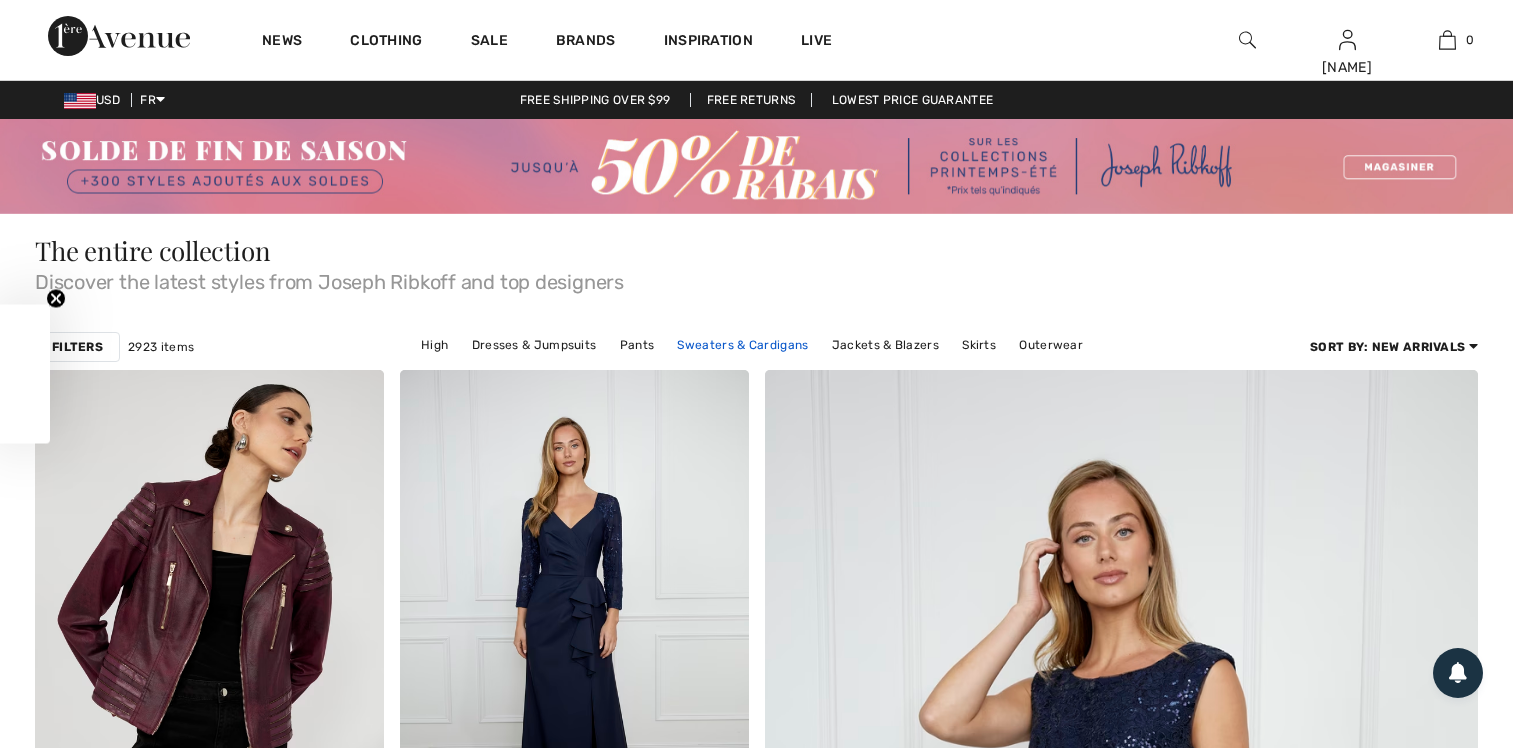 scroll, scrollTop: 0, scrollLeft: 0, axis: both 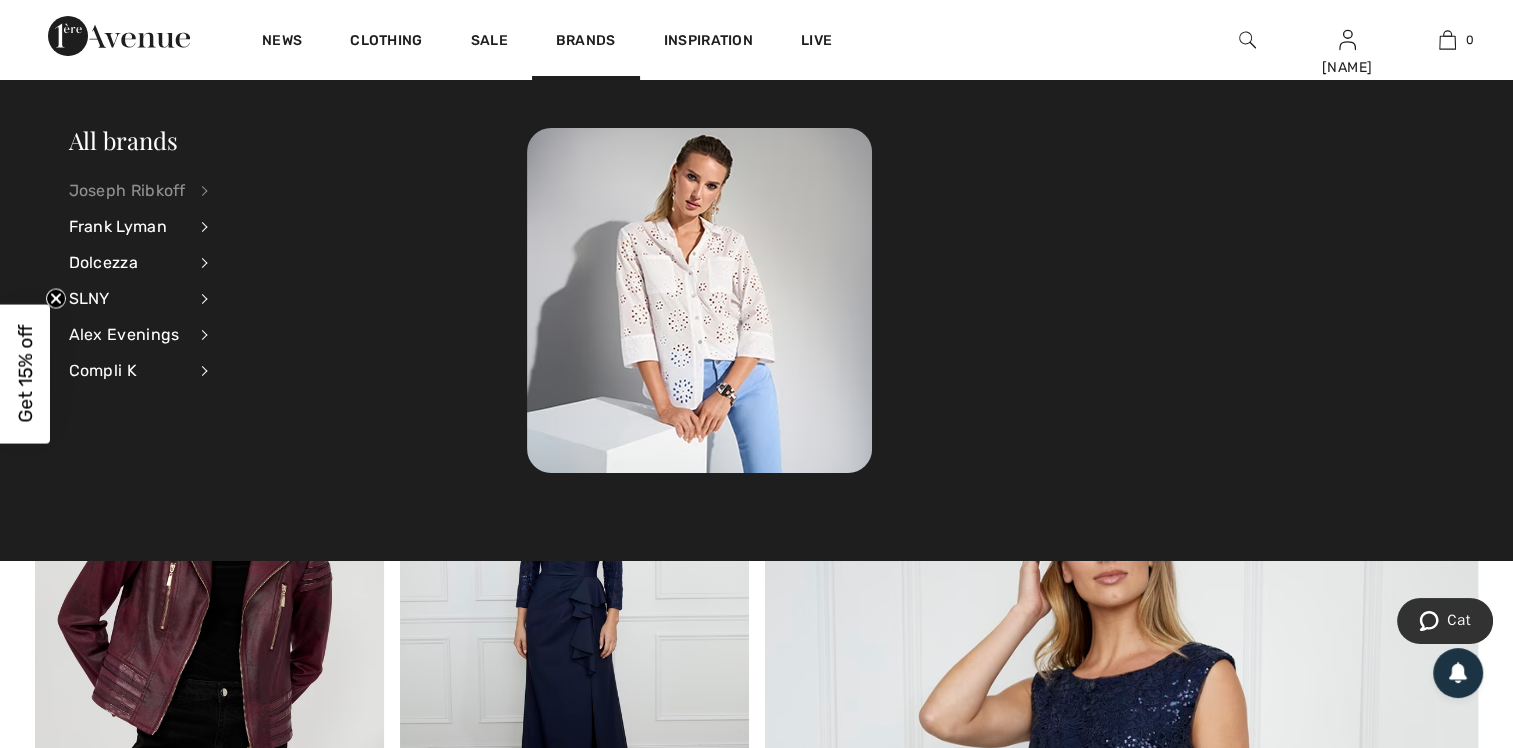click on "Joseph Ribkoff" at bounding box center [127, 191] 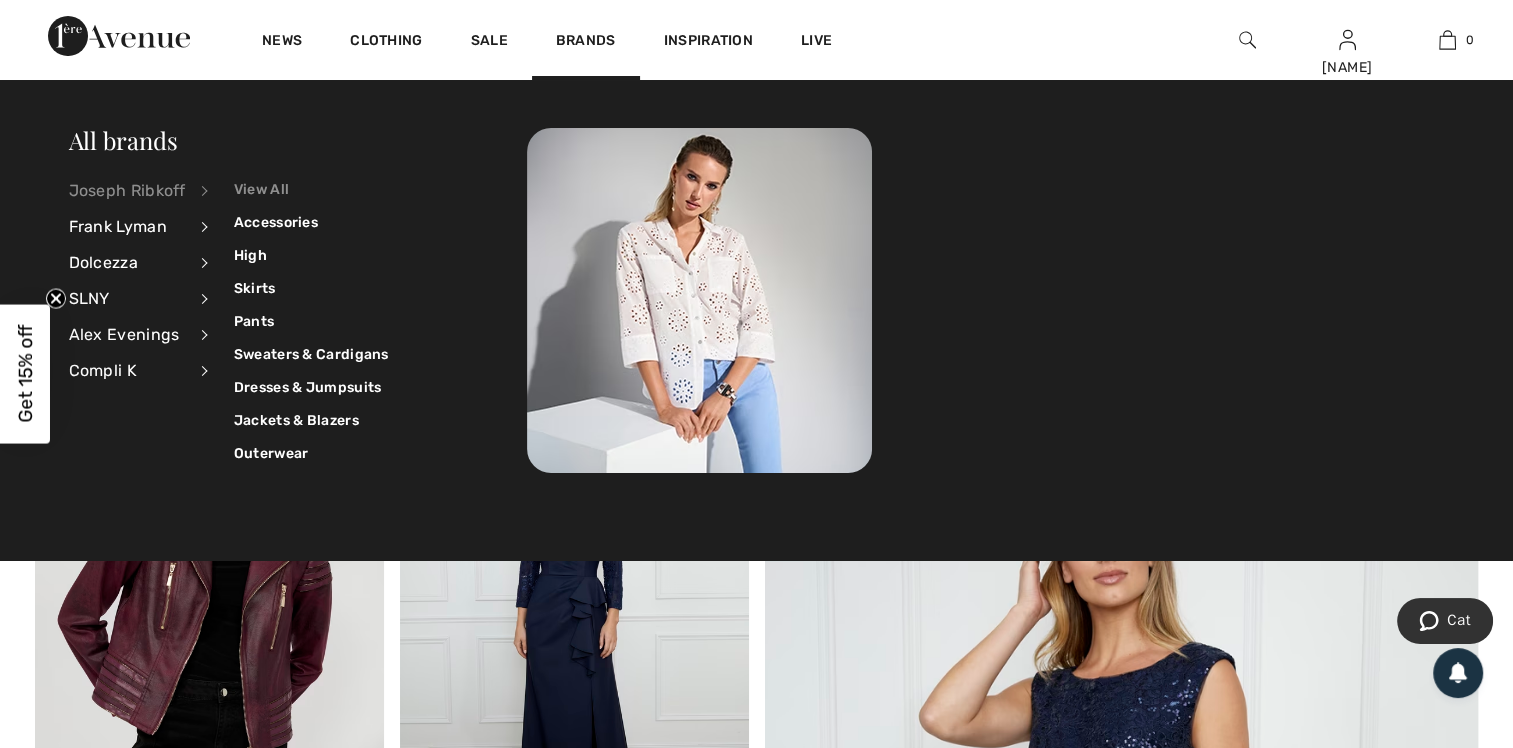 click on "View All" at bounding box center [311, 189] 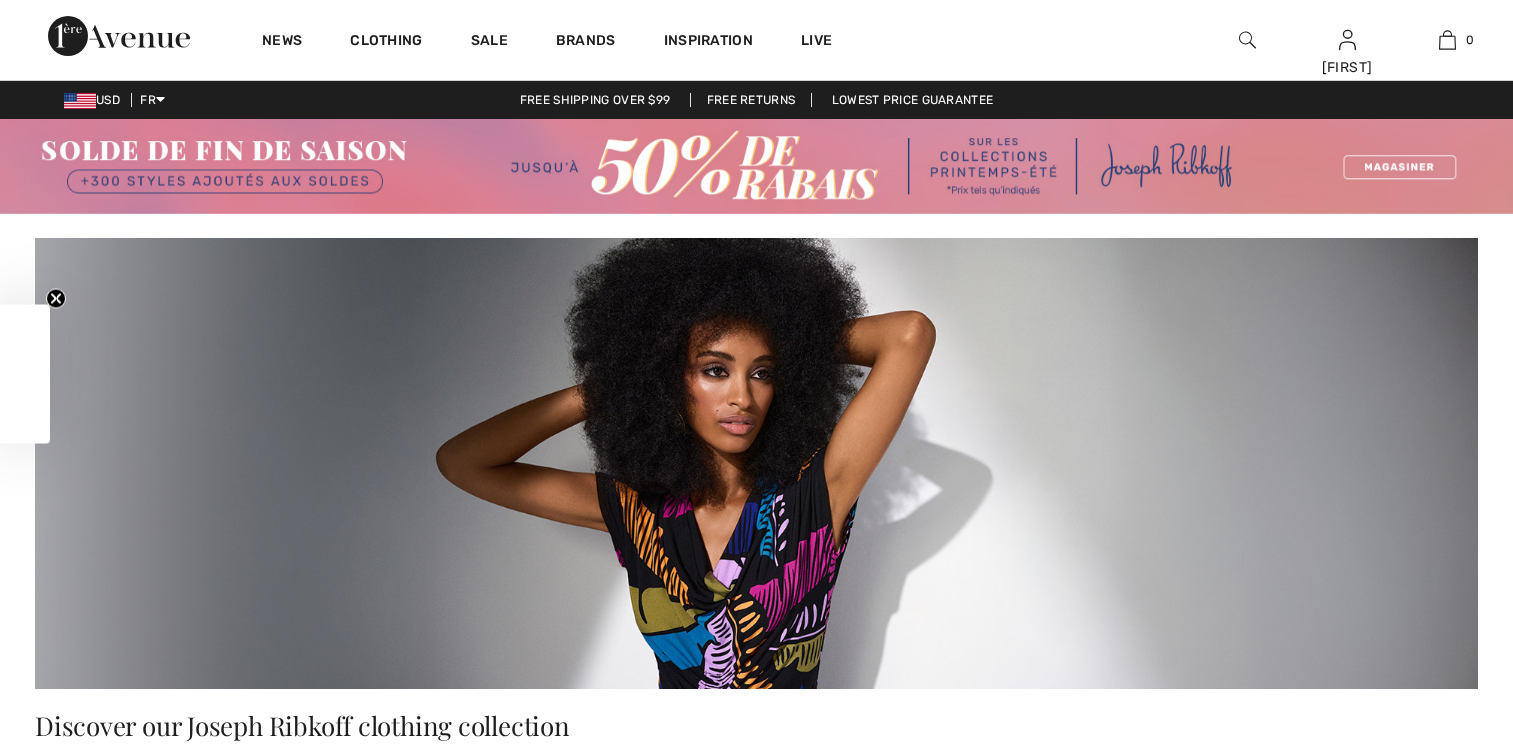 scroll, scrollTop: 0, scrollLeft: 0, axis: both 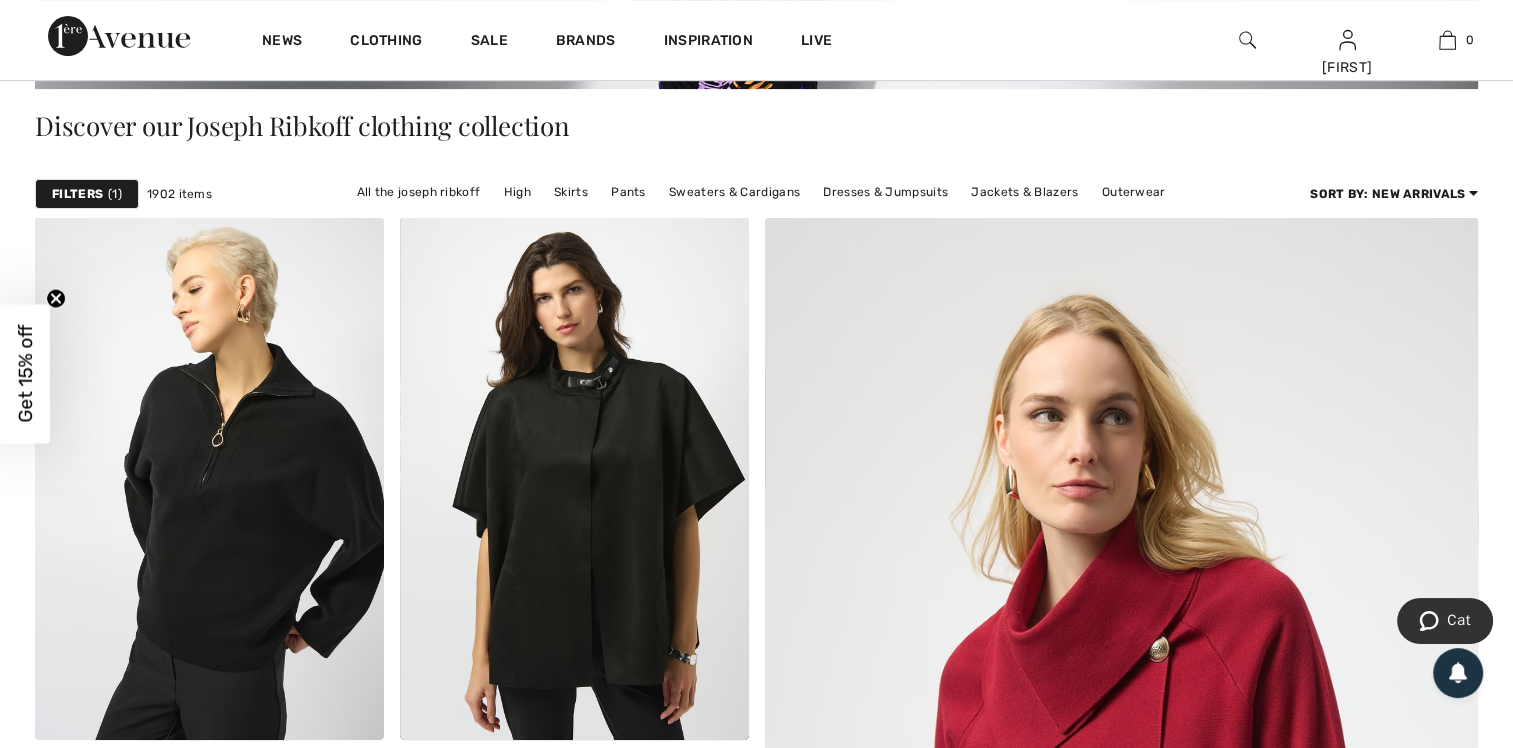click at bounding box center [1247, 40] 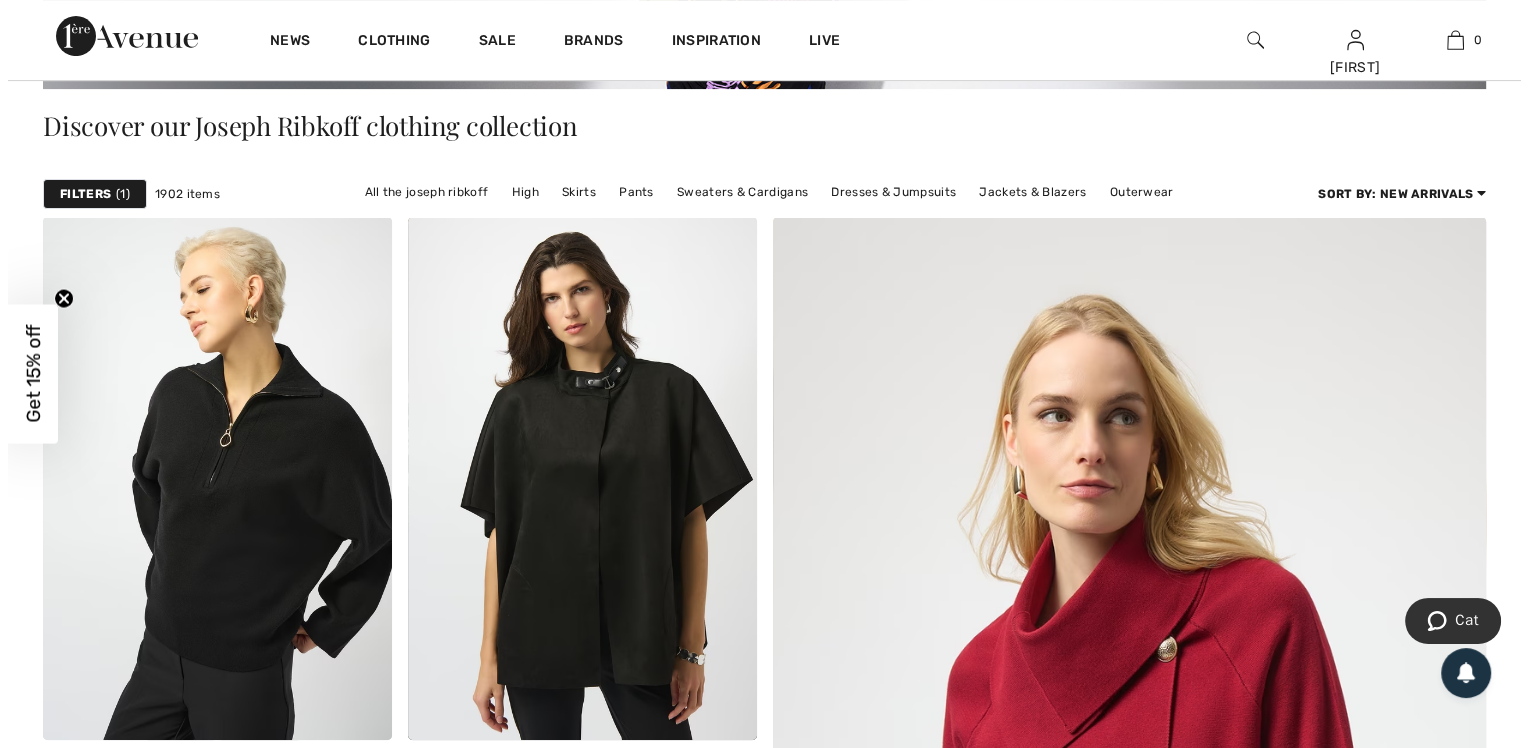 scroll, scrollTop: 600, scrollLeft: 0, axis: vertical 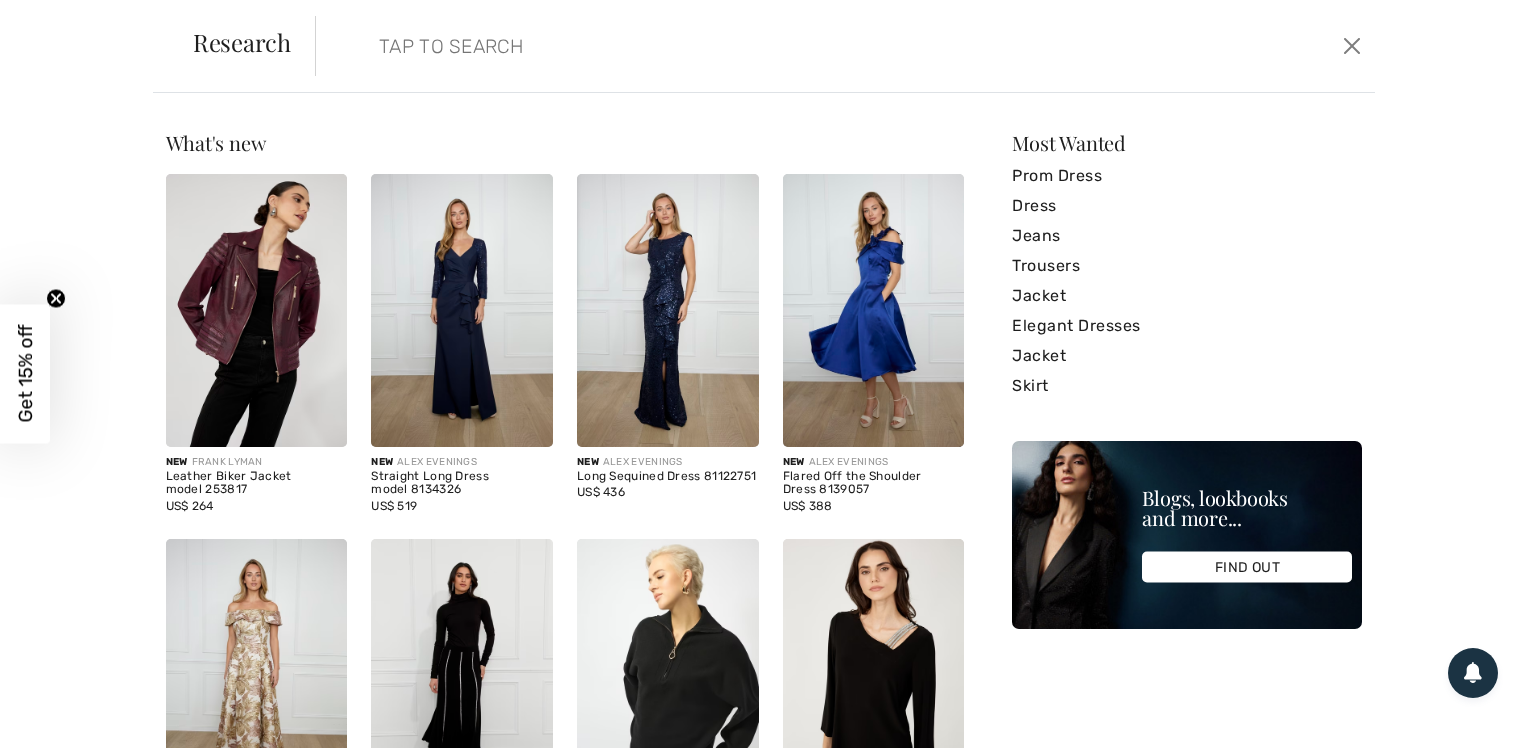 click at bounding box center [729, 46] 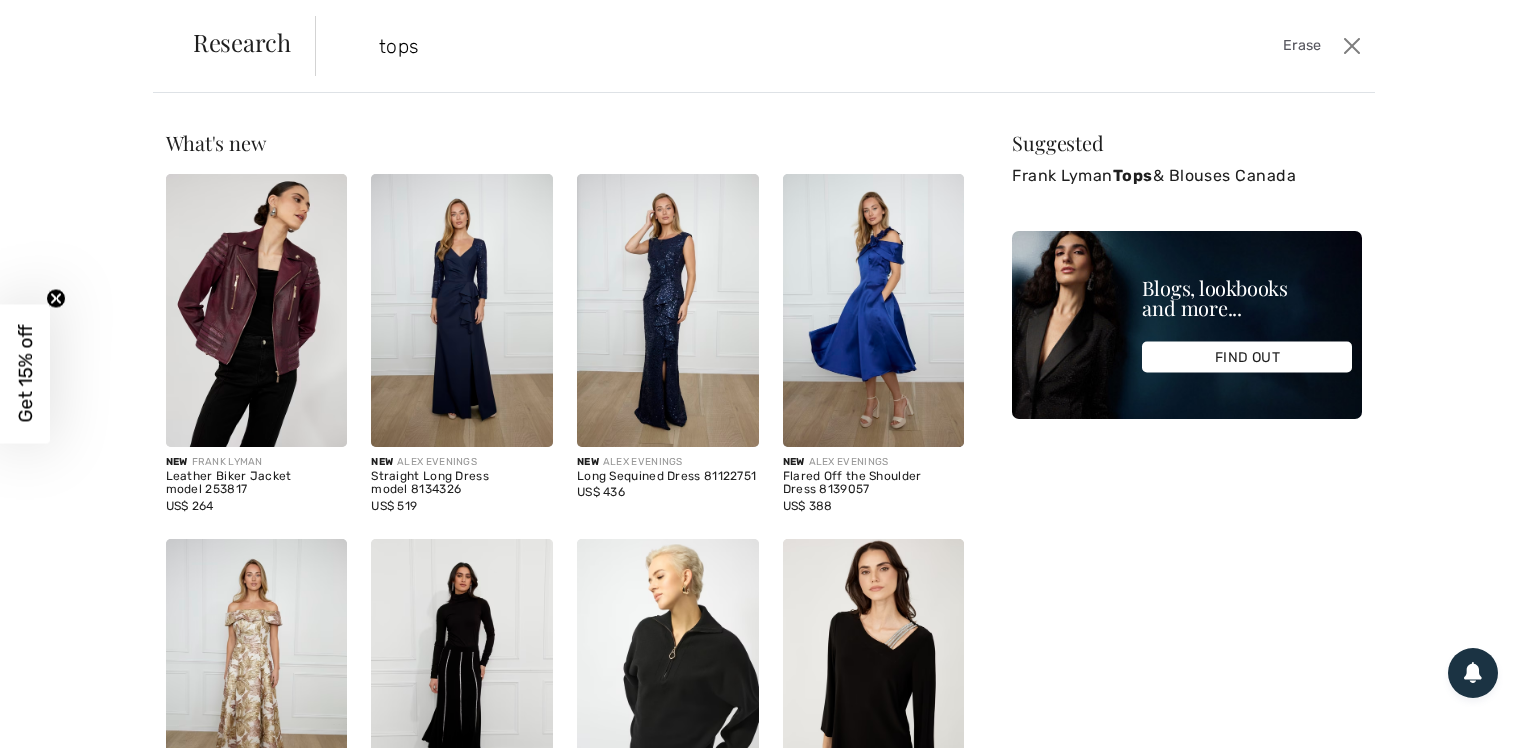 type on "tops" 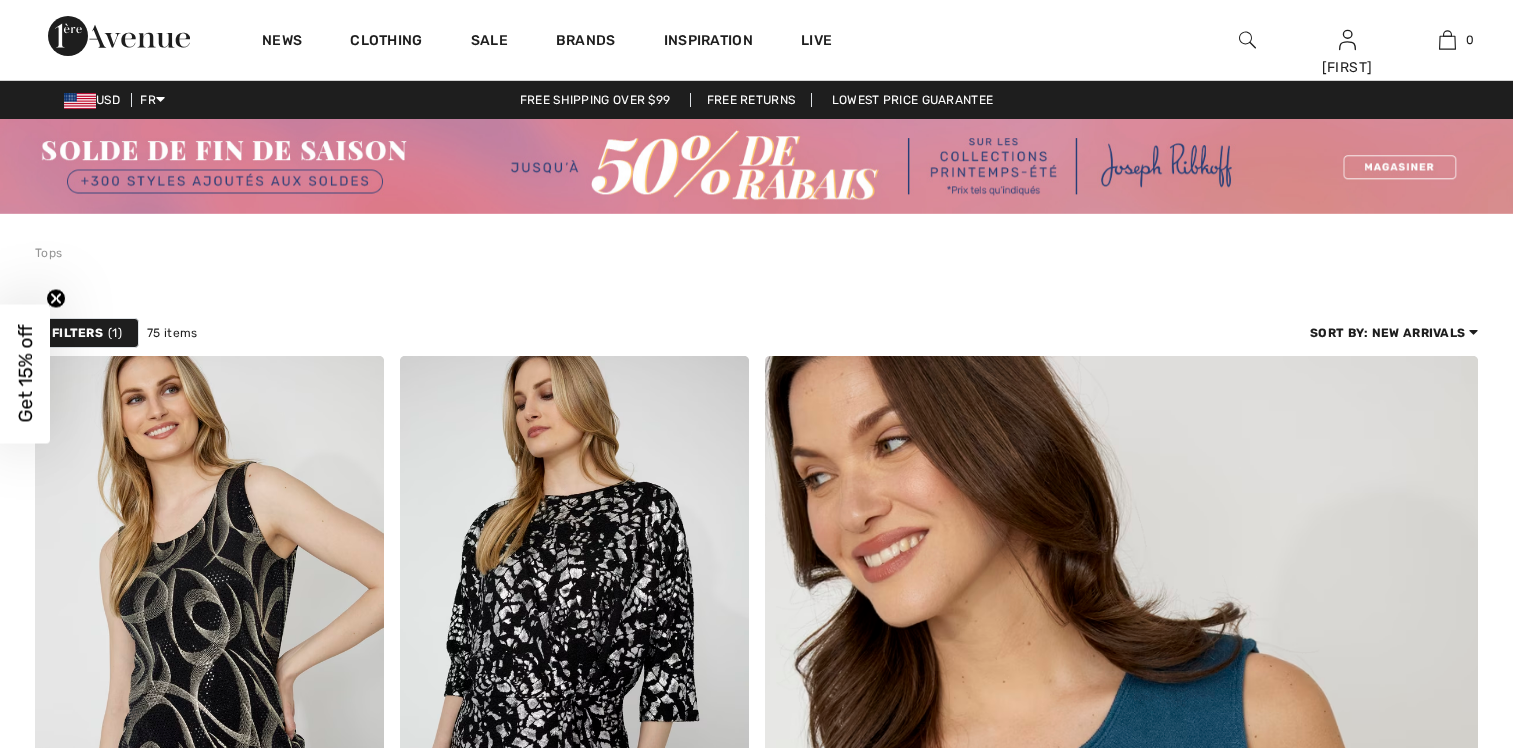 scroll, scrollTop: 0, scrollLeft: 0, axis: both 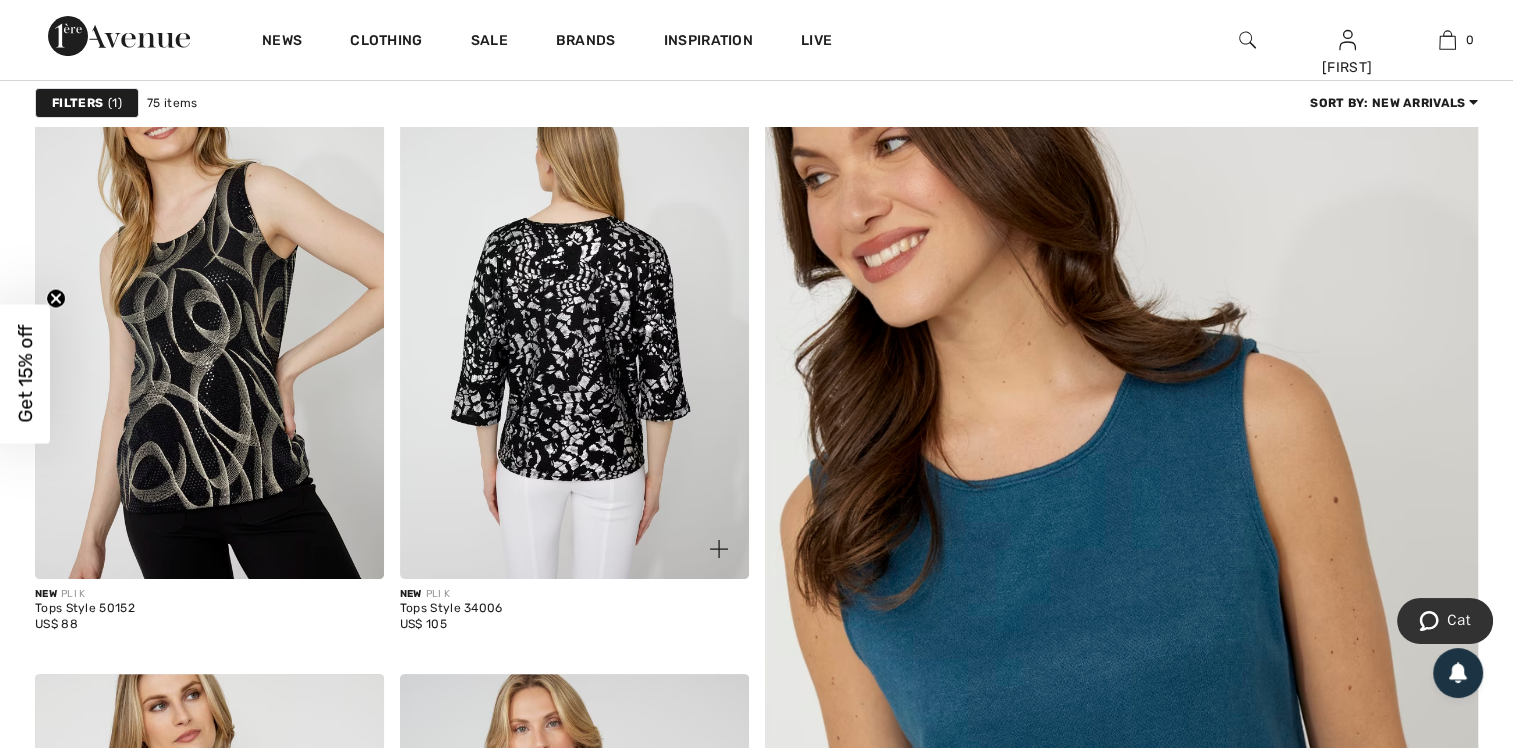 click at bounding box center (574, 317) 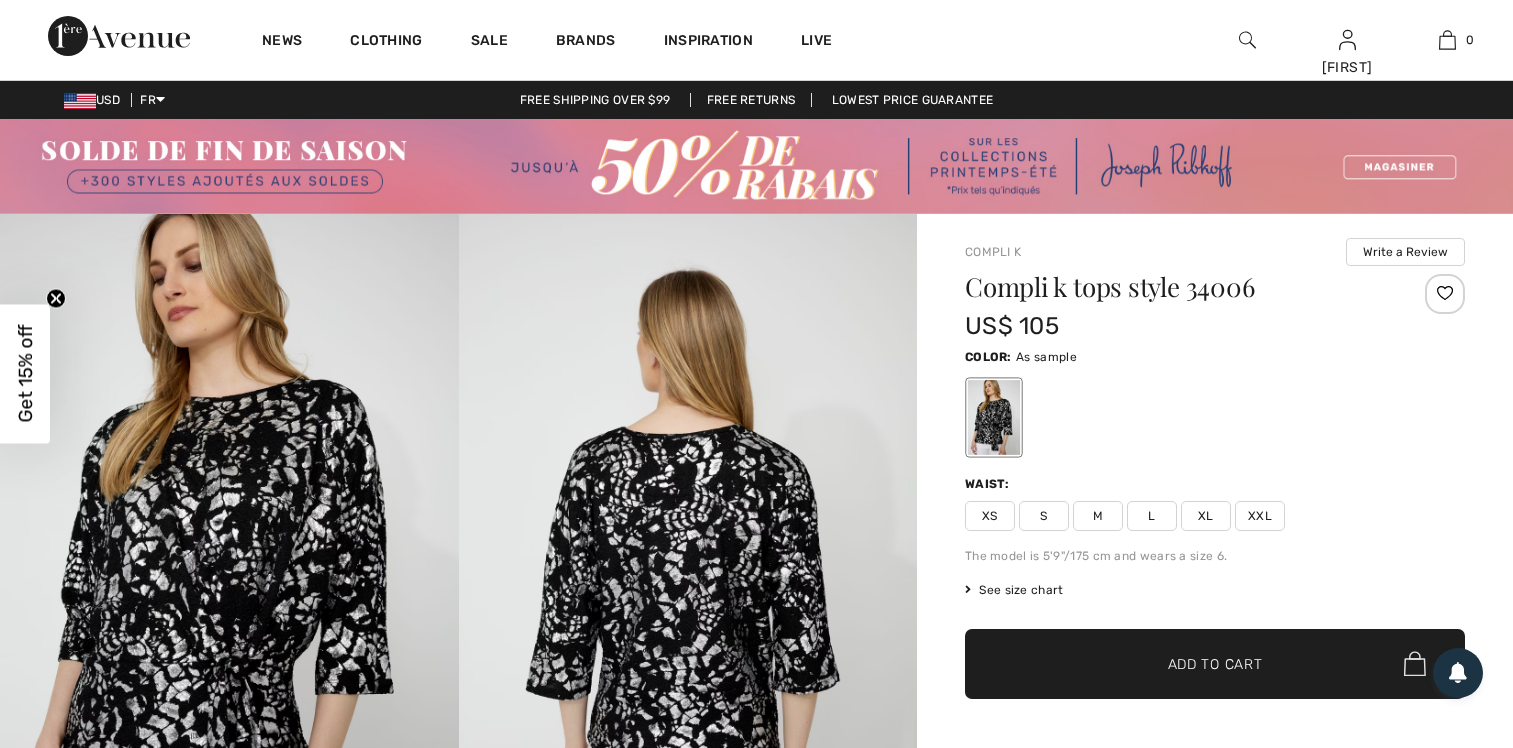scroll, scrollTop: 0, scrollLeft: 0, axis: both 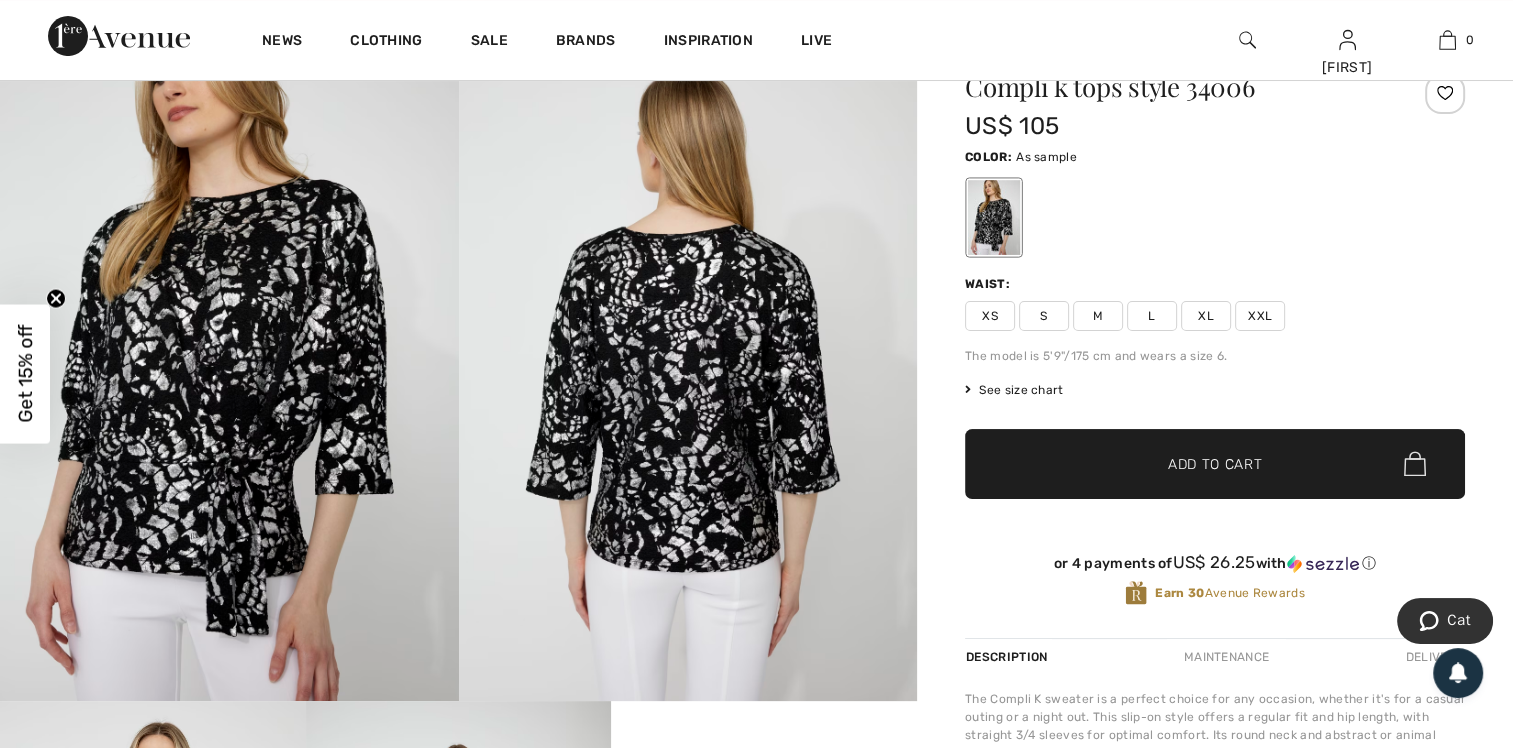click on "See size chart" at bounding box center [1021, 390] 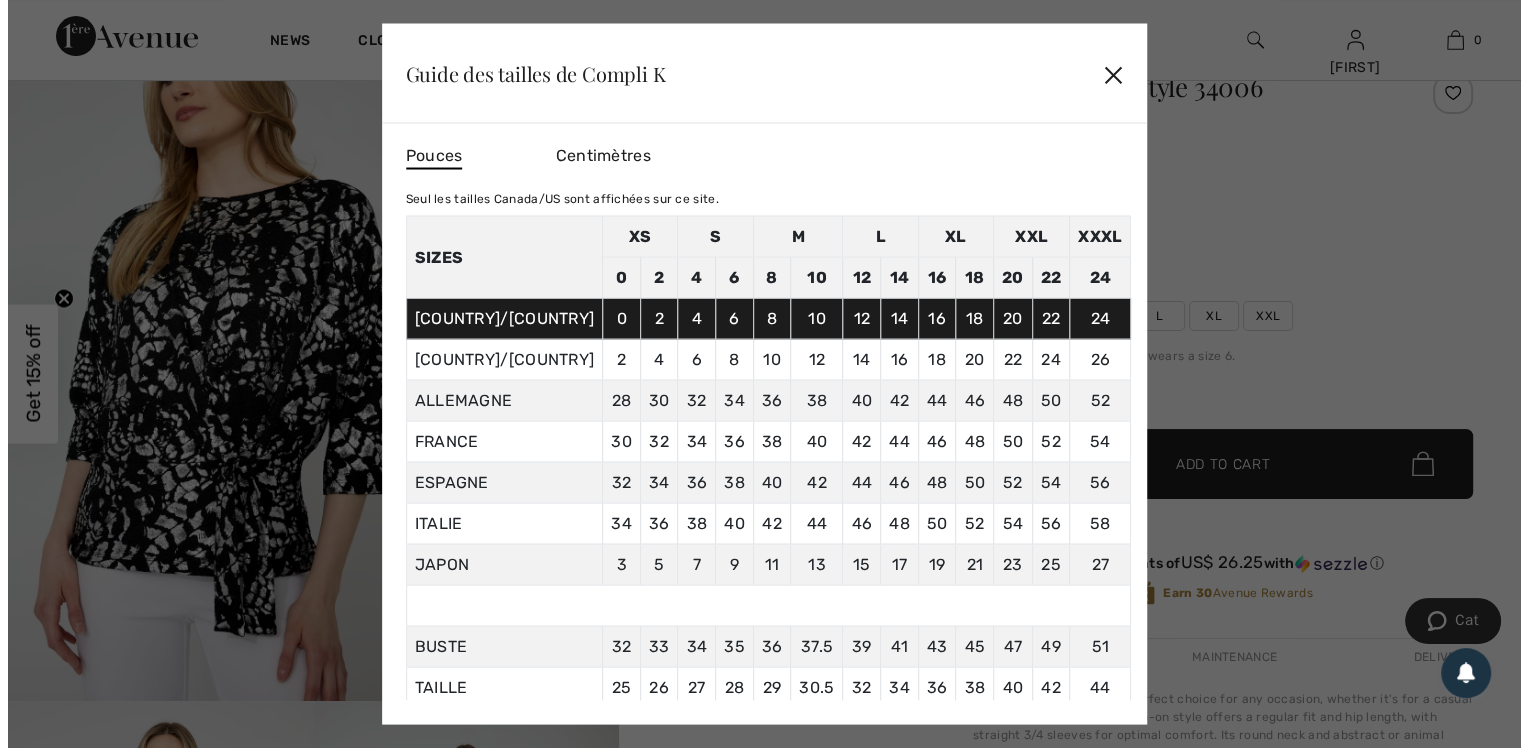 scroll, scrollTop: 200, scrollLeft: 0, axis: vertical 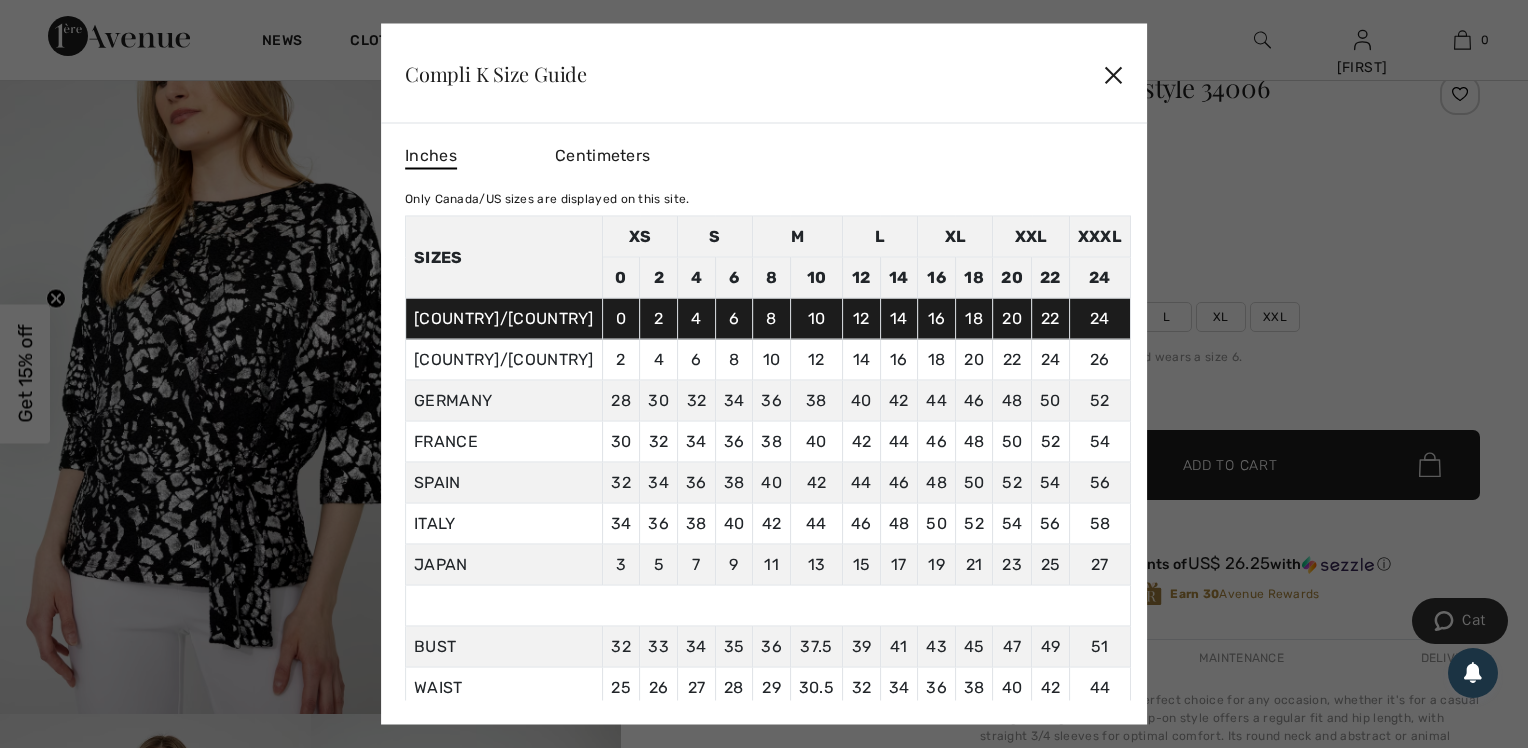 click on "✕" at bounding box center (1113, 73) 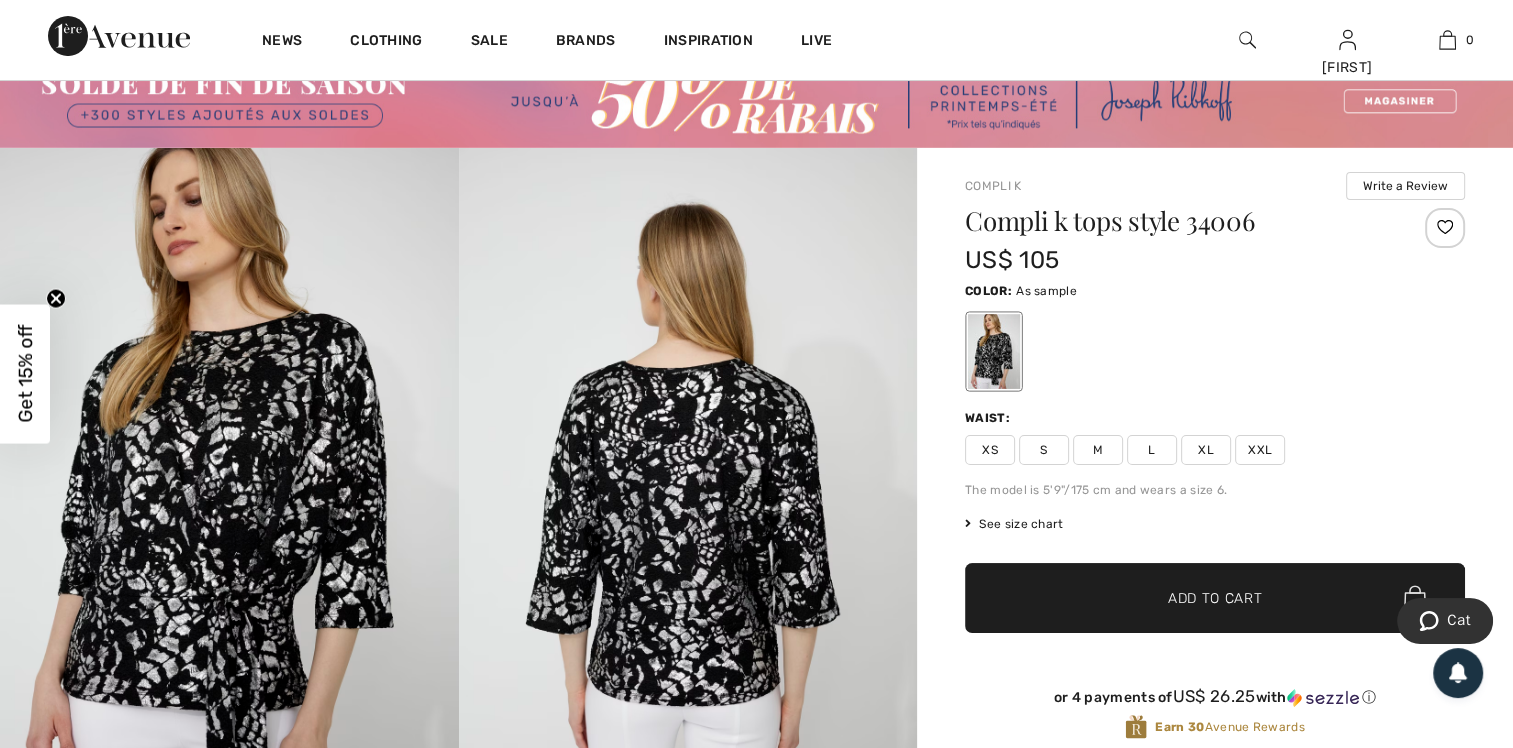 scroll, scrollTop: 100, scrollLeft: 0, axis: vertical 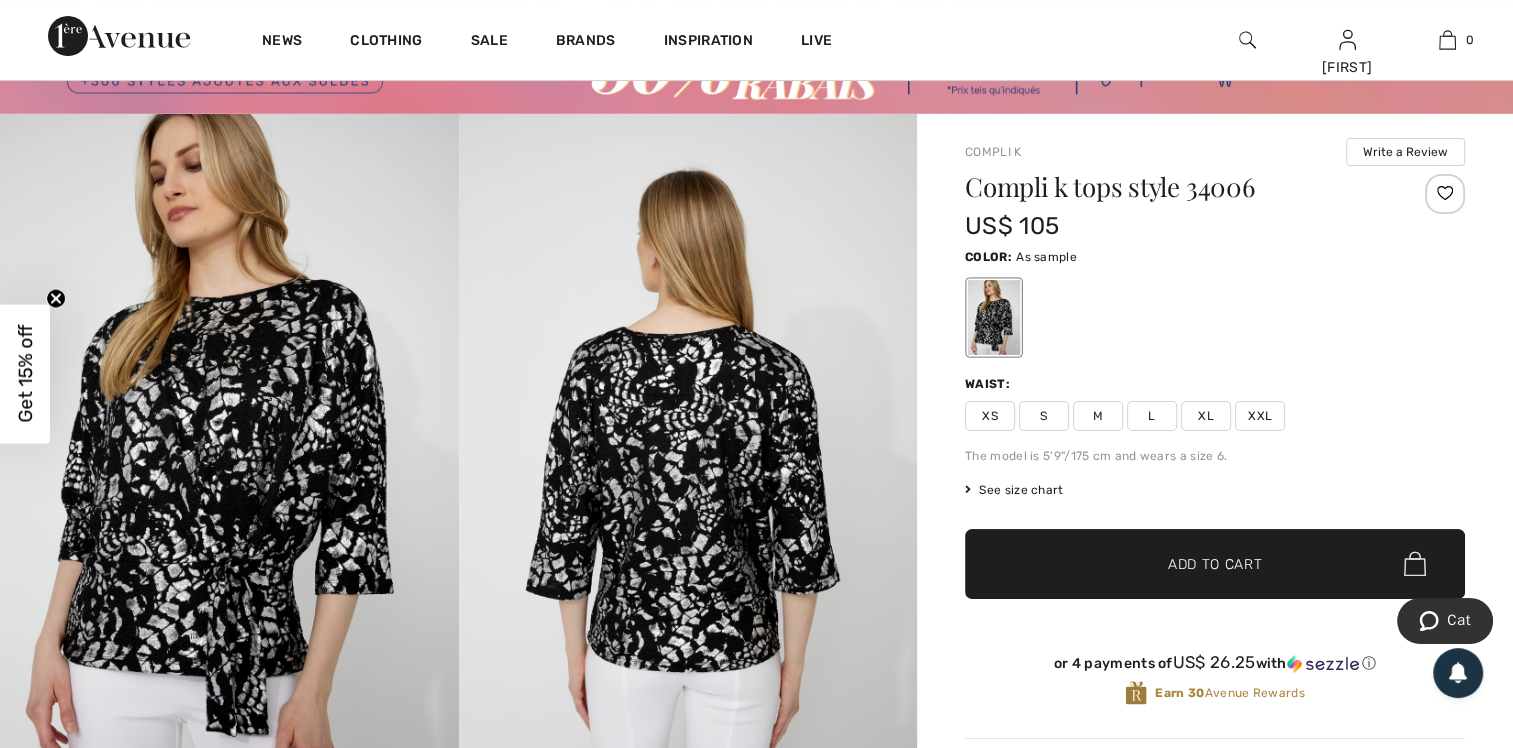 click on "L" at bounding box center [1152, 416] 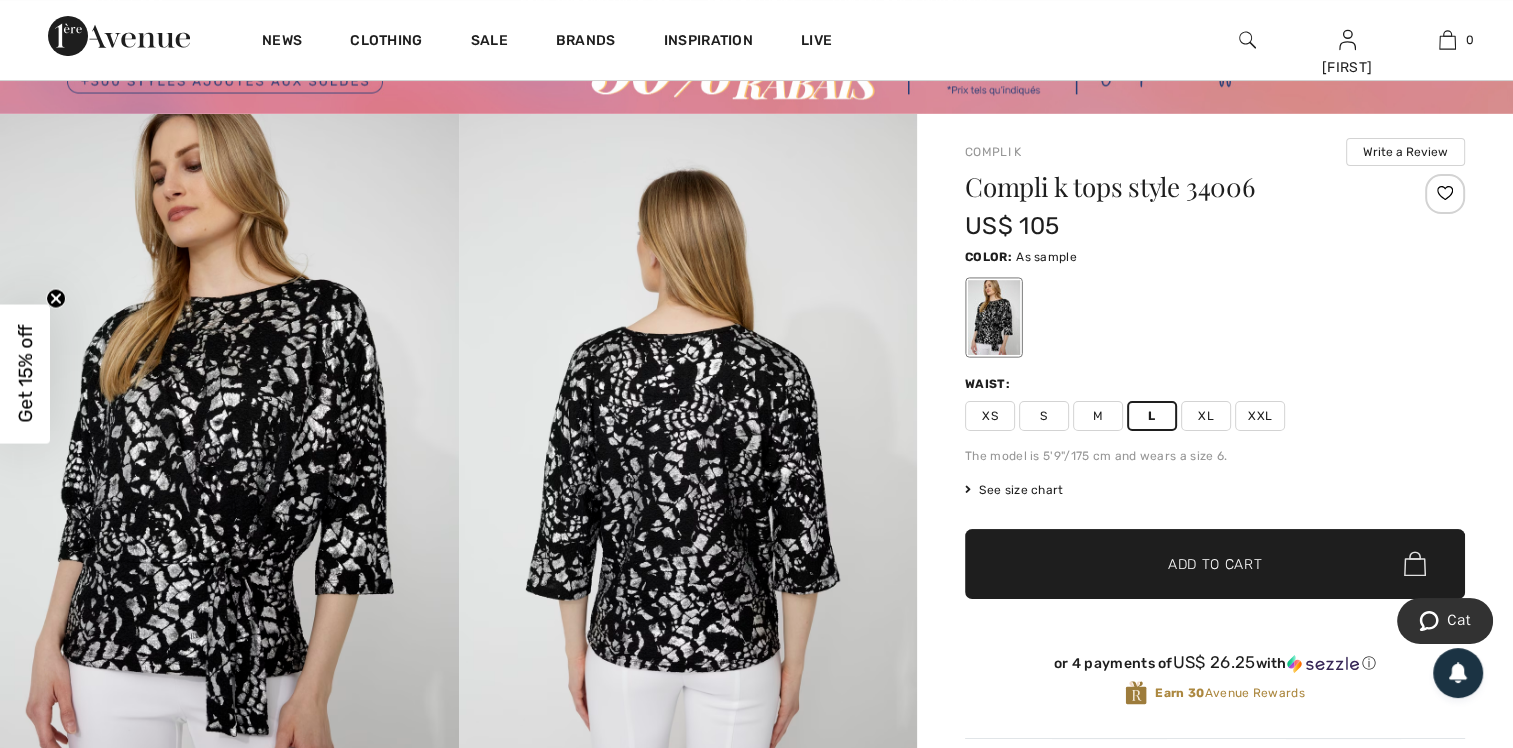 click on "Add to cart" at bounding box center [1215, 563] 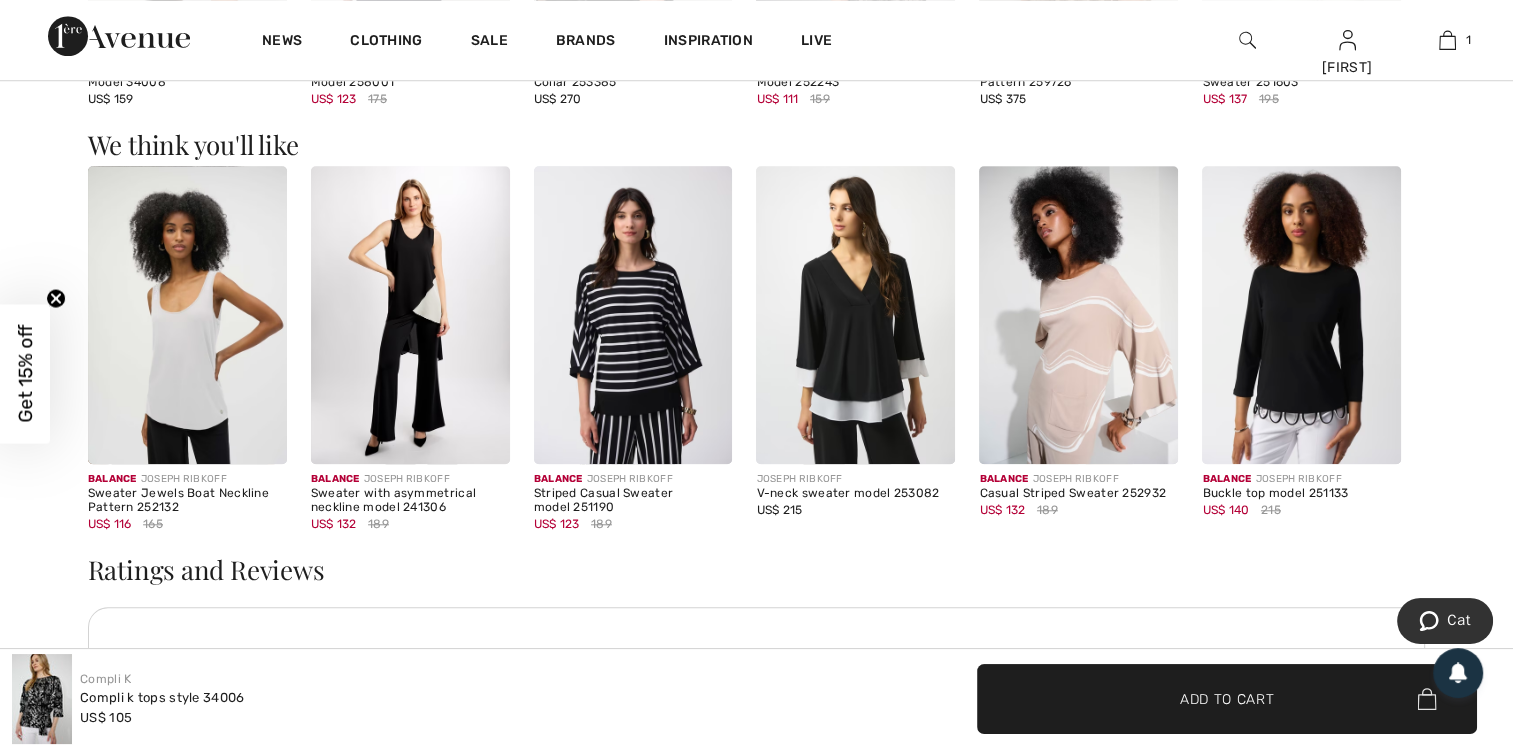 scroll, scrollTop: 1700, scrollLeft: 0, axis: vertical 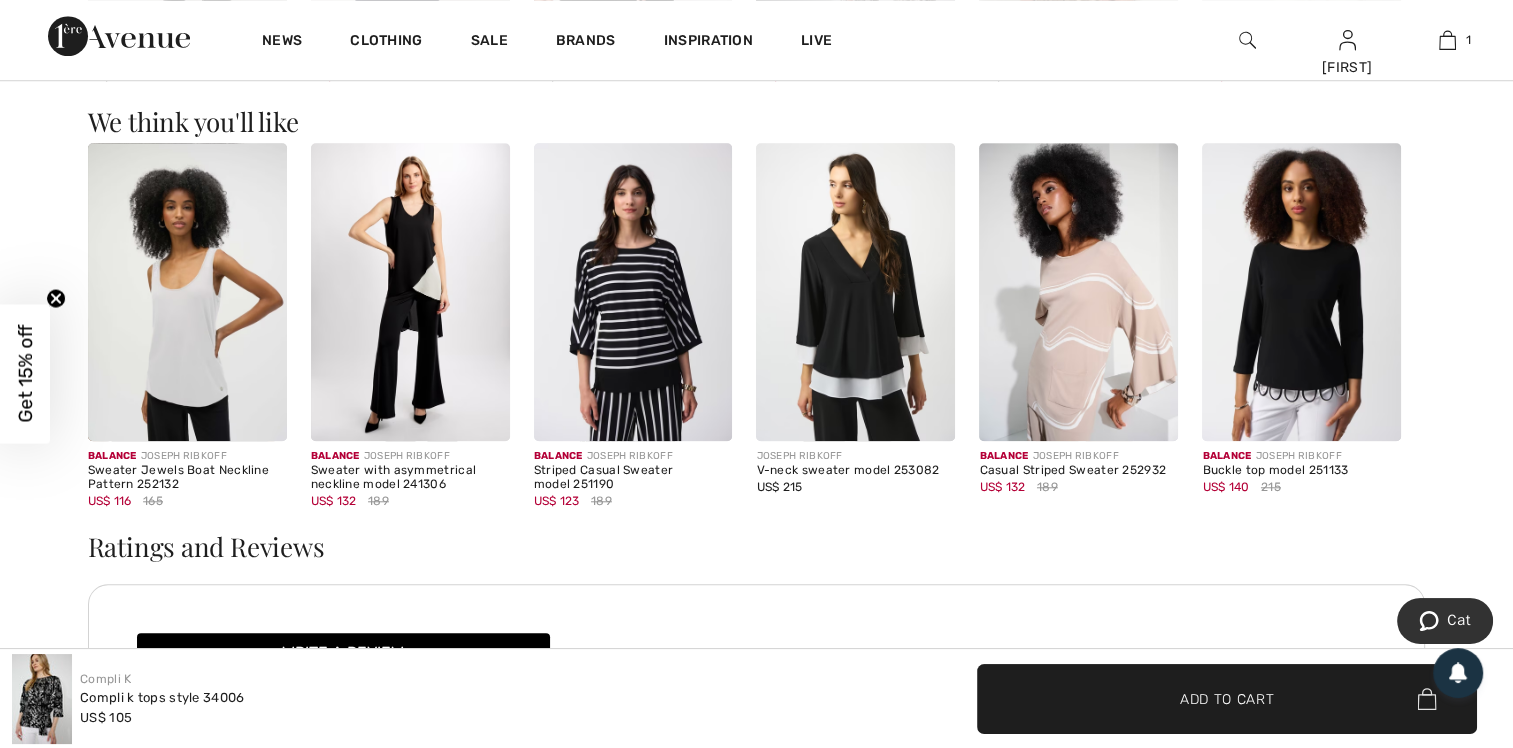 click at bounding box center (855, 292) 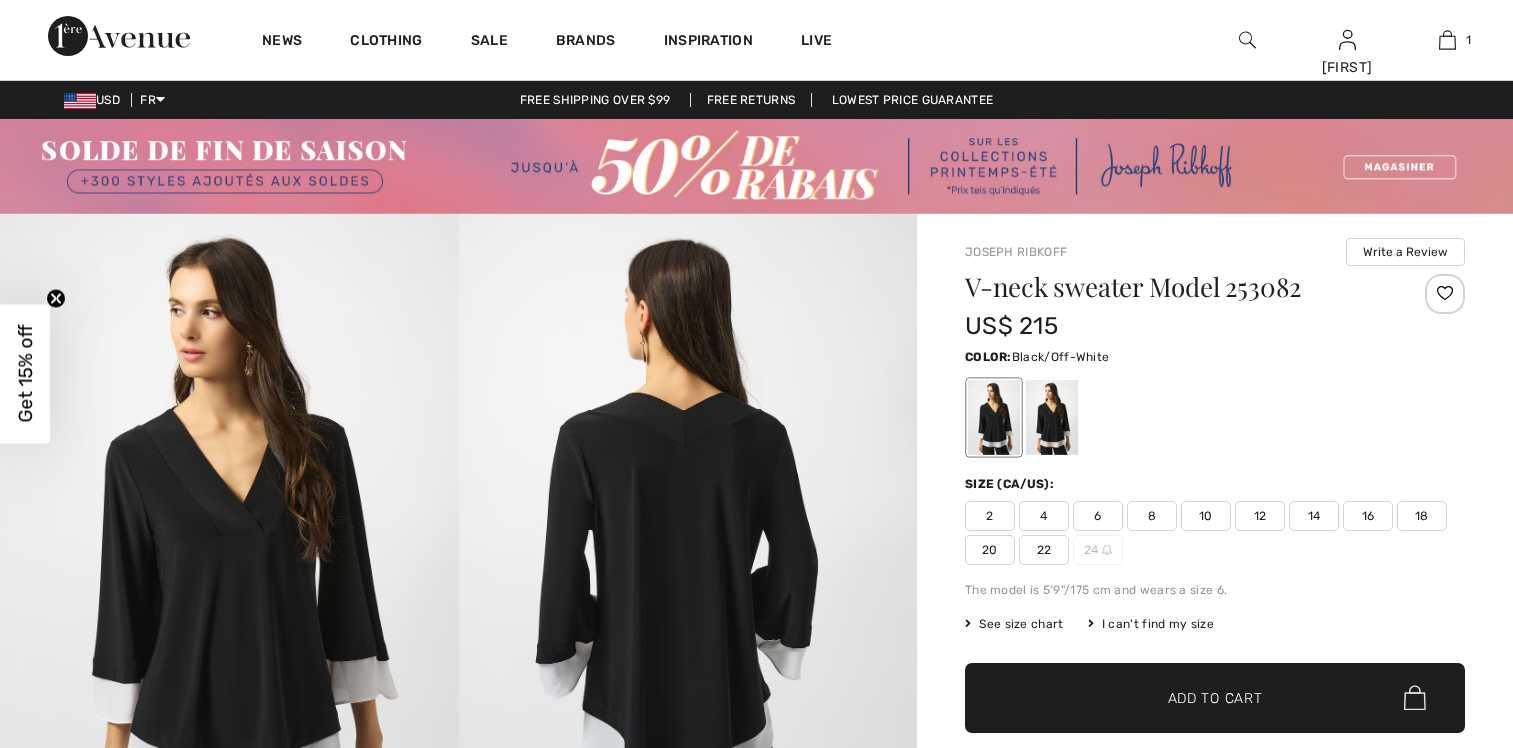 scroll, scrollTop: 0, scrollLeft: 0, axis: both 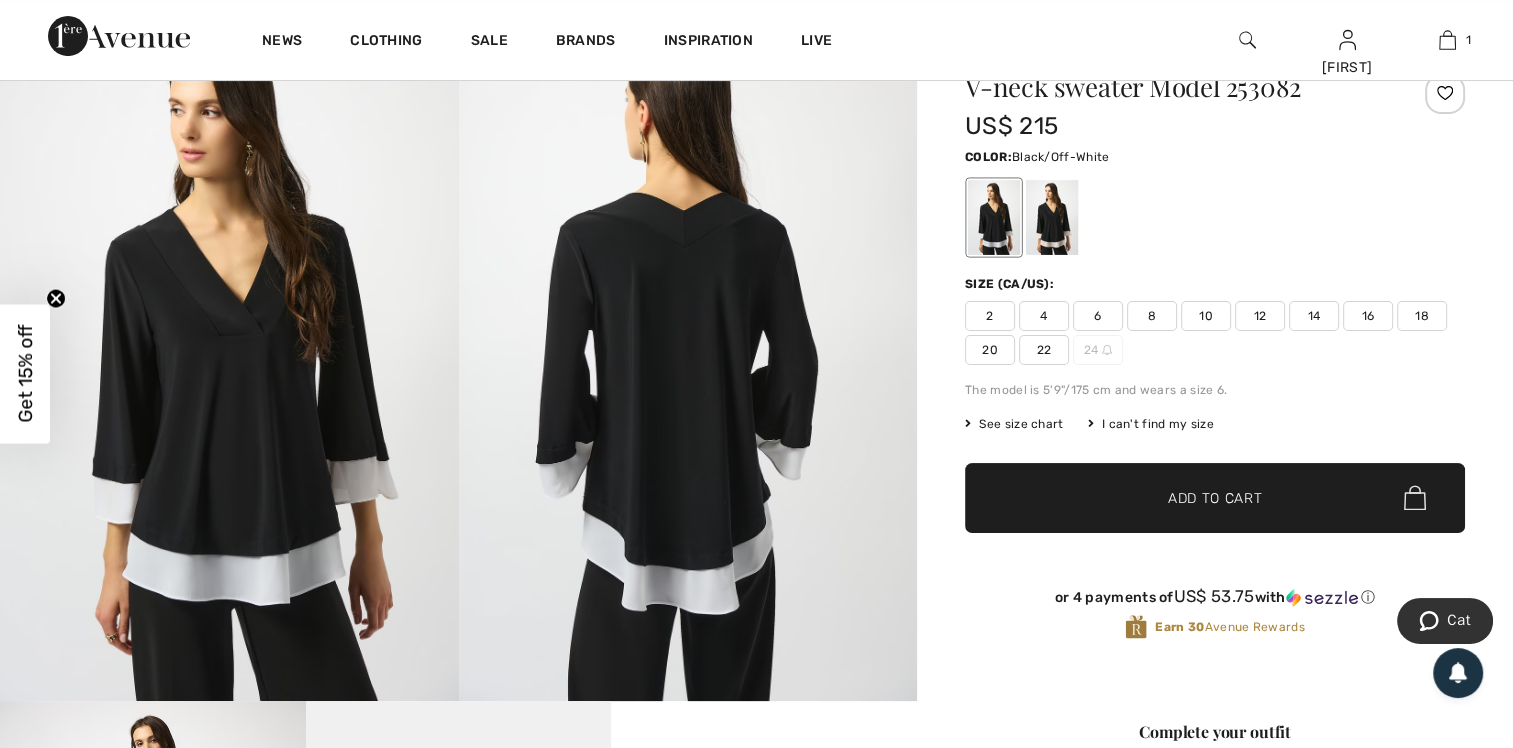 click on "16" at bounding box center [1368, 316] 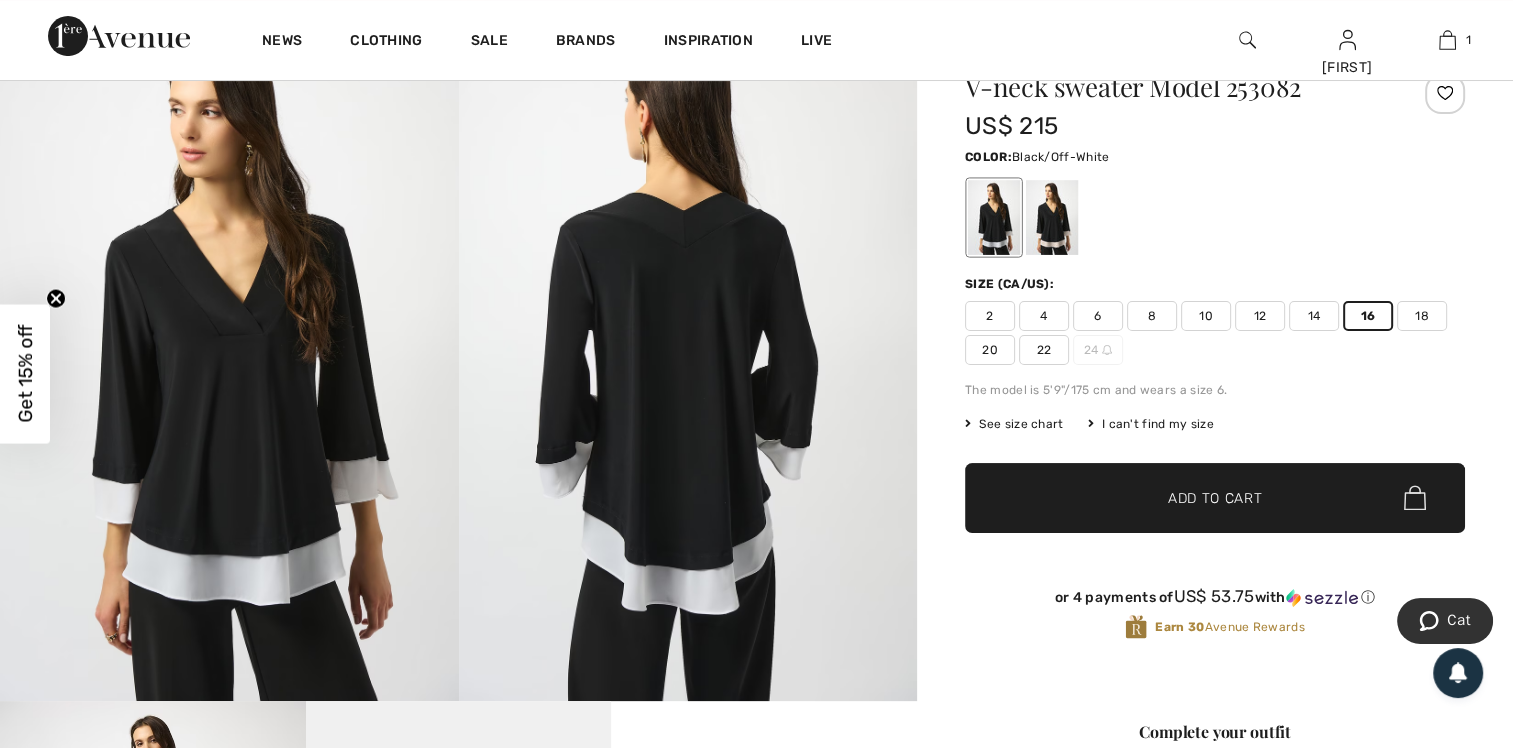 click on "Add to cart" at bounding box center [1215, 497] 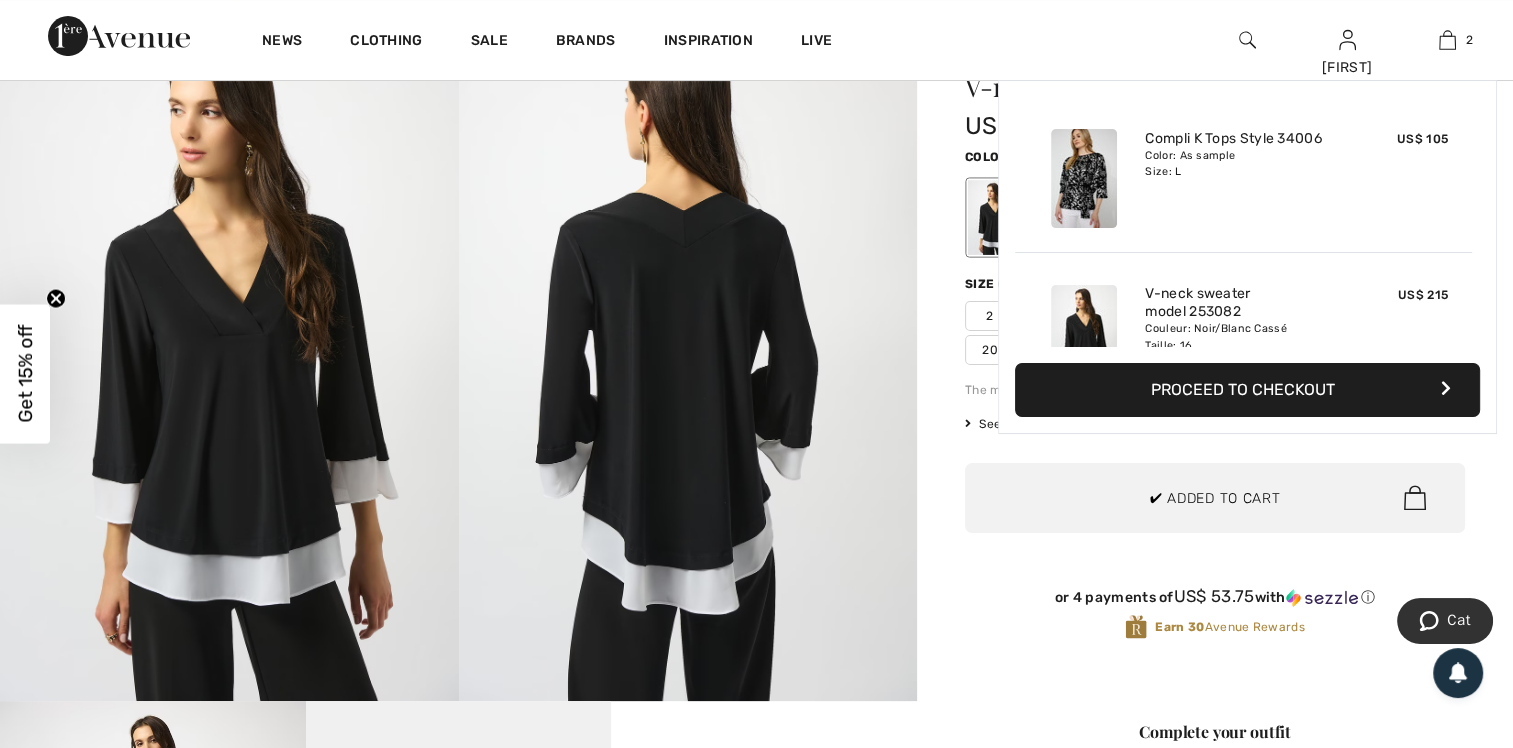 scroll, scrollTop: 61, scrollLeft: 0, axis: vertical 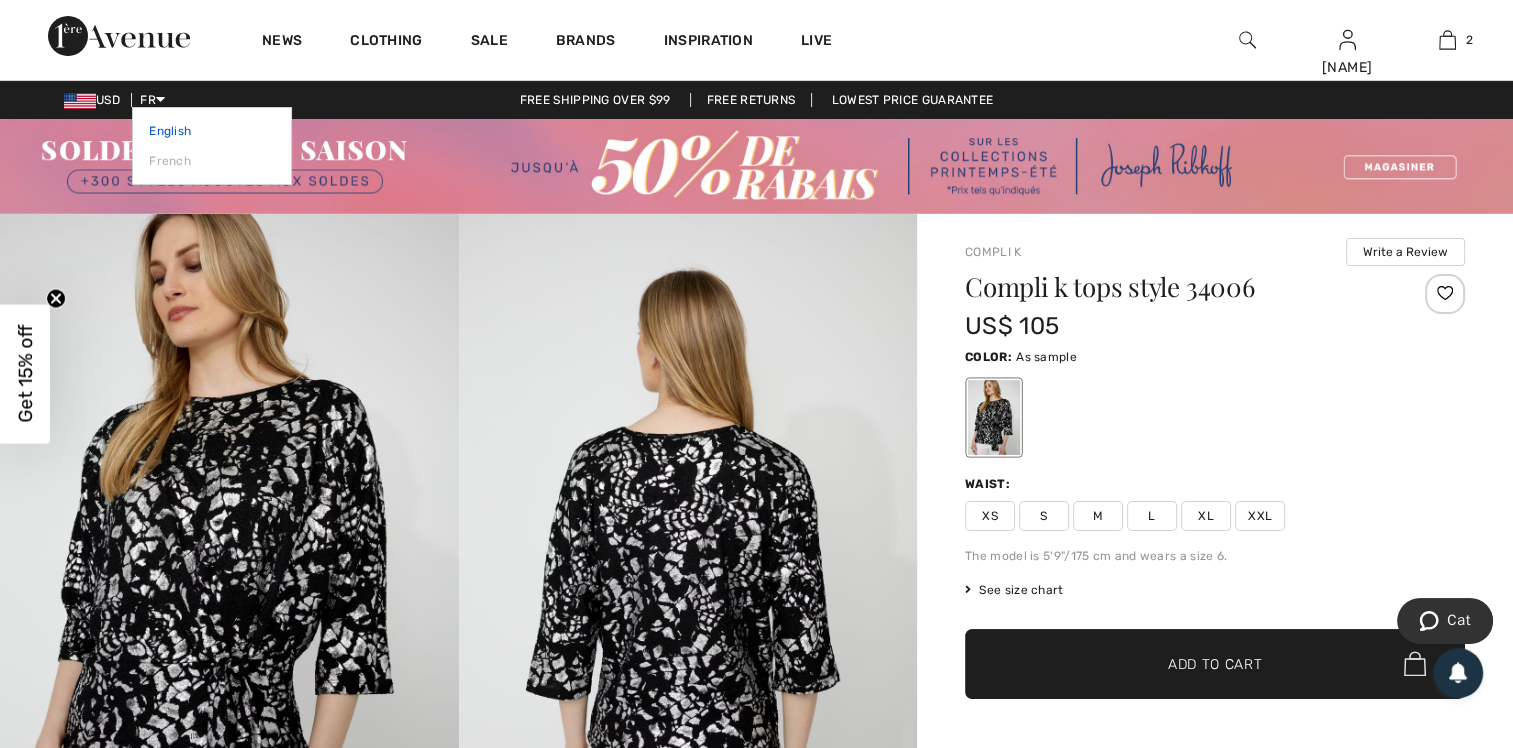 click on "English" at bounding box center (212, 131) 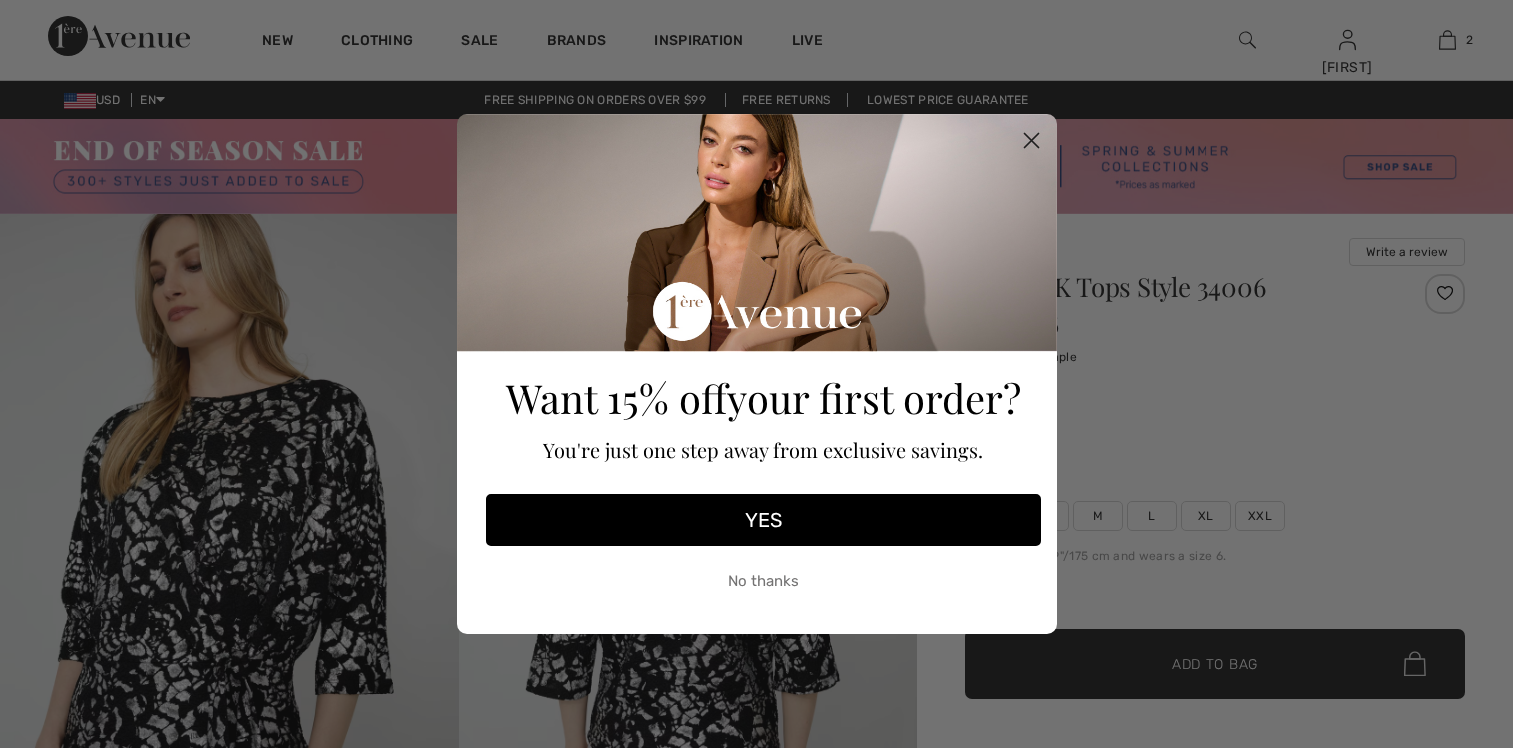 scroll, scrollTop: 0, scrollLeft: 0, axis: both 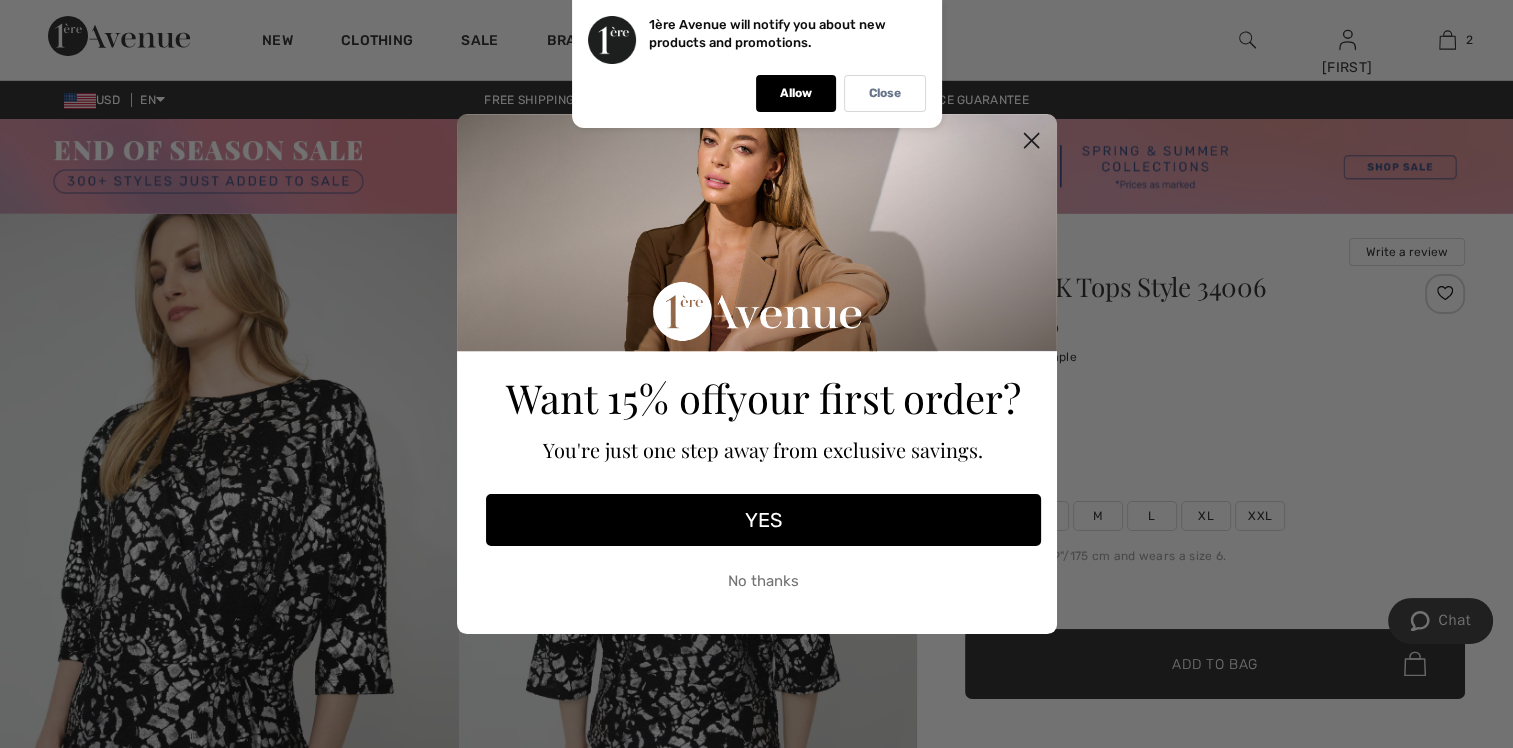 click 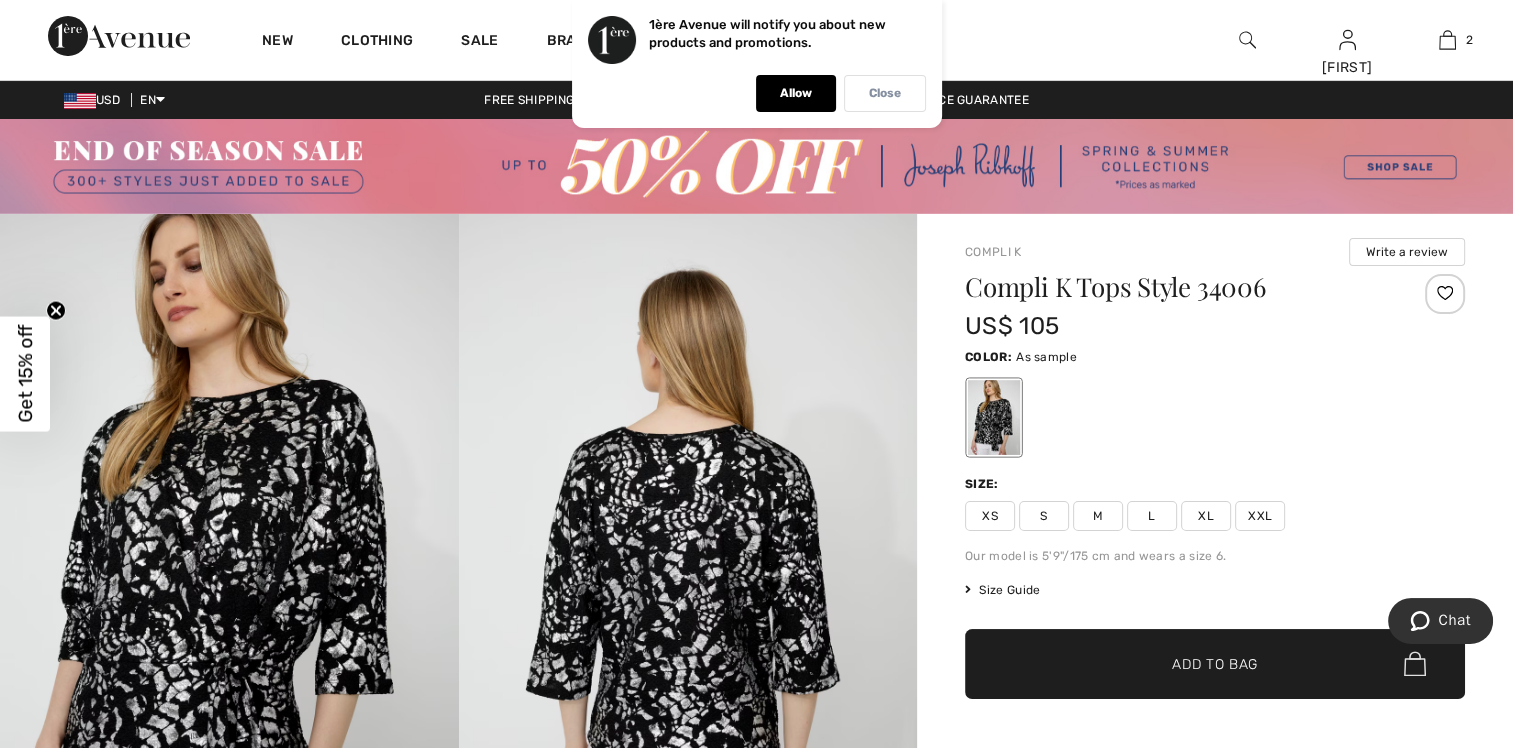 click on "Close" at bounding box center [885, 93] 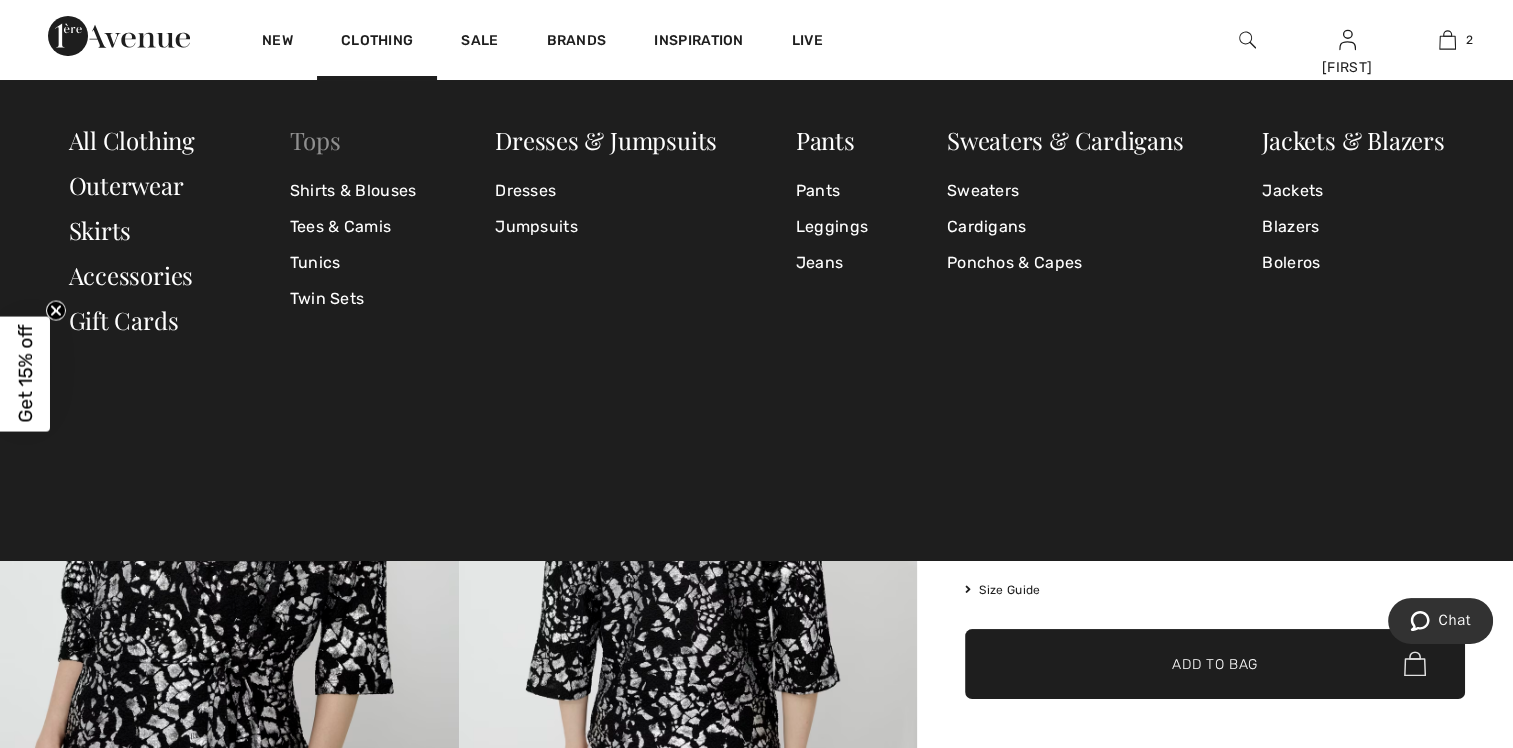 click on "Tops" at bounding box center (315, 140) 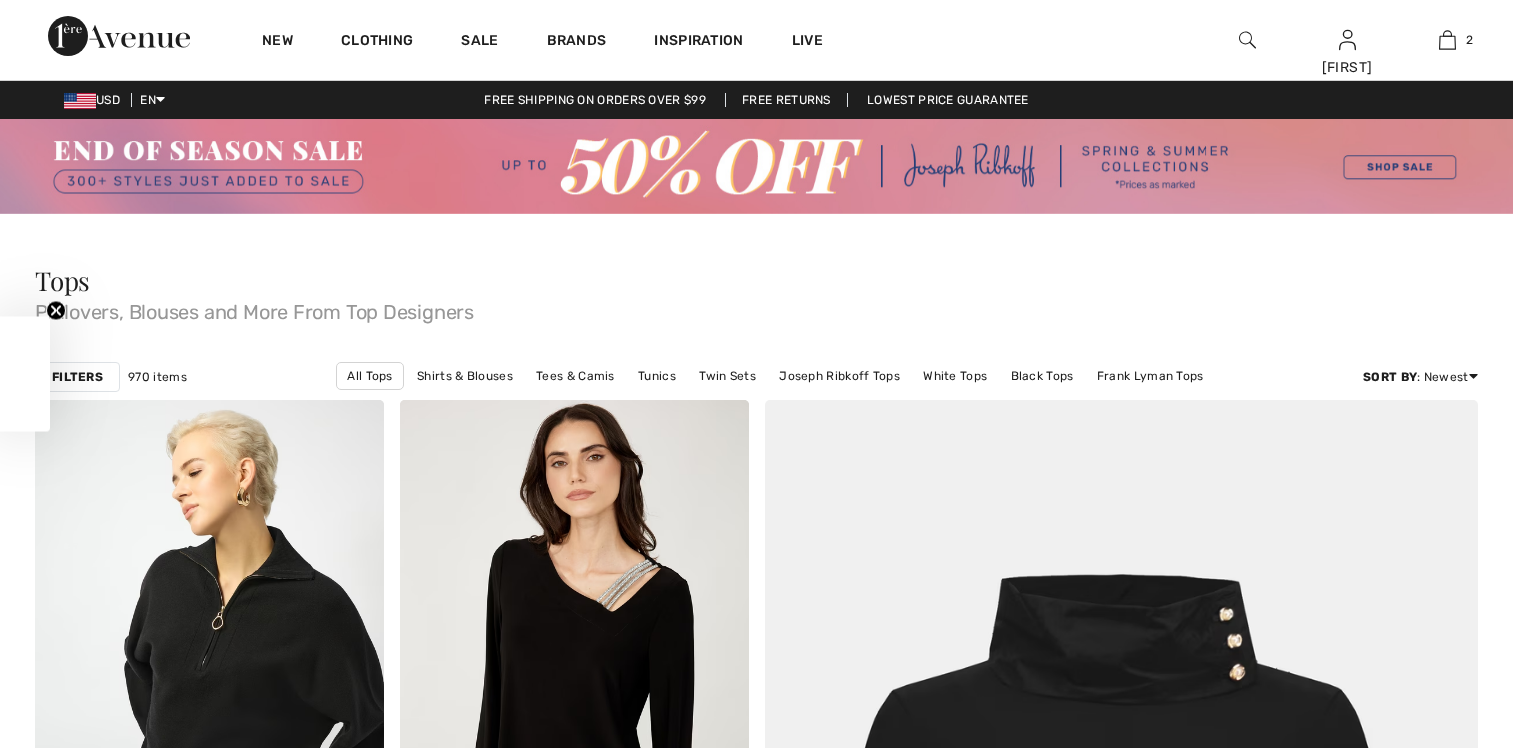 scroll, scrollTop: 0, scrollLeft: 0, axis: both 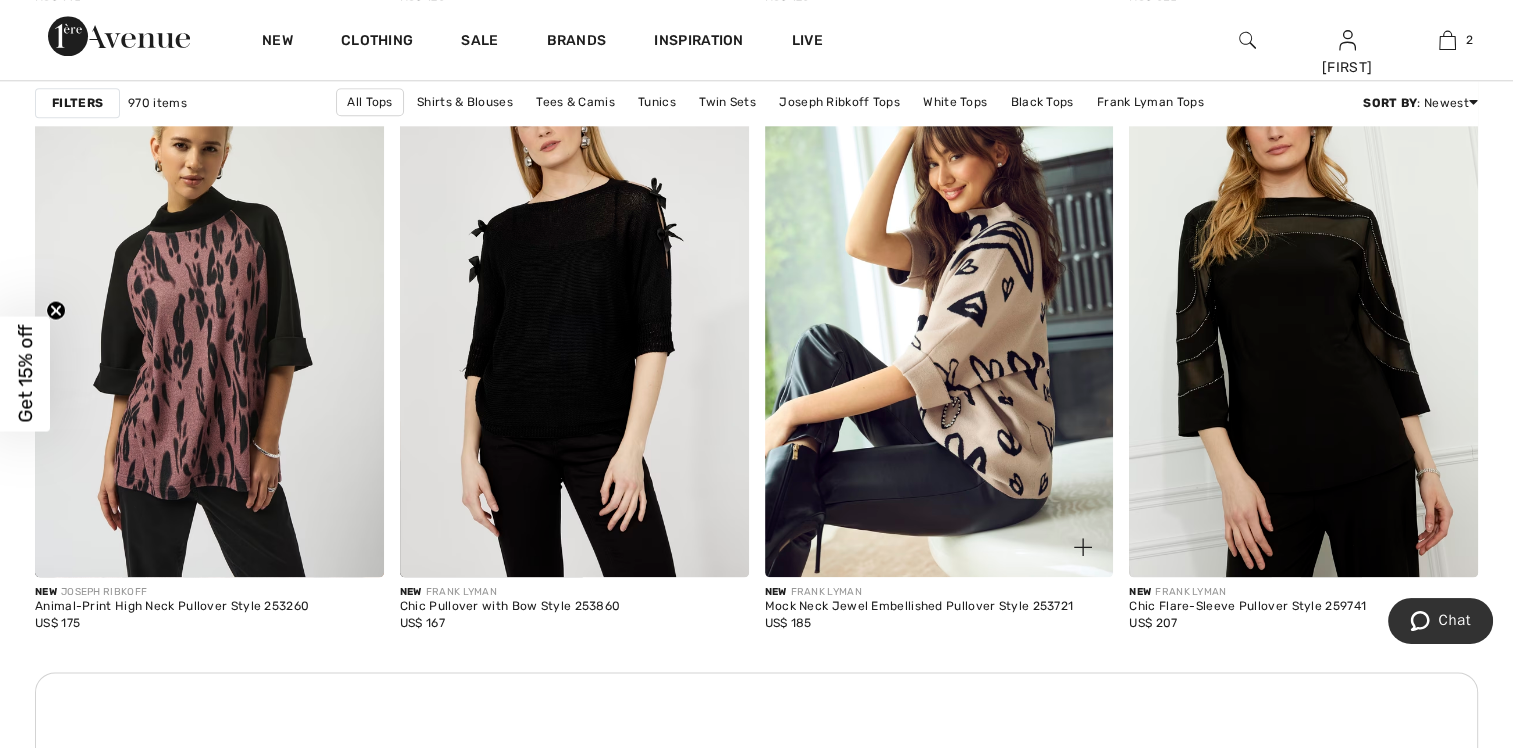click at bounding box center [939, 315] 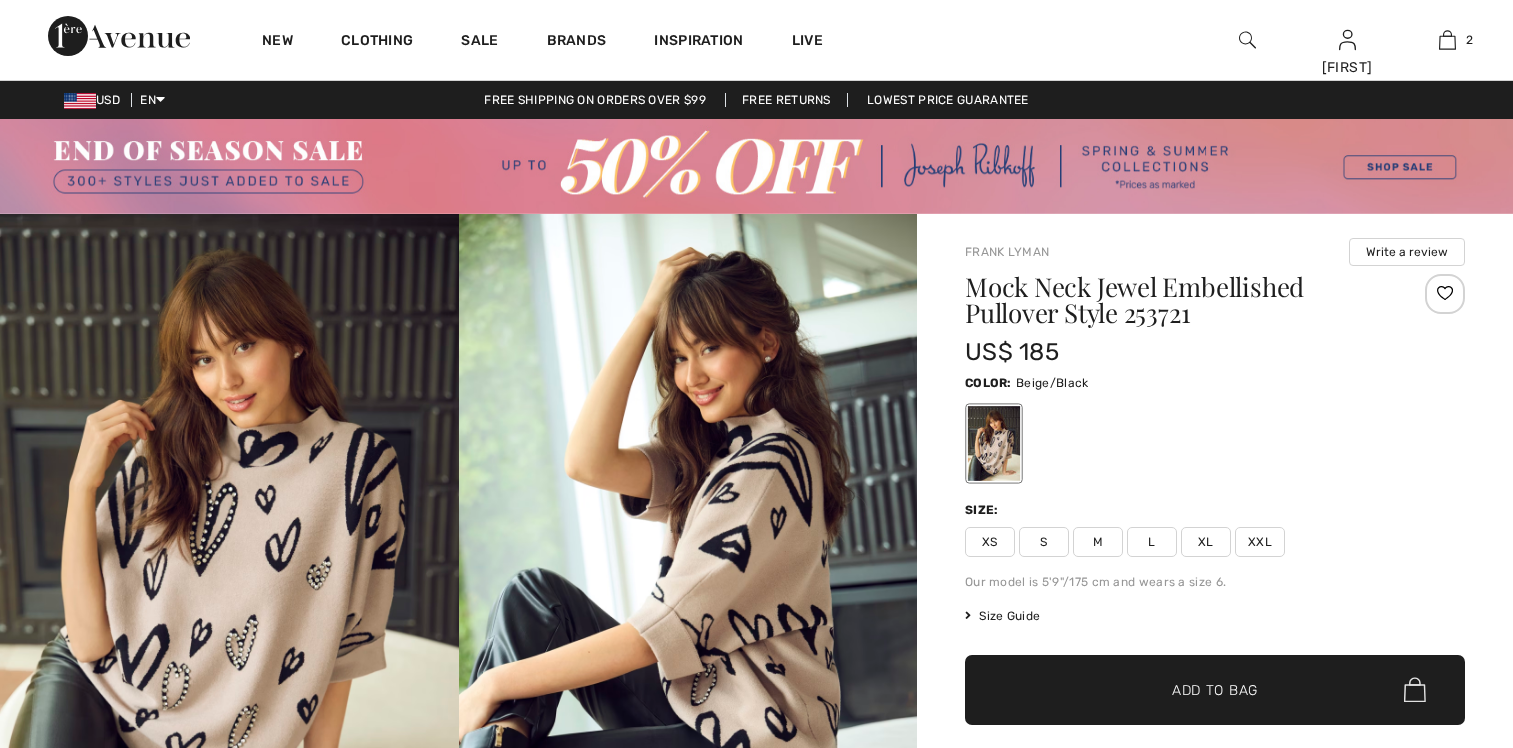 scroll, scrollTop: 0, scrollLeft: 0, axis: both 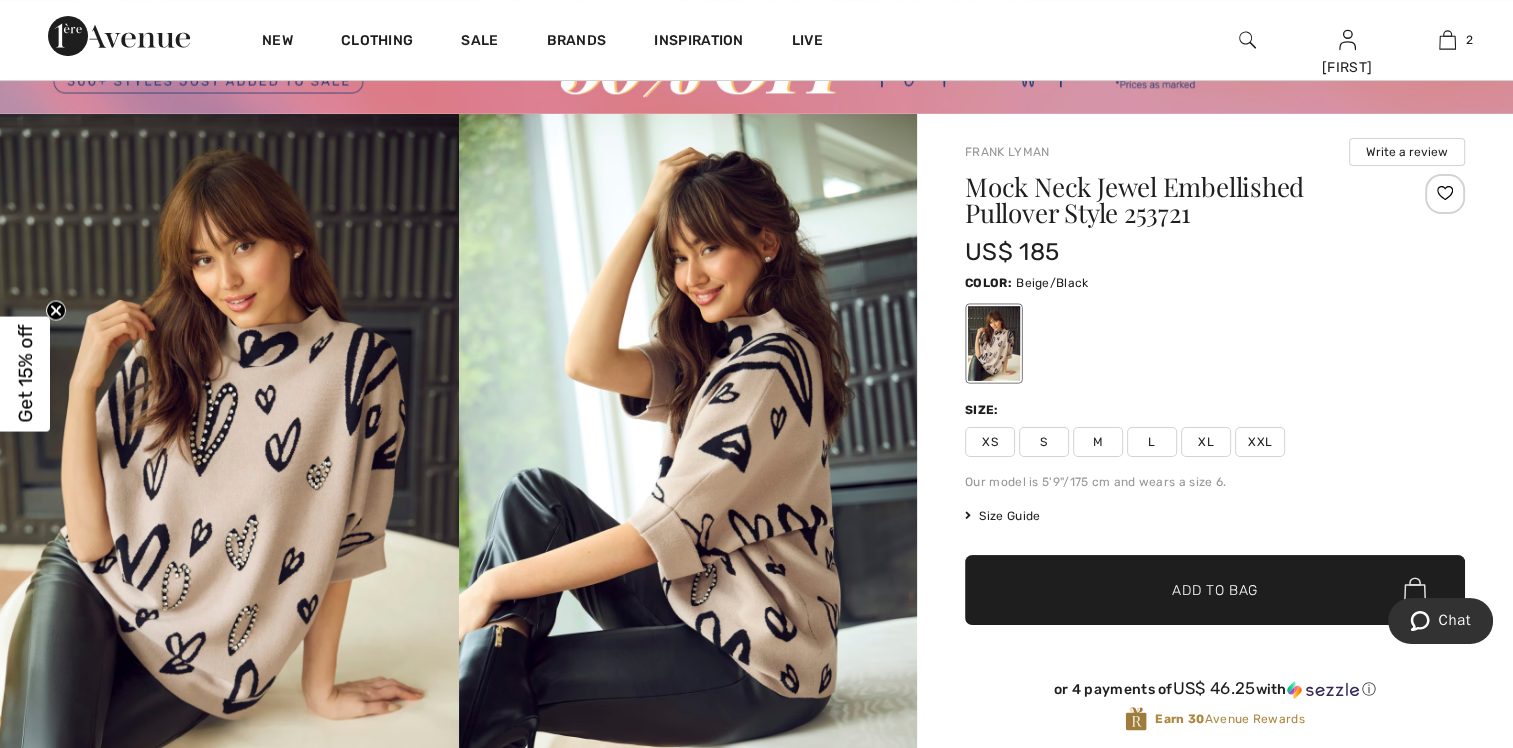 click on "Size Guide" at bounding box center (1002, 516) 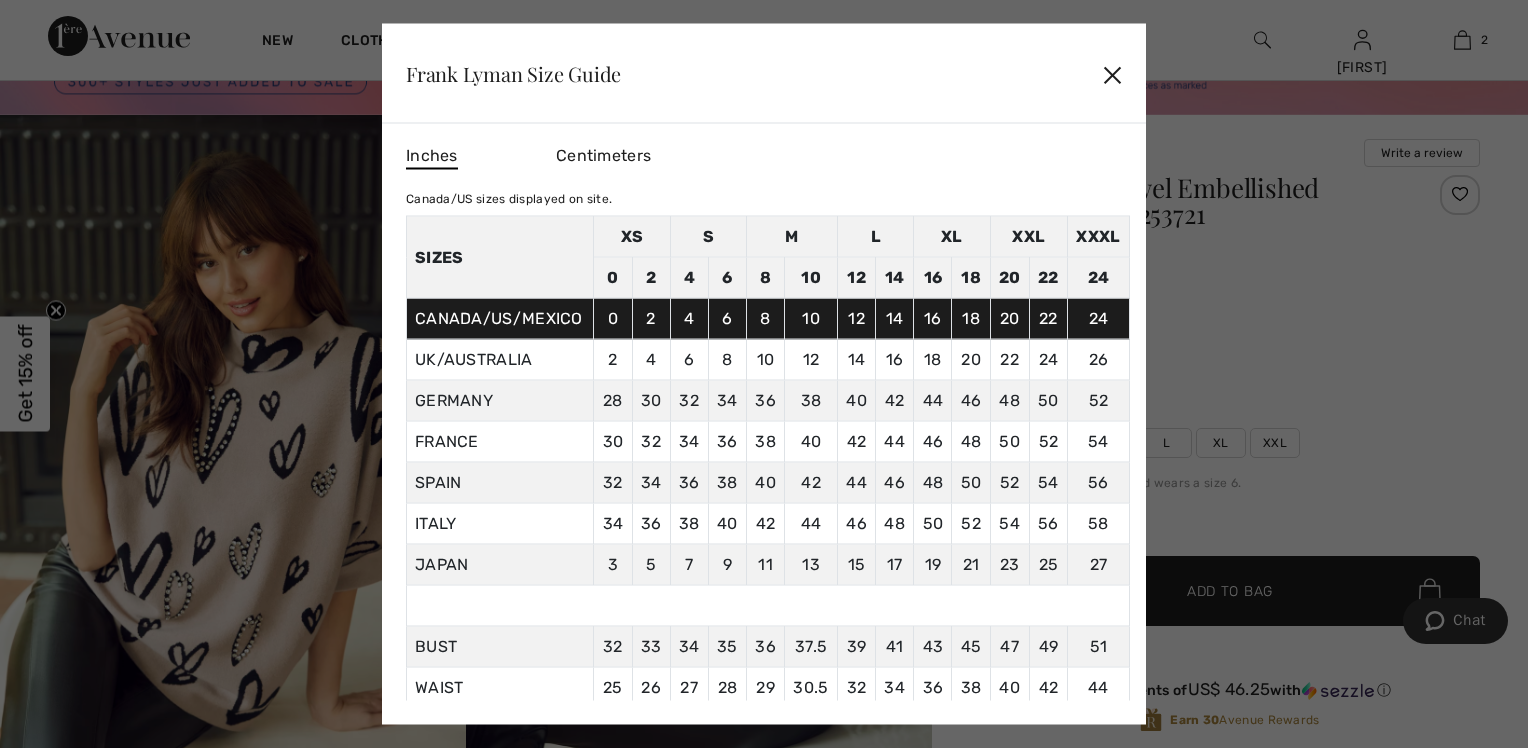 click on "✕" at bounding box center [1112, 73] 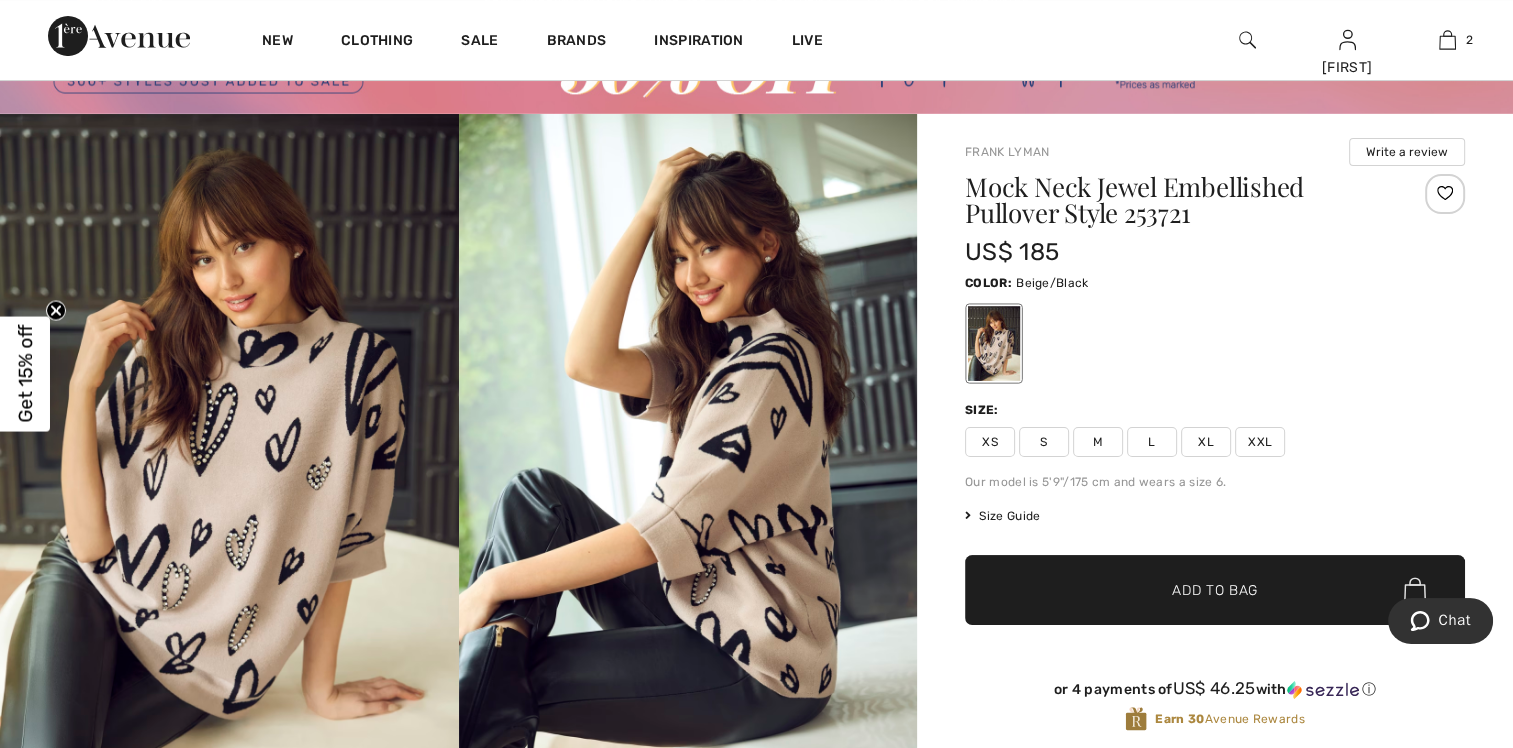 click on "L" at bounding box center (1152, 442) 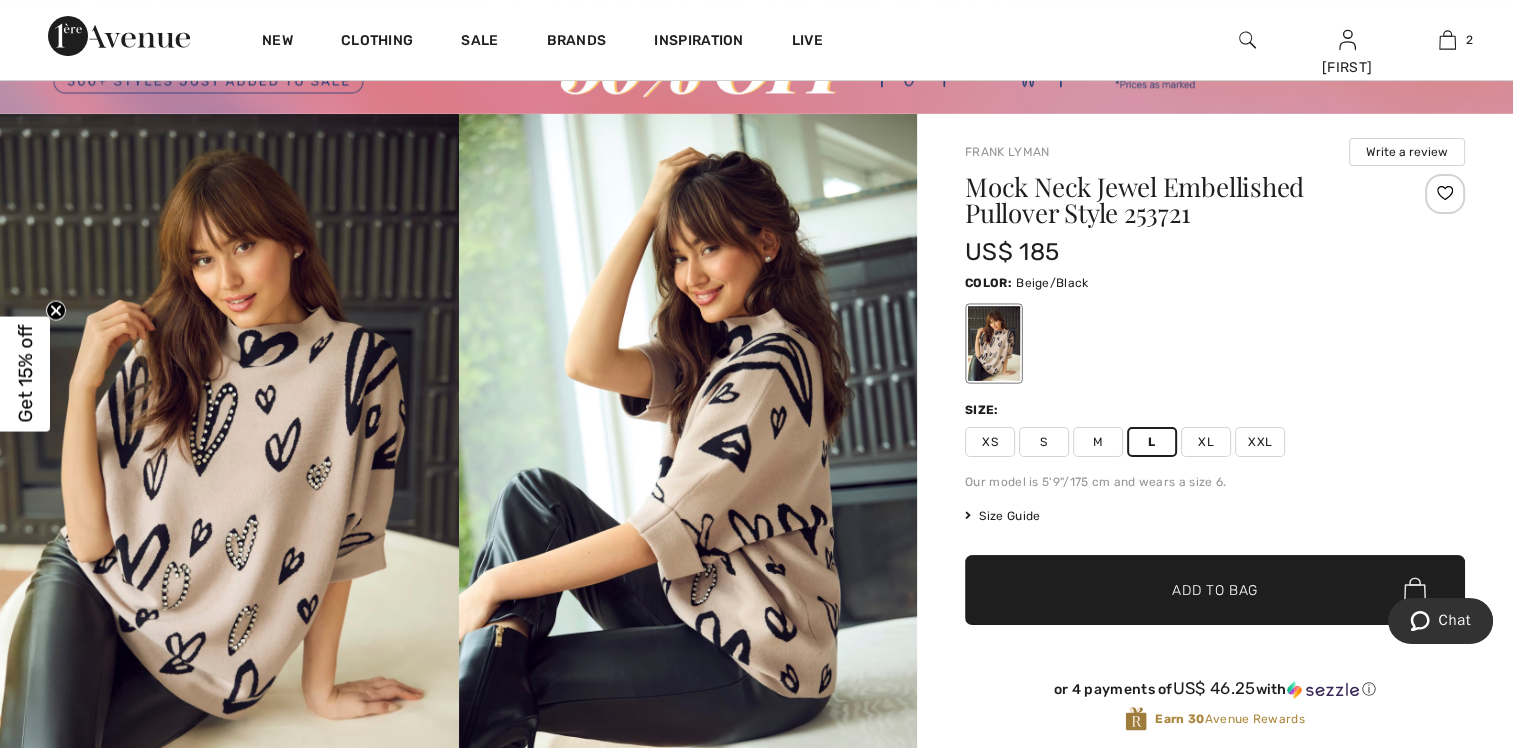 click on "Add to Bag" at bounding box center (1215, 589) 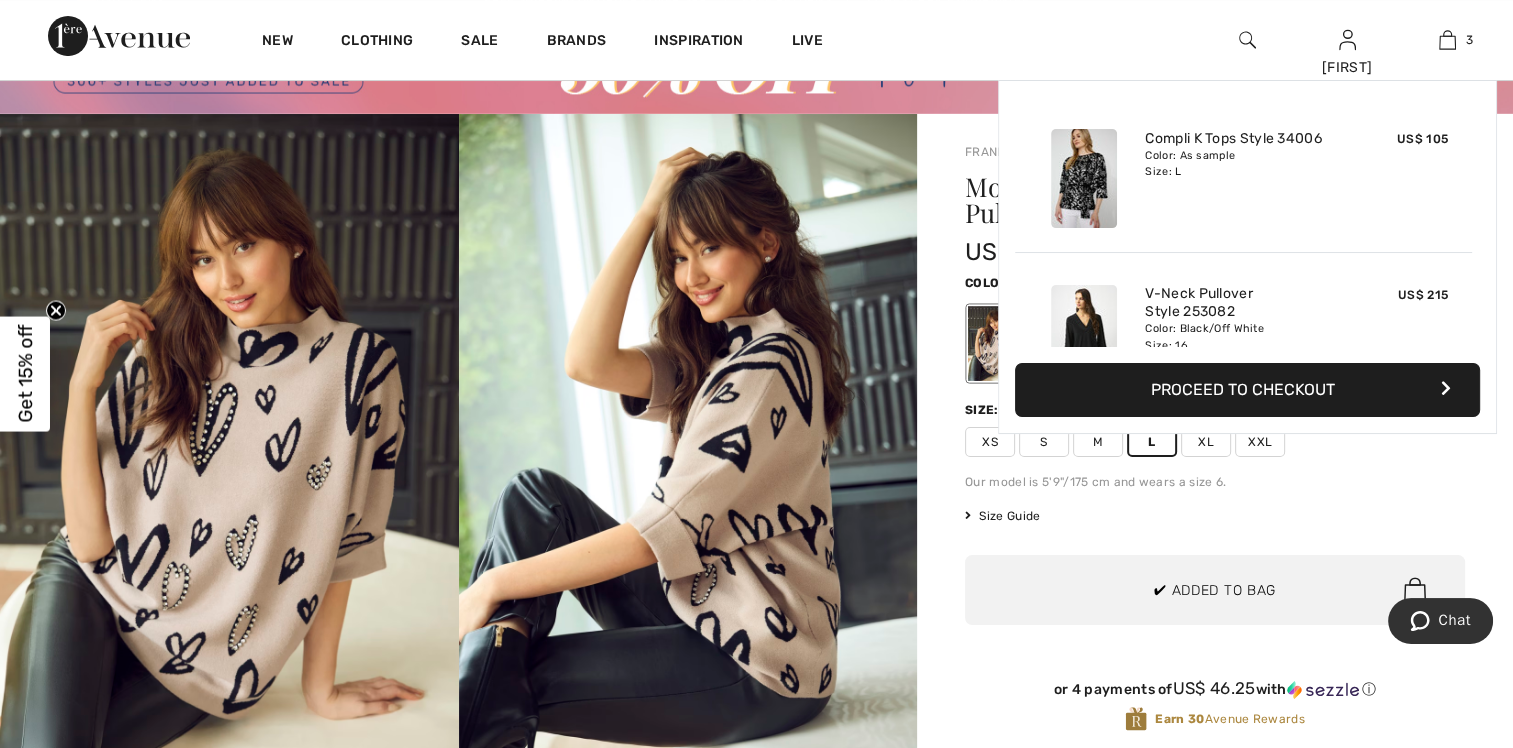 scroll, scrollTop: 208, scrollLeft: 0, axis: vertical 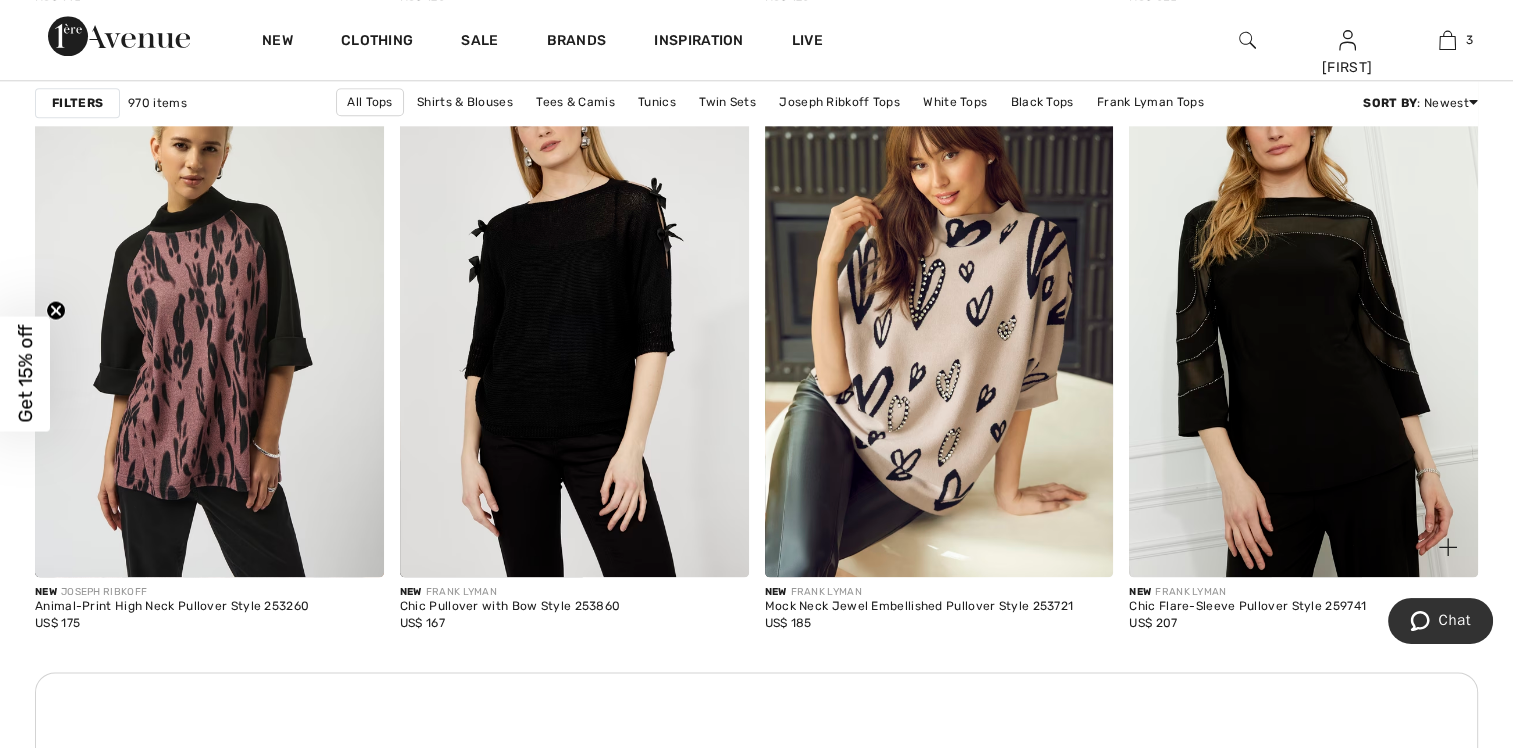 click on "Chic Flare-Sleeve Pullover Style 259741" at bounding box center (1247, 607) 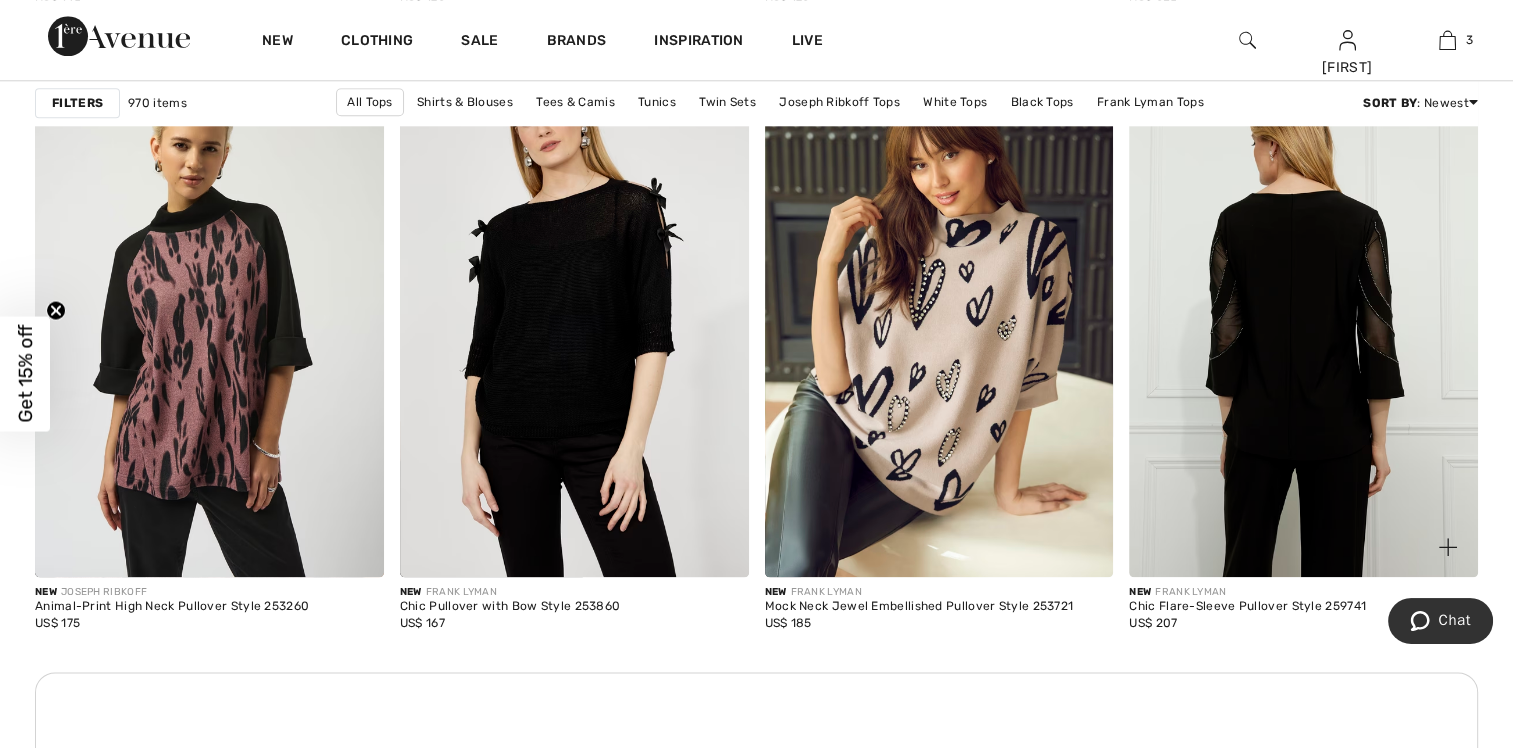 click at bounding box center [1303, 315] 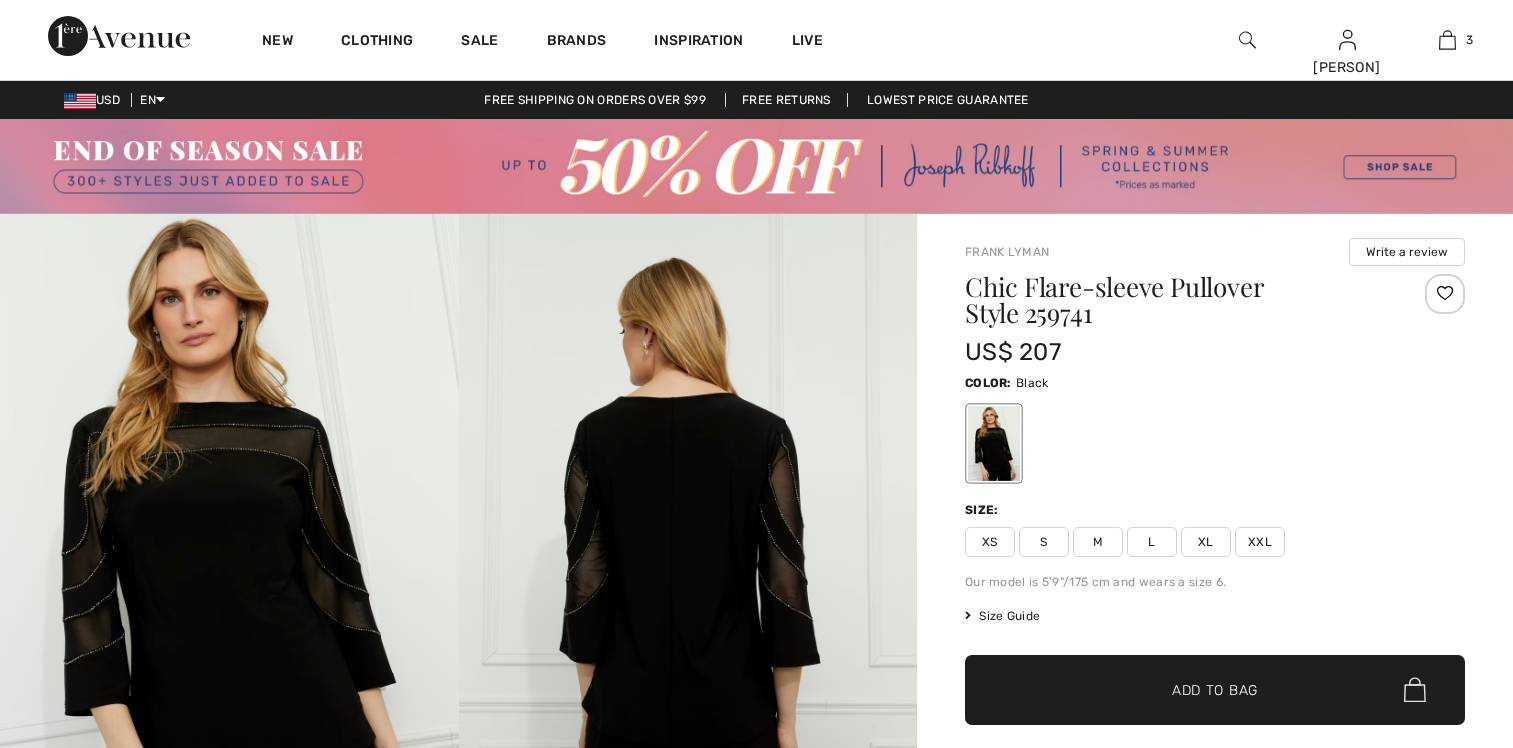 scroll, scrollTop: 0, scrollLeft: 0, axis: both 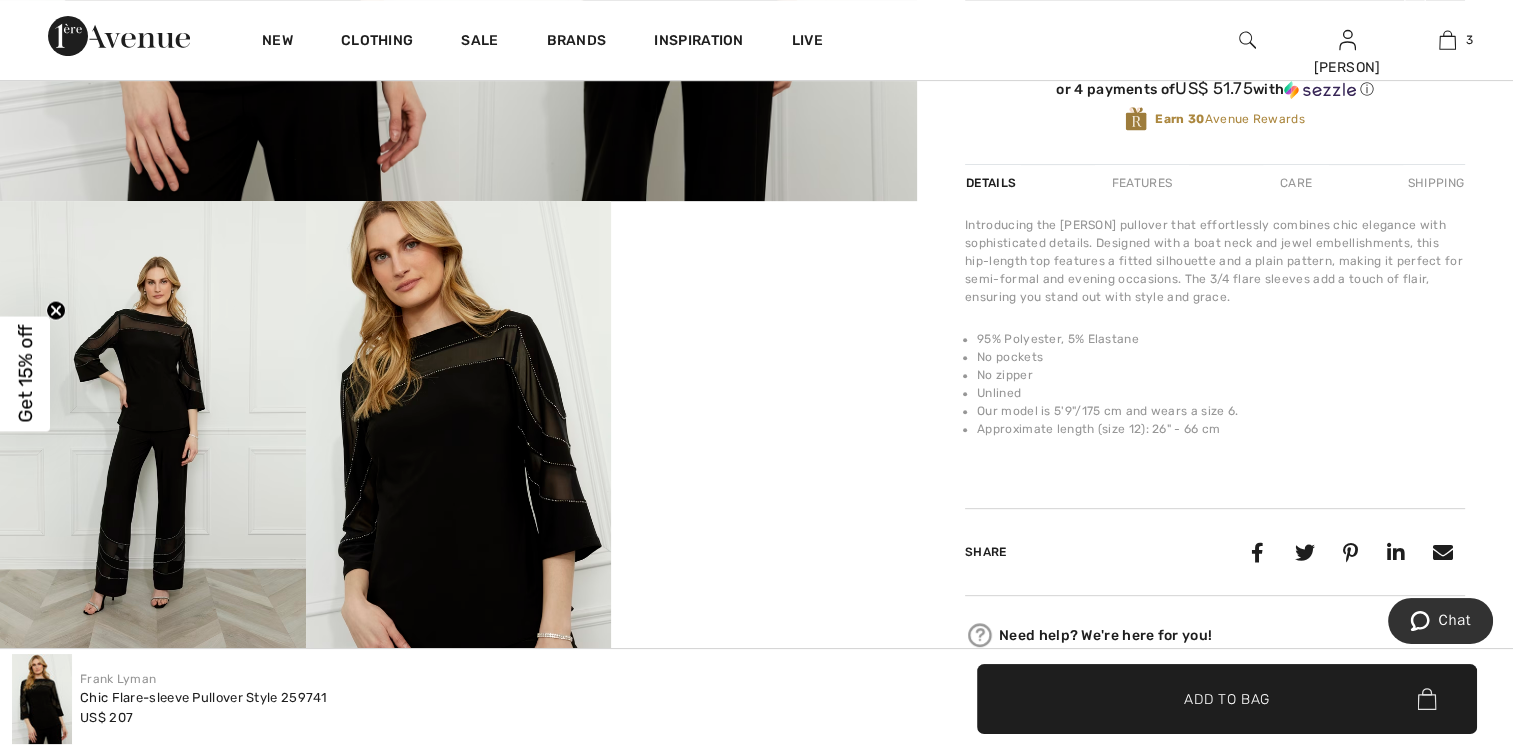 click at bounding box center (153, 430) 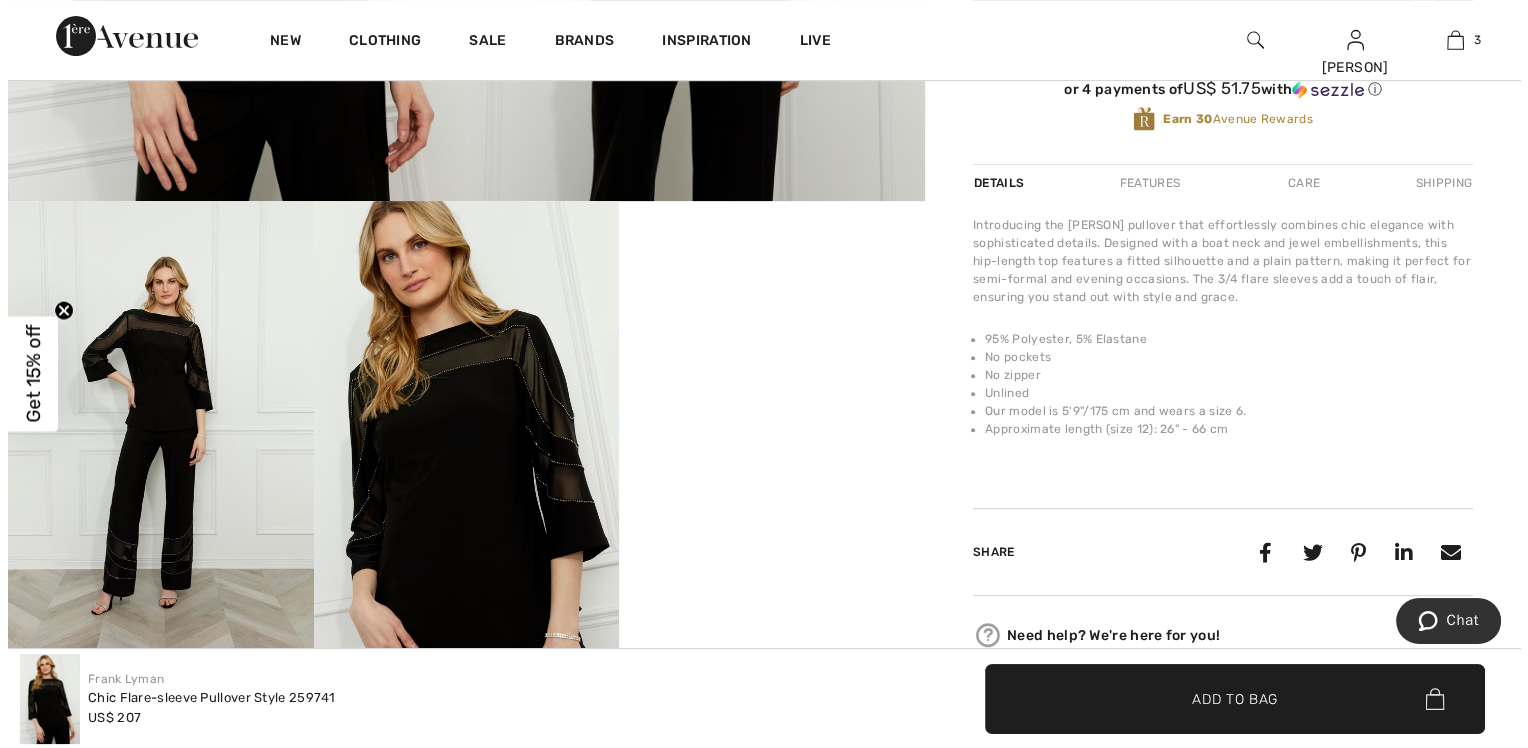 scroll, scrollTop: 700, scrollLeft: 0, axis: vertical 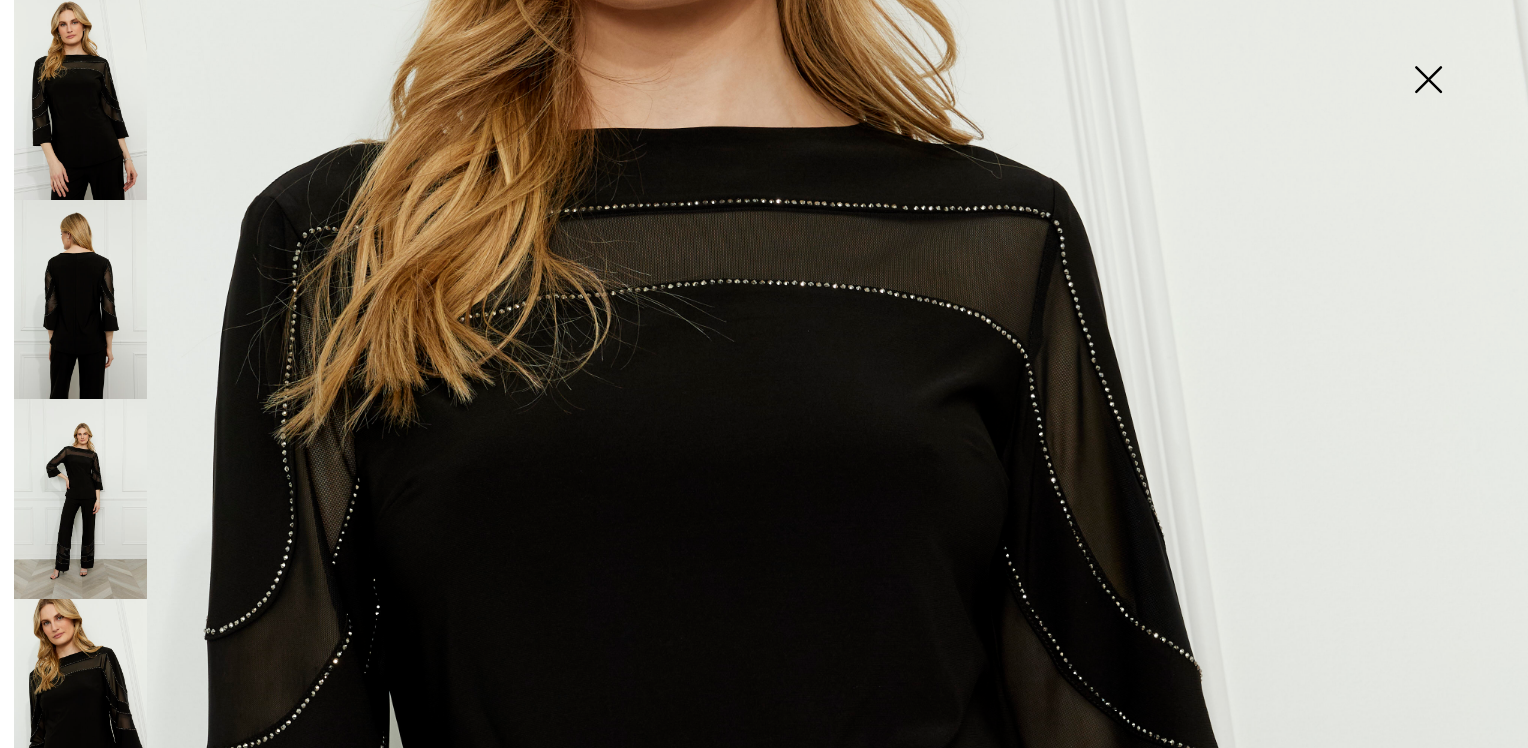 click at bounding box center (1428, 81) 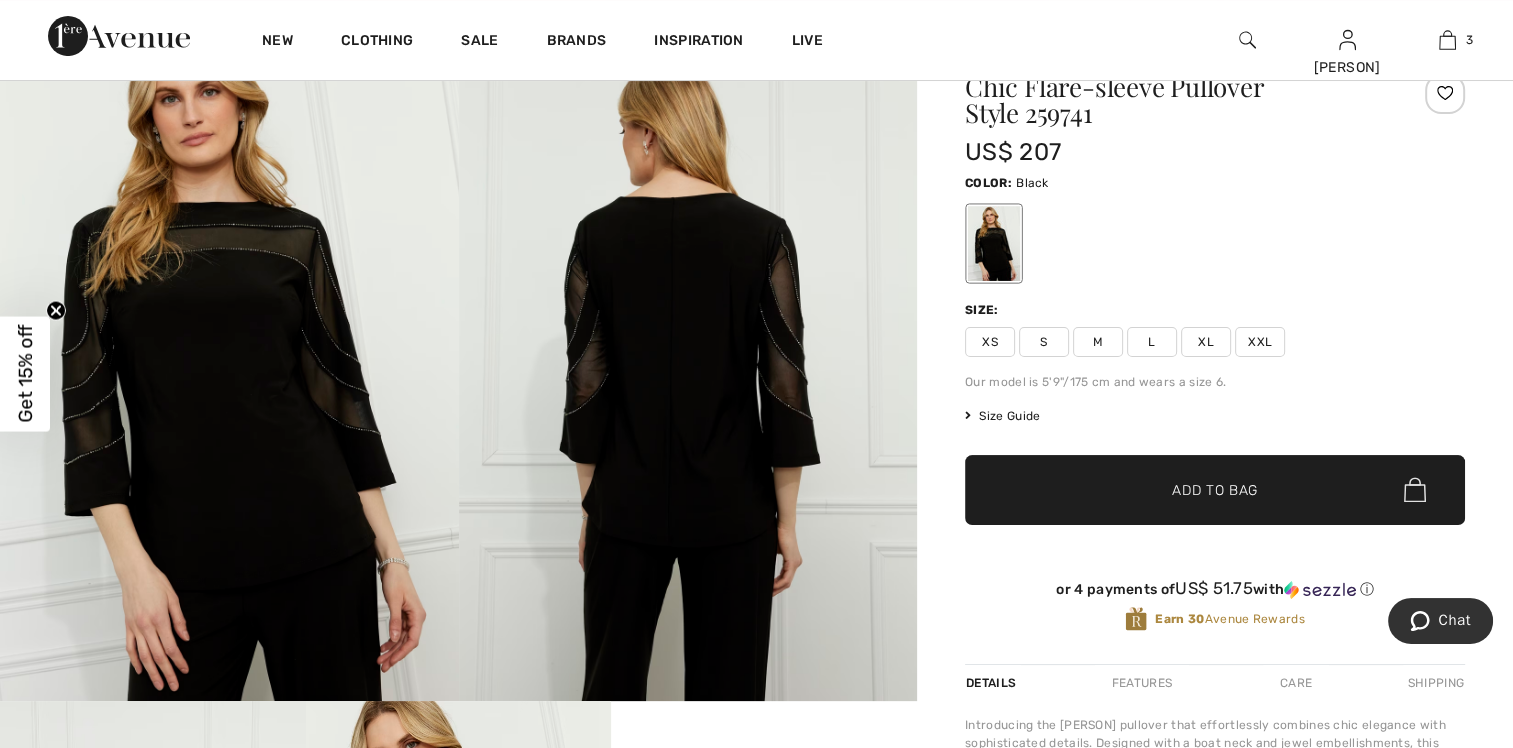scroll, scrollTop: 200, scrollLeft: 0, axis: vertical 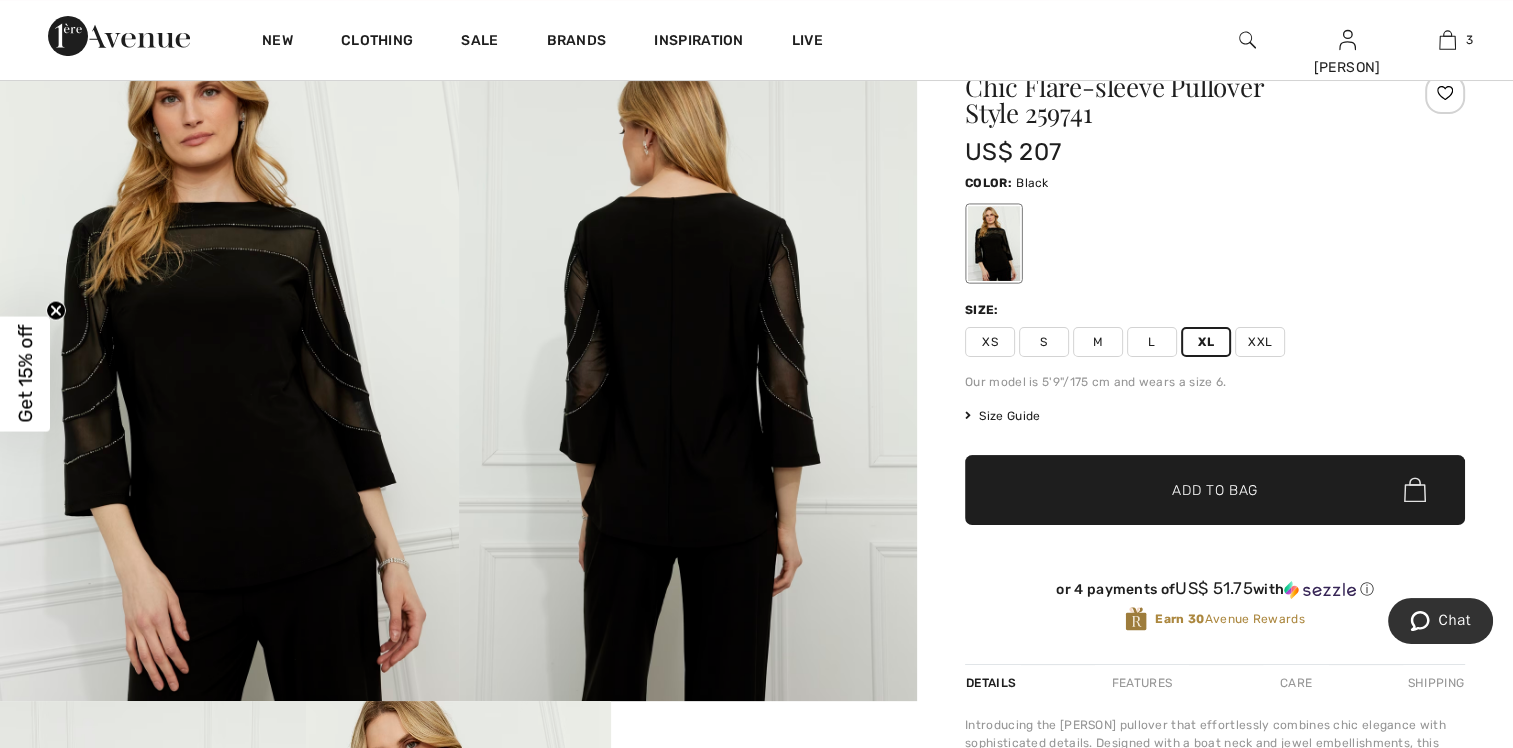 click on "Add to Bag" at bounding box center (1215, 489) 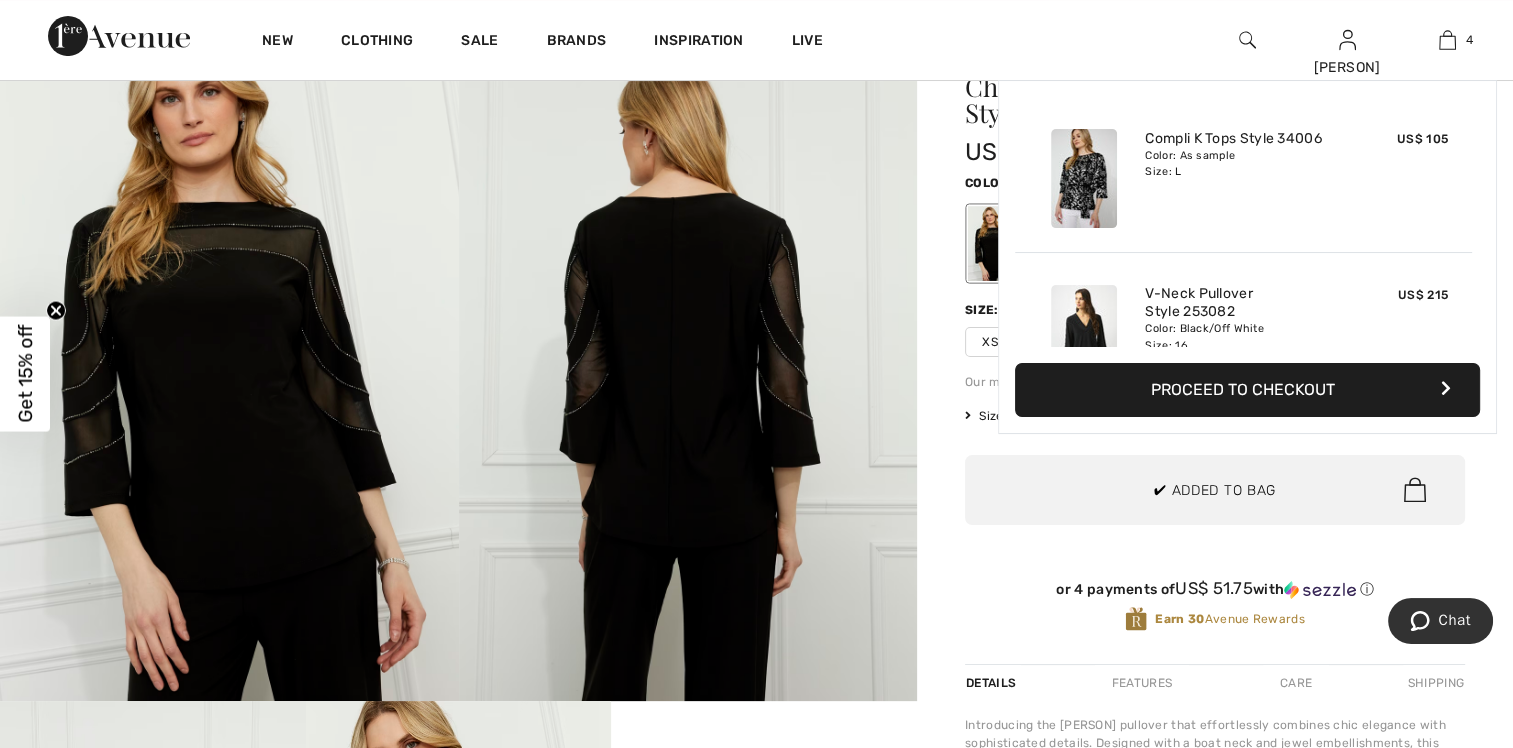 scroll, scrollTop: 372, scrollLeft: 0, axis: vertical 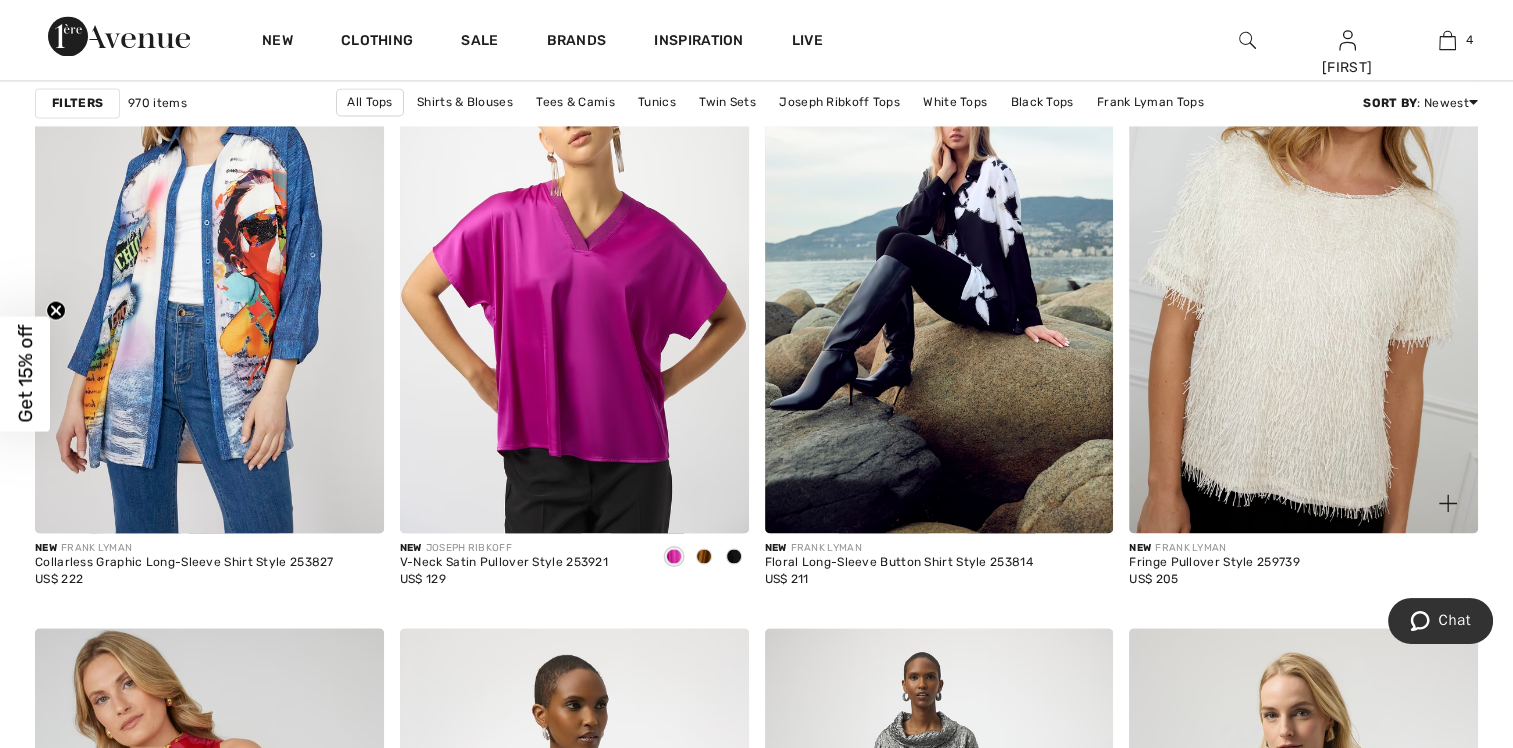 click at bounding box center [1303, 271] 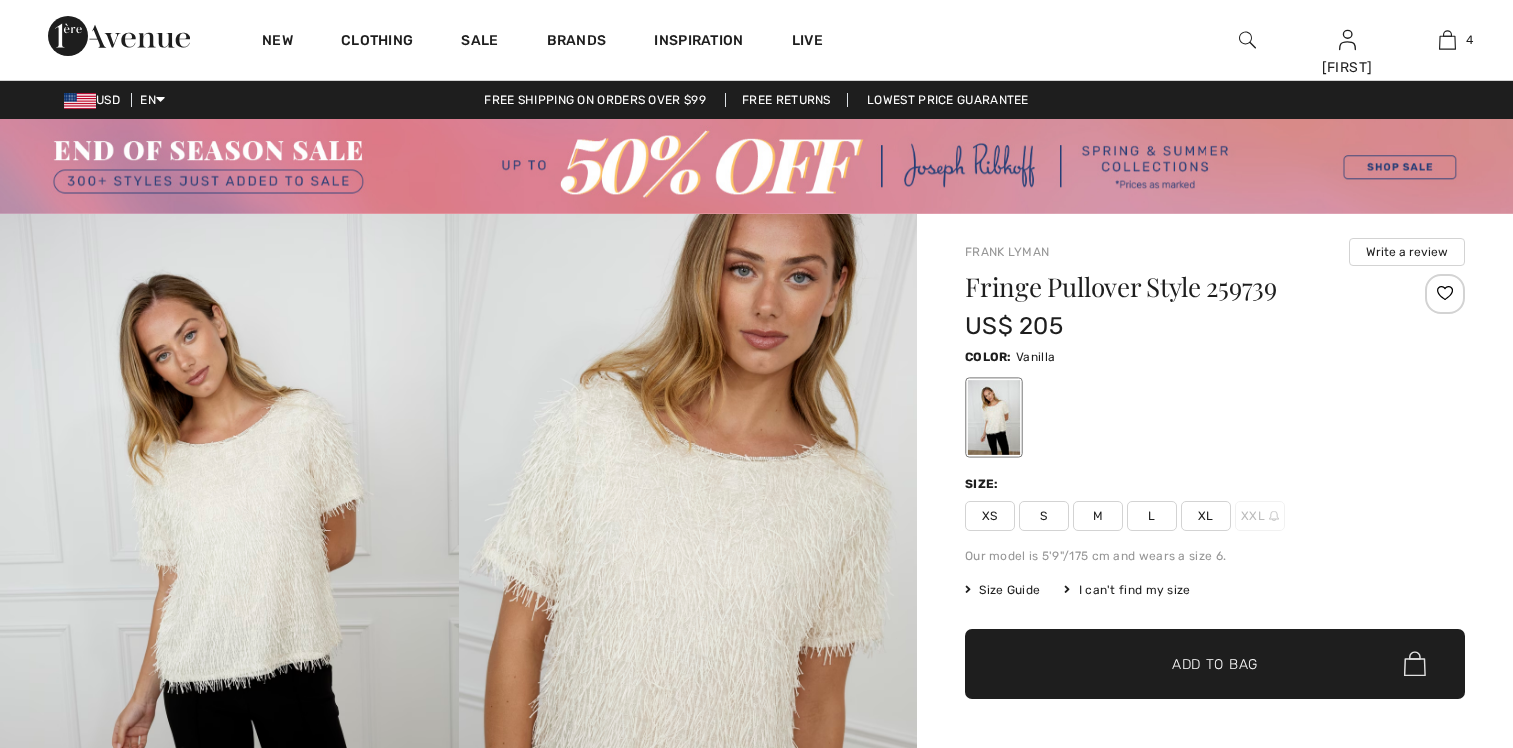 scroll, scrollTop: 0, scrollLeft: 0, axis: both 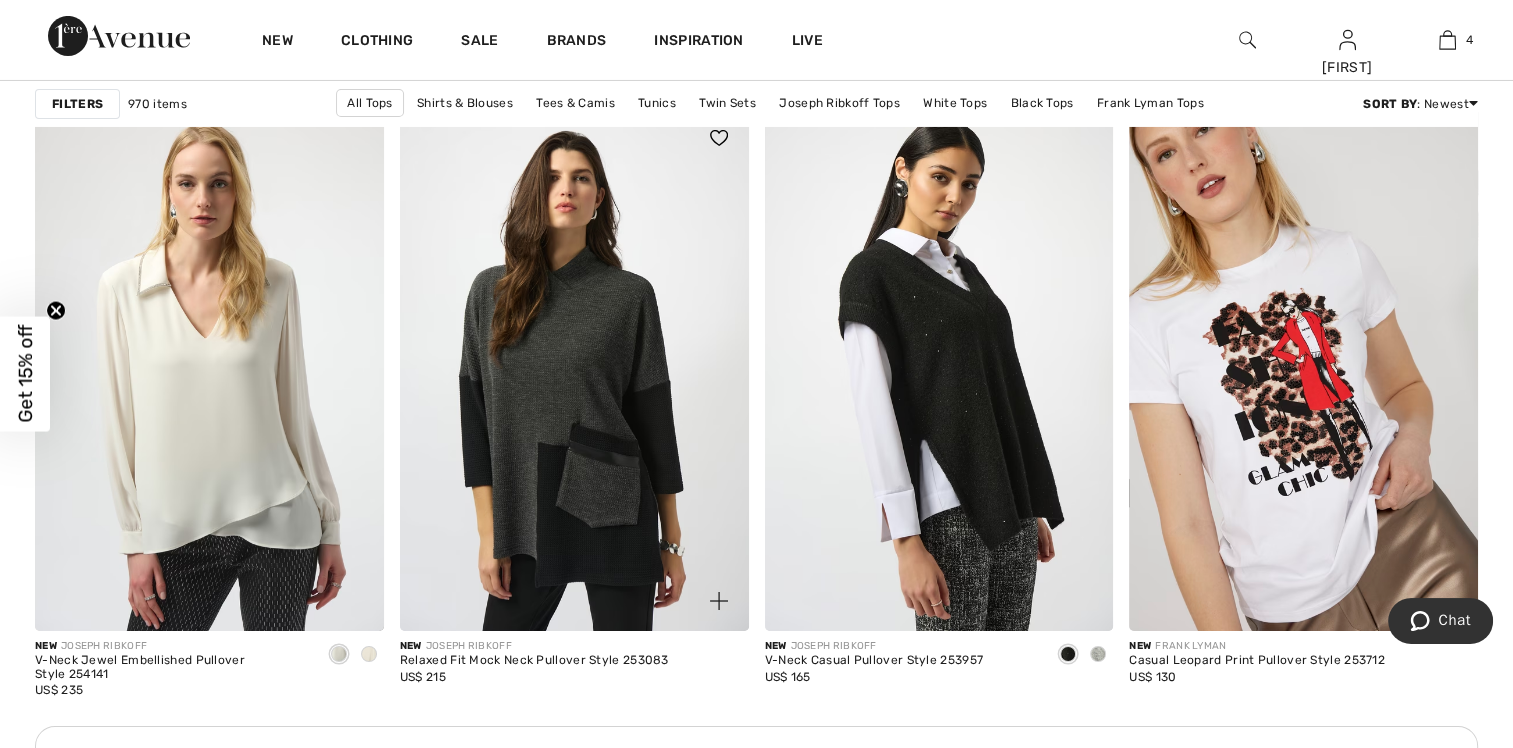 click on "Relaxed Fit Mock Neck Pullover Style 253083" at bounding box center (534, 661) 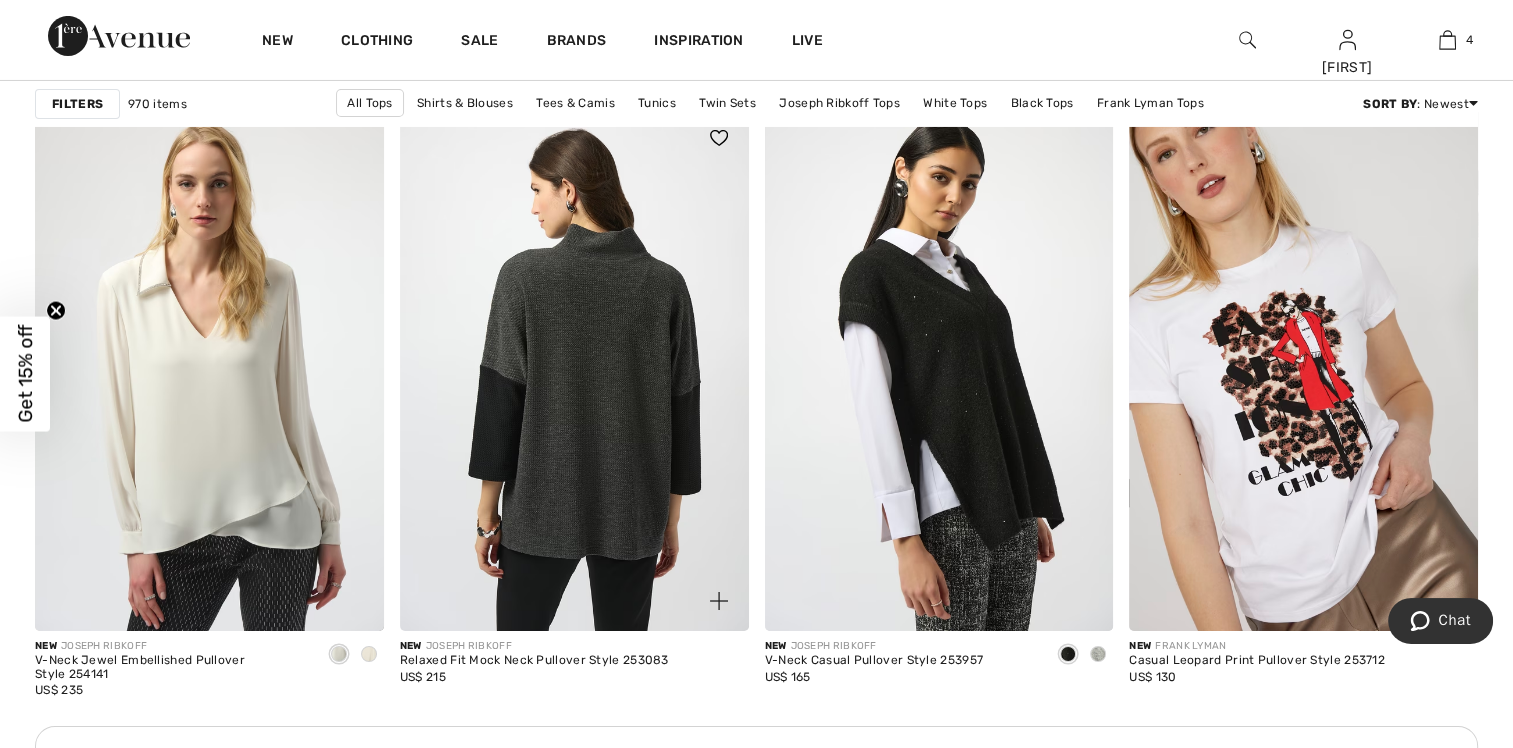 click at bounding box center (574, 369) 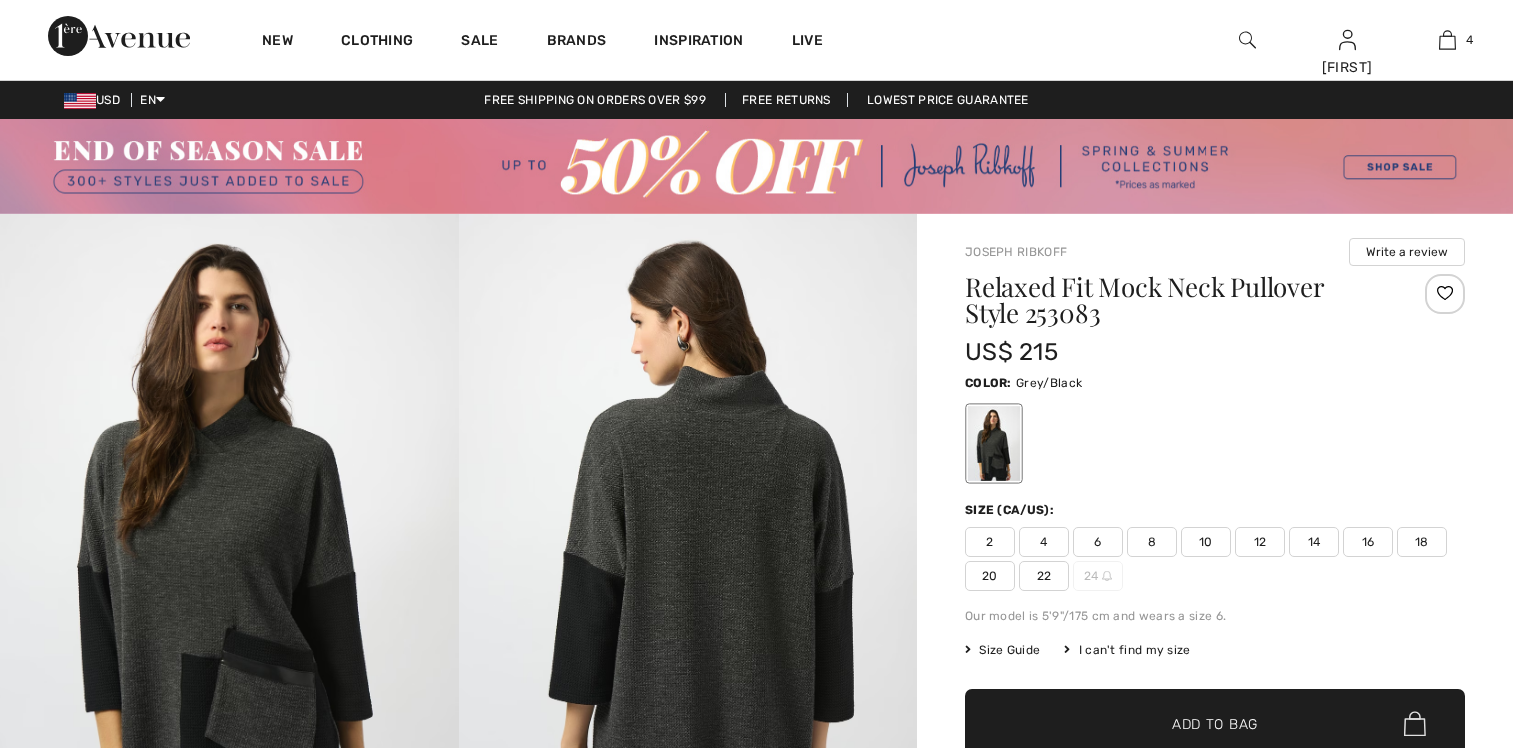 scroll, scrollTop: 0, scrollLeft: 0, axis: both 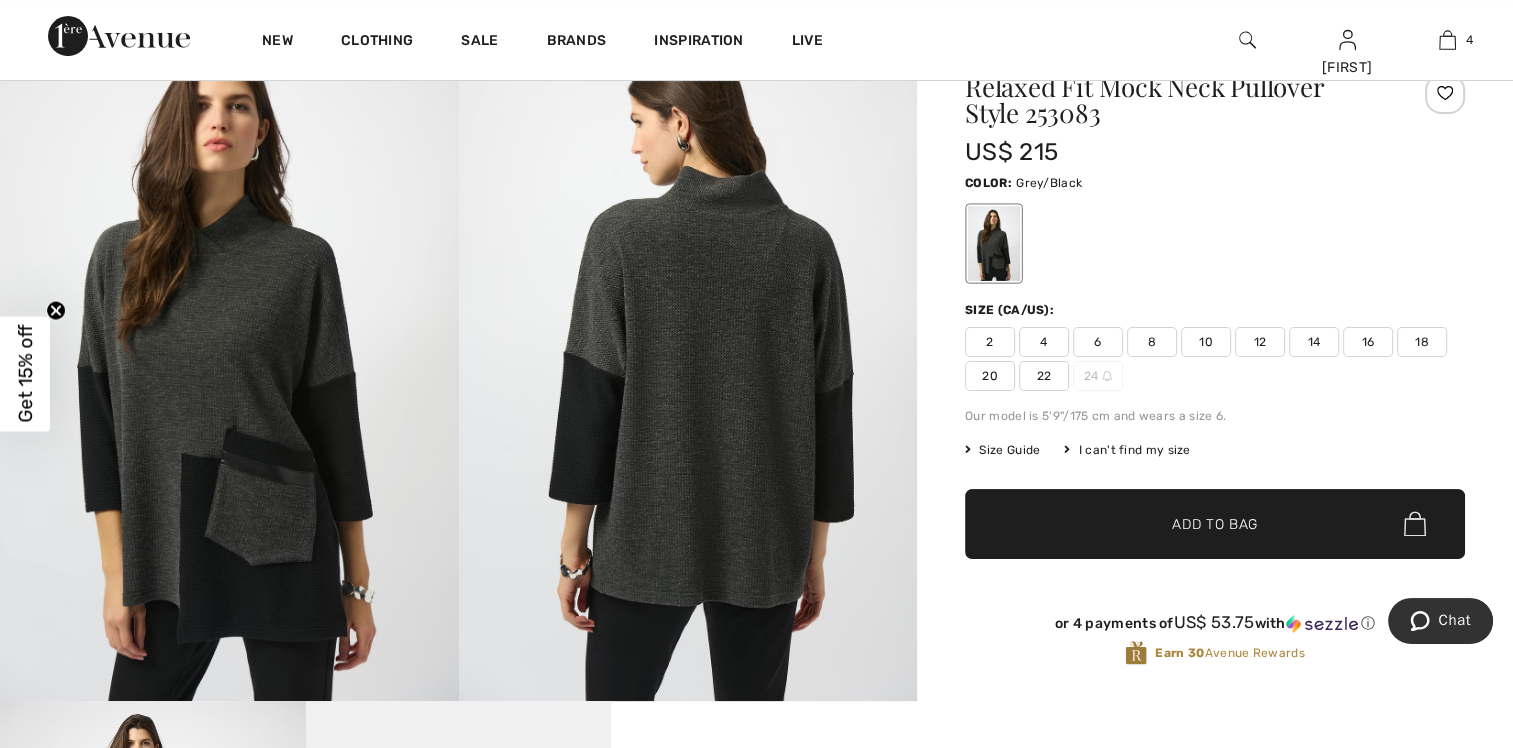 click on "16" at bounding box center [1368, 342] 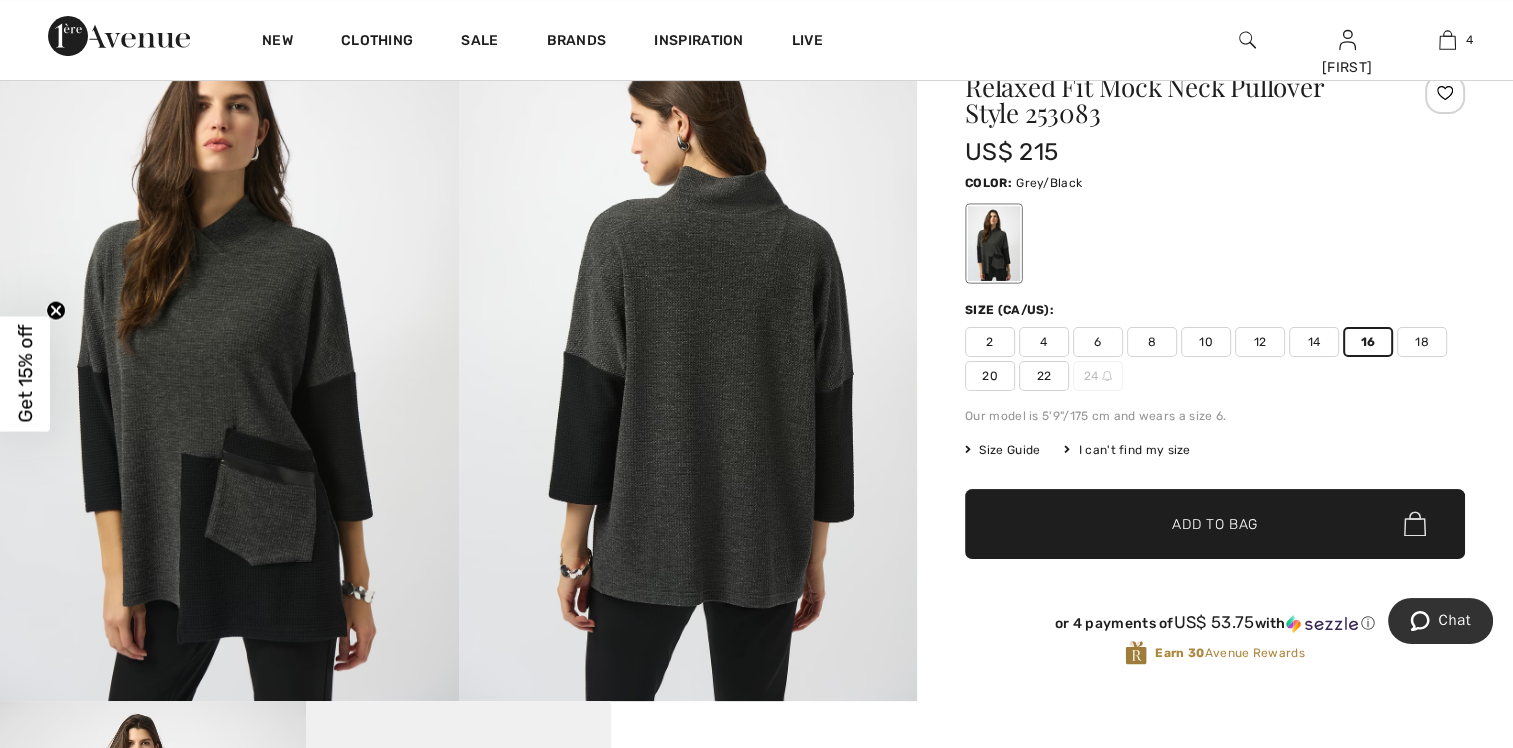 click on "Add to Bag" at bounding box center [1215, 523] 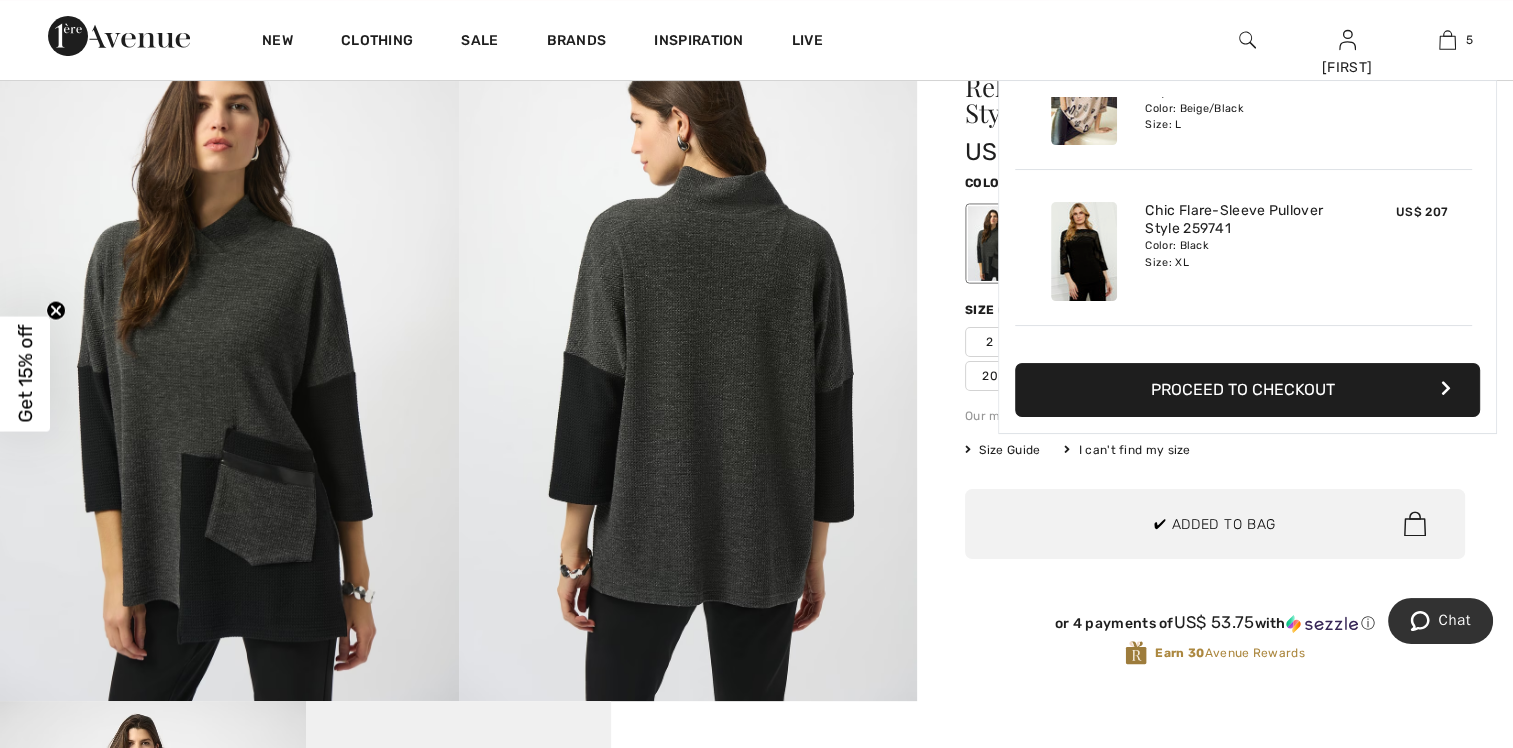 scroll, scrollTop: 528, scrollLeft: 0, axis: vertical 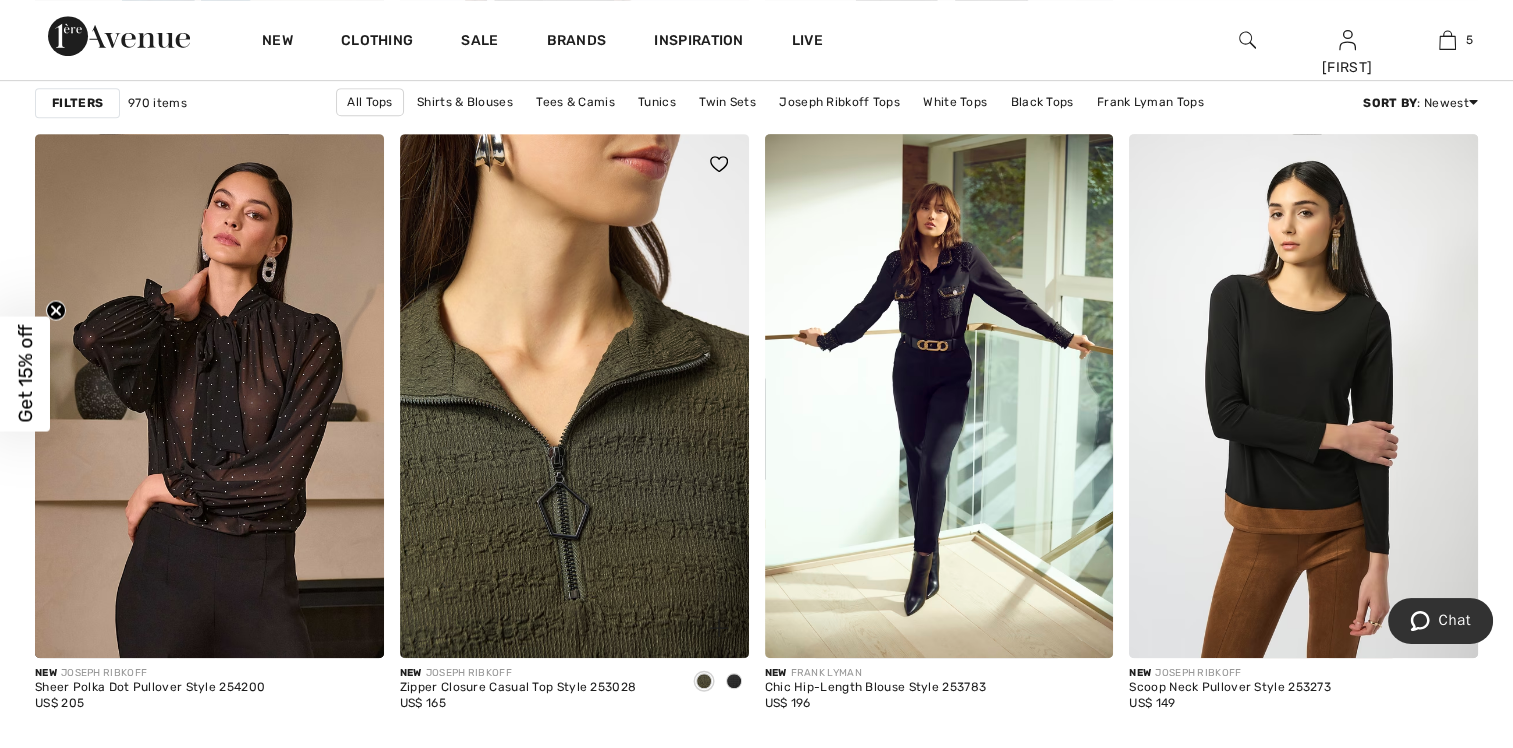 click at bounding box center (574, 395) 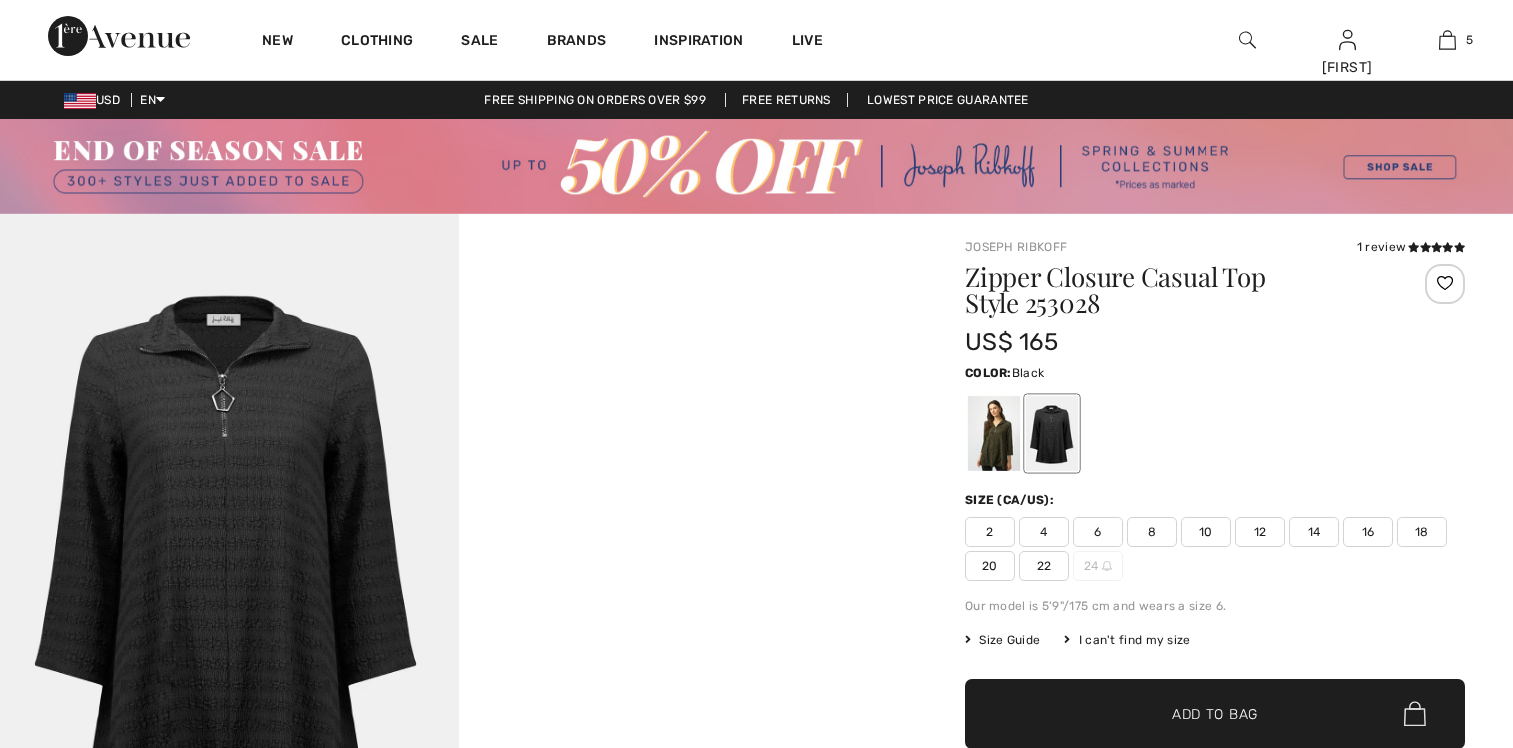scroll, scrollTop: 0, scrollLeft: 0, axis: both 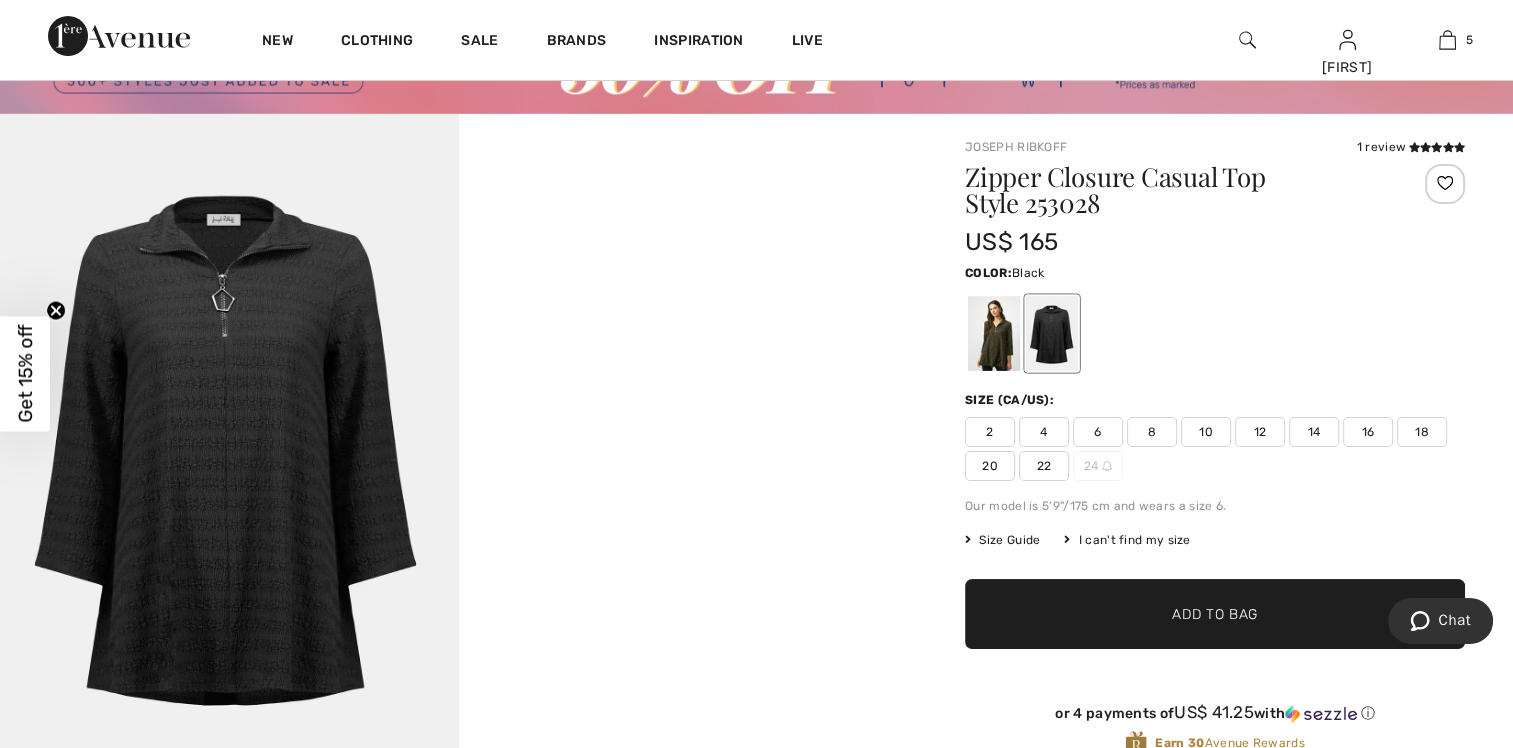 click on "16" at bounding box center [1368, 432] 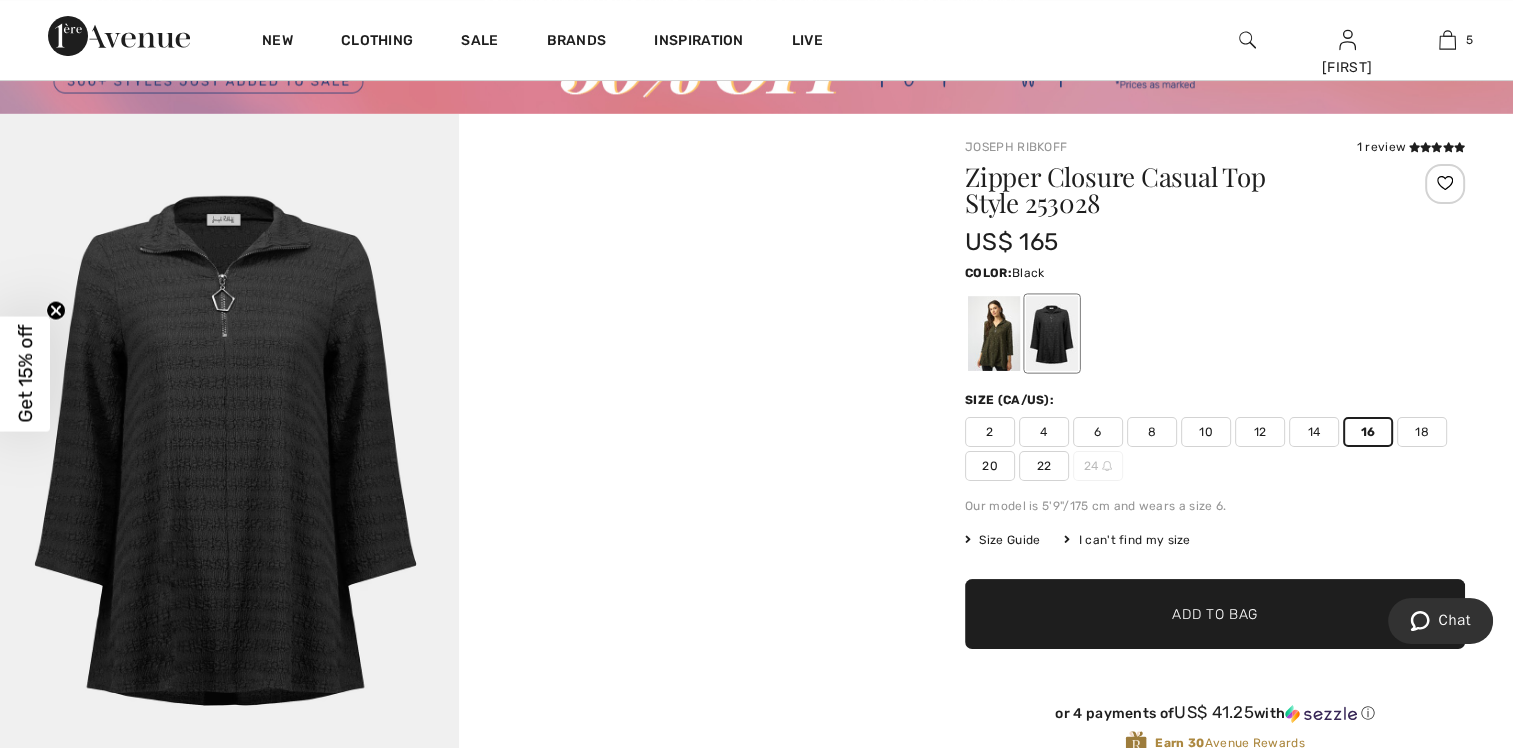 click on "Add to Bag" at bounding box center (1215, 613) 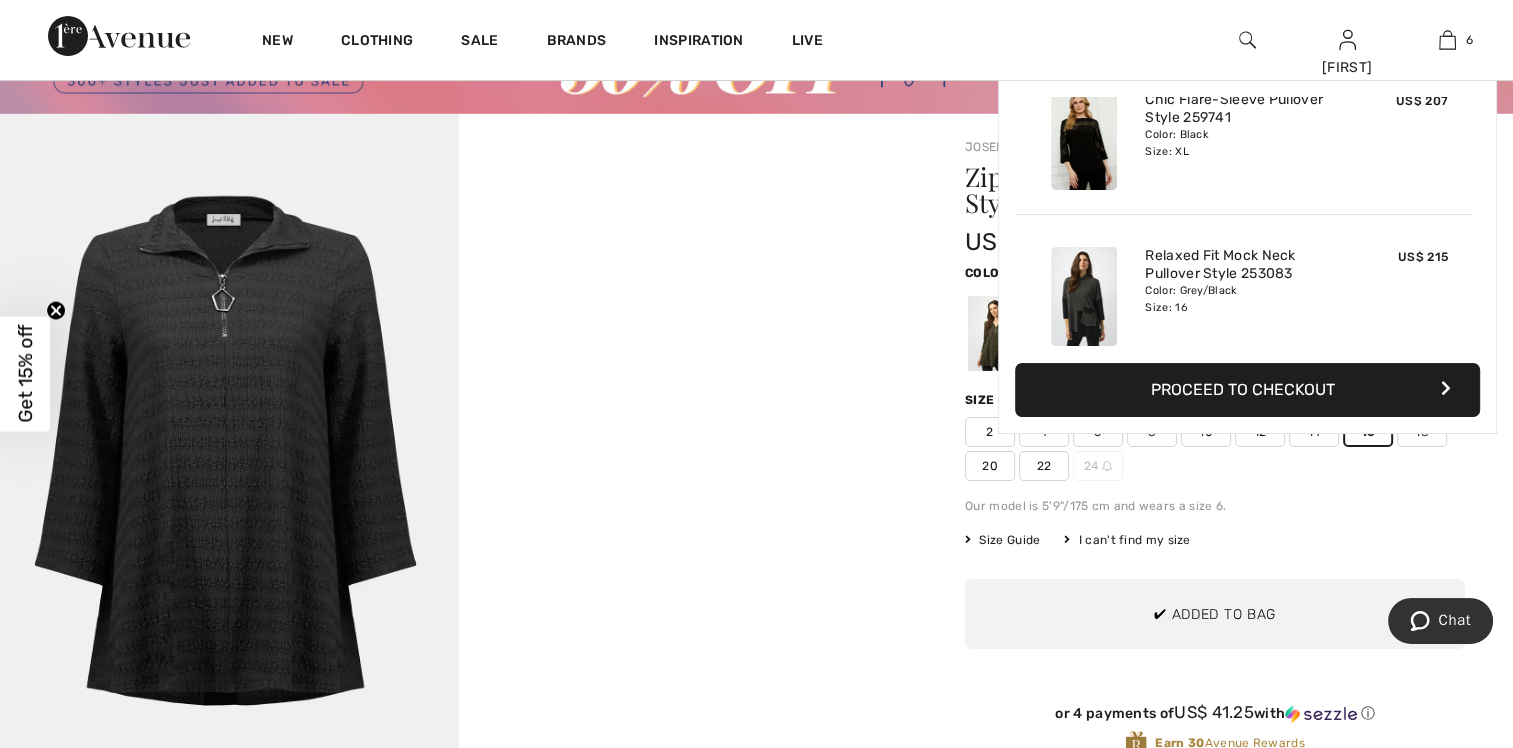scroll, scrollTop: 684, scrollLeft: 0, axis: vertical 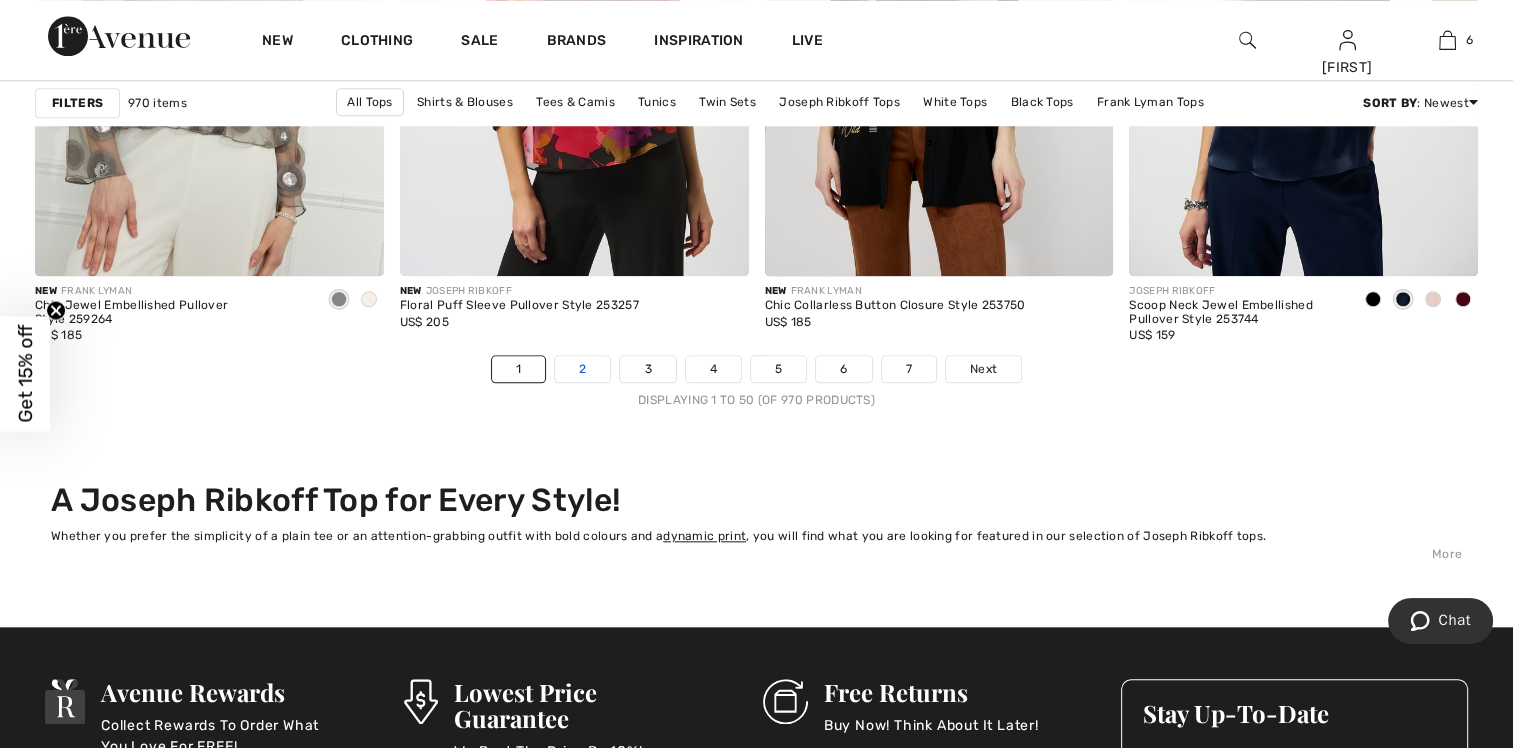 click on "2" at bounding box center [582, 369] 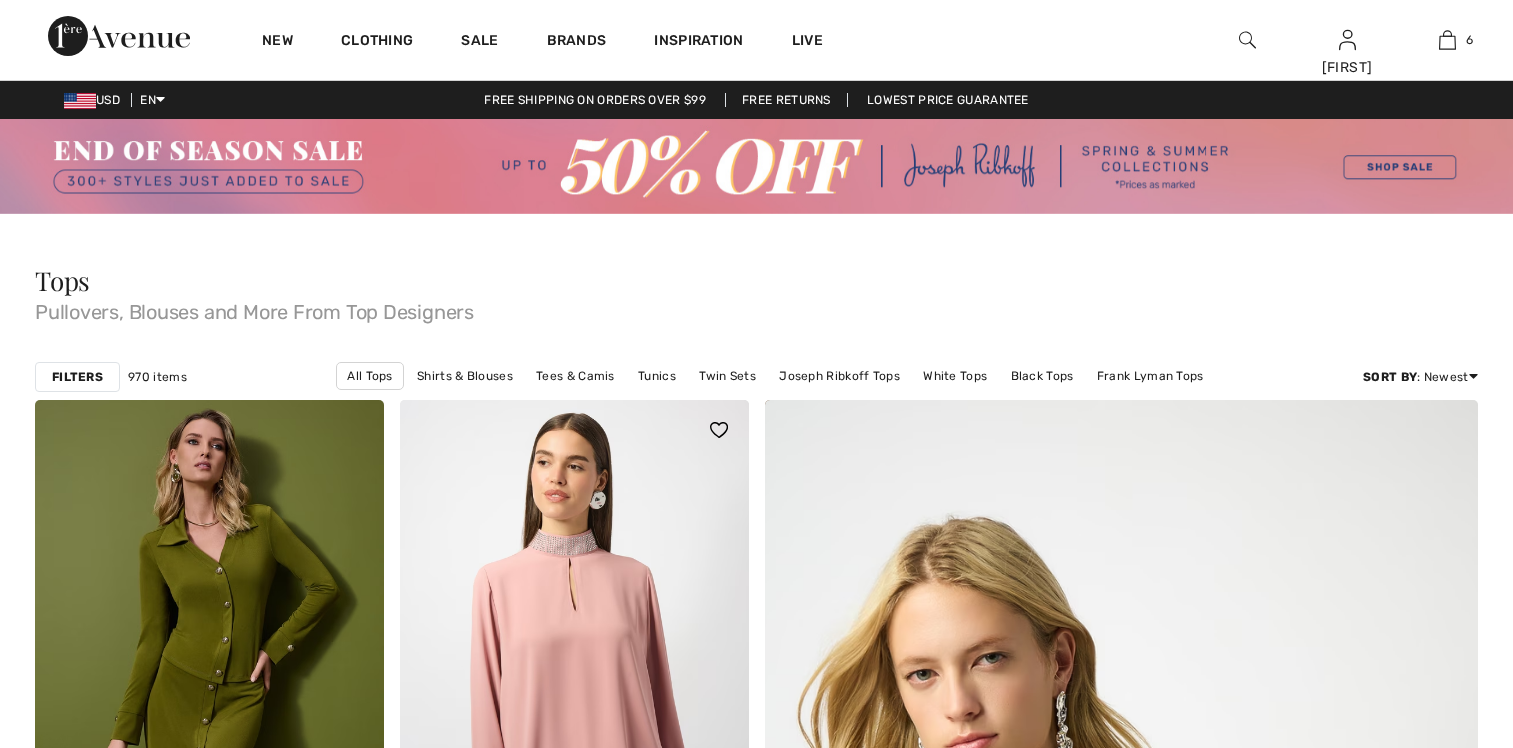 scroll, scrollTop: 0, scrollLeft: 0, axis: both 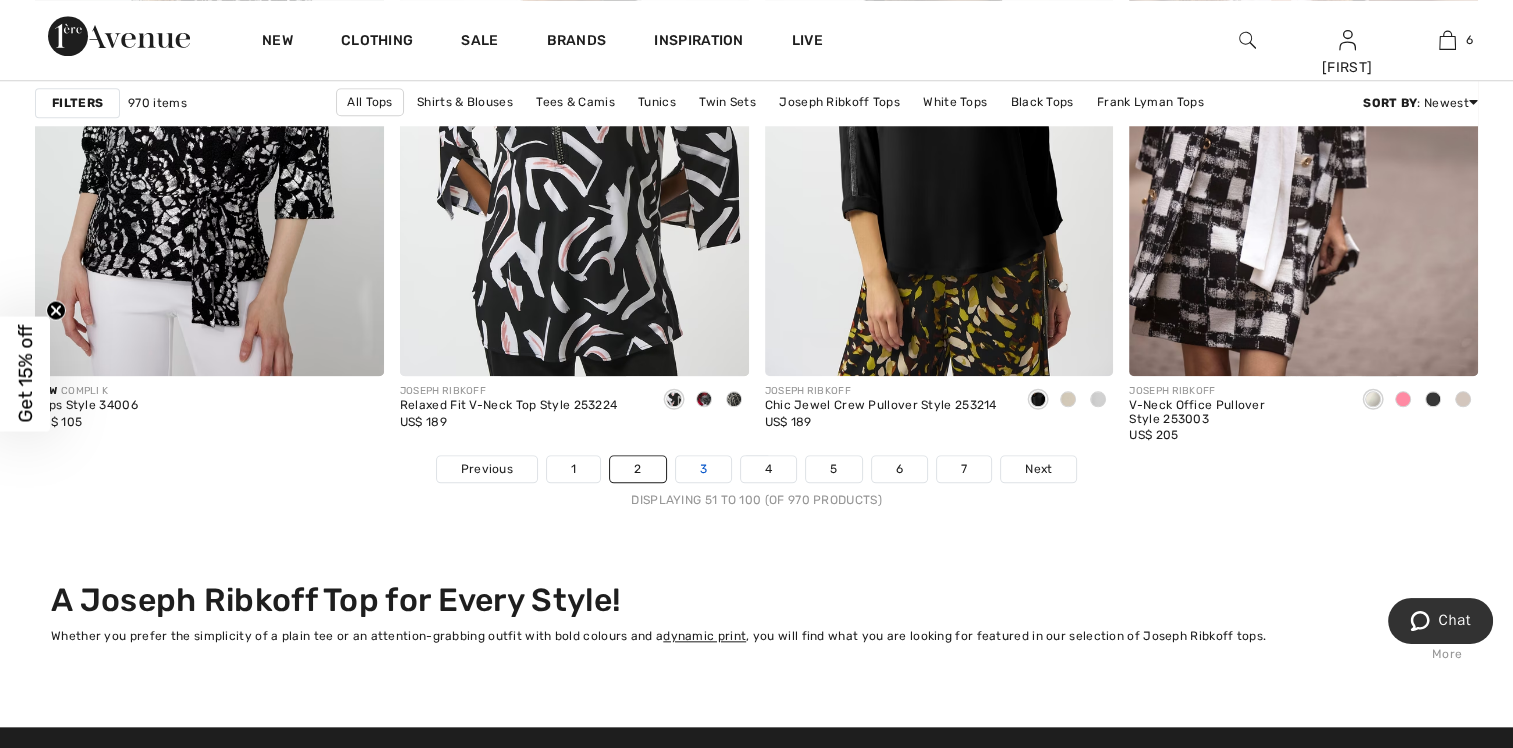 click on "3" at bounding box center [703, 469] 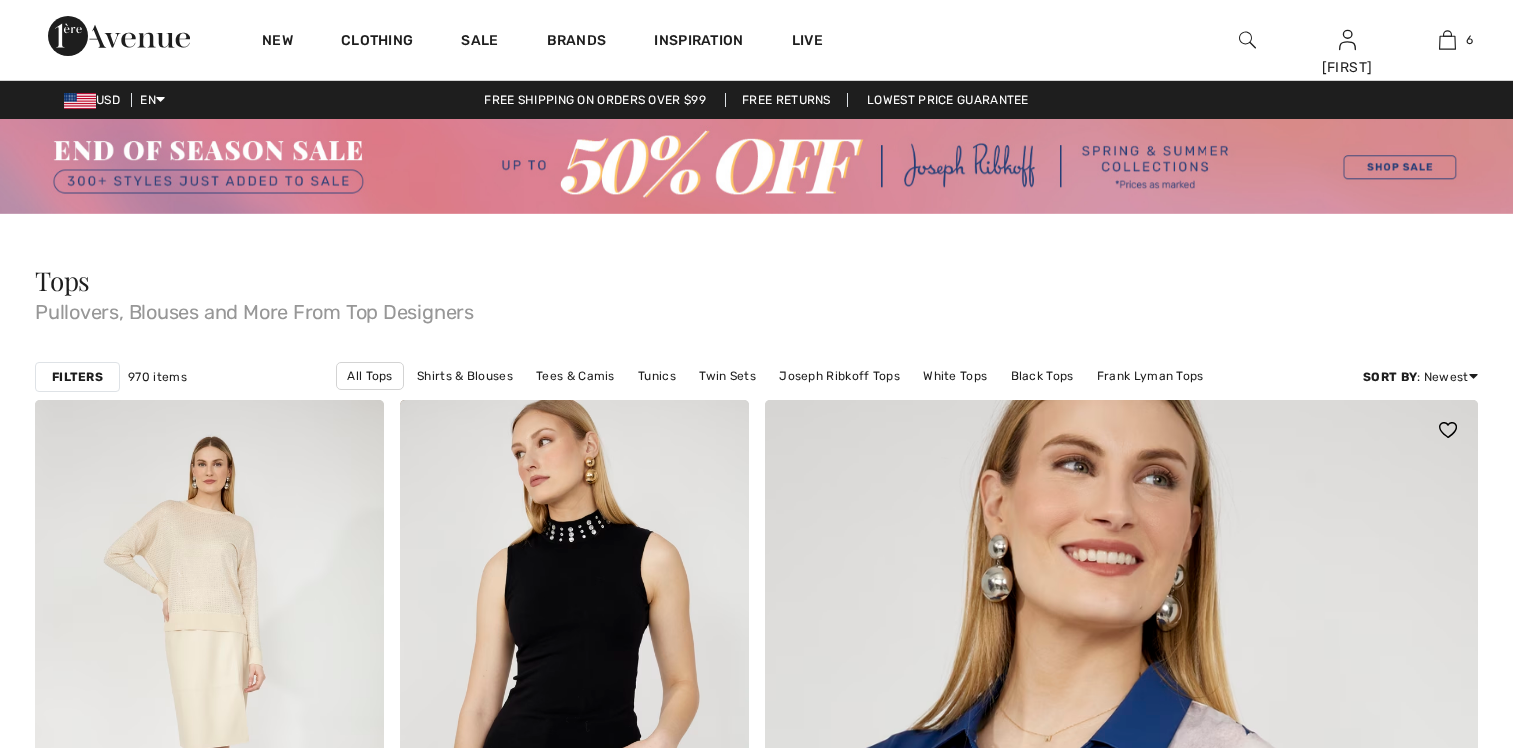 scroll, scrollTop: 0, scrollLeft: 0, axis: both 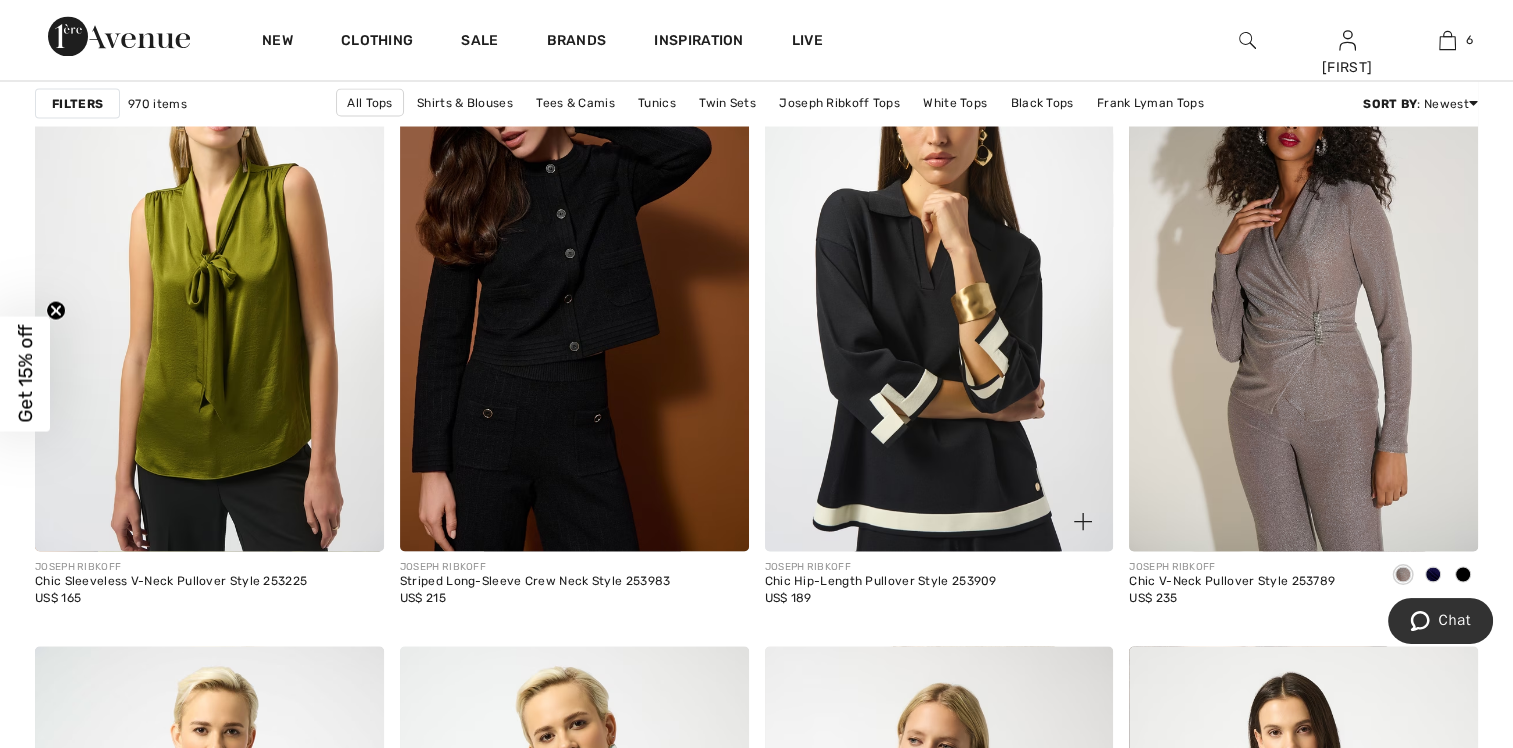 click on "Chic Hip-Length Pullover Style 253909" at bounding box center [881, 581] 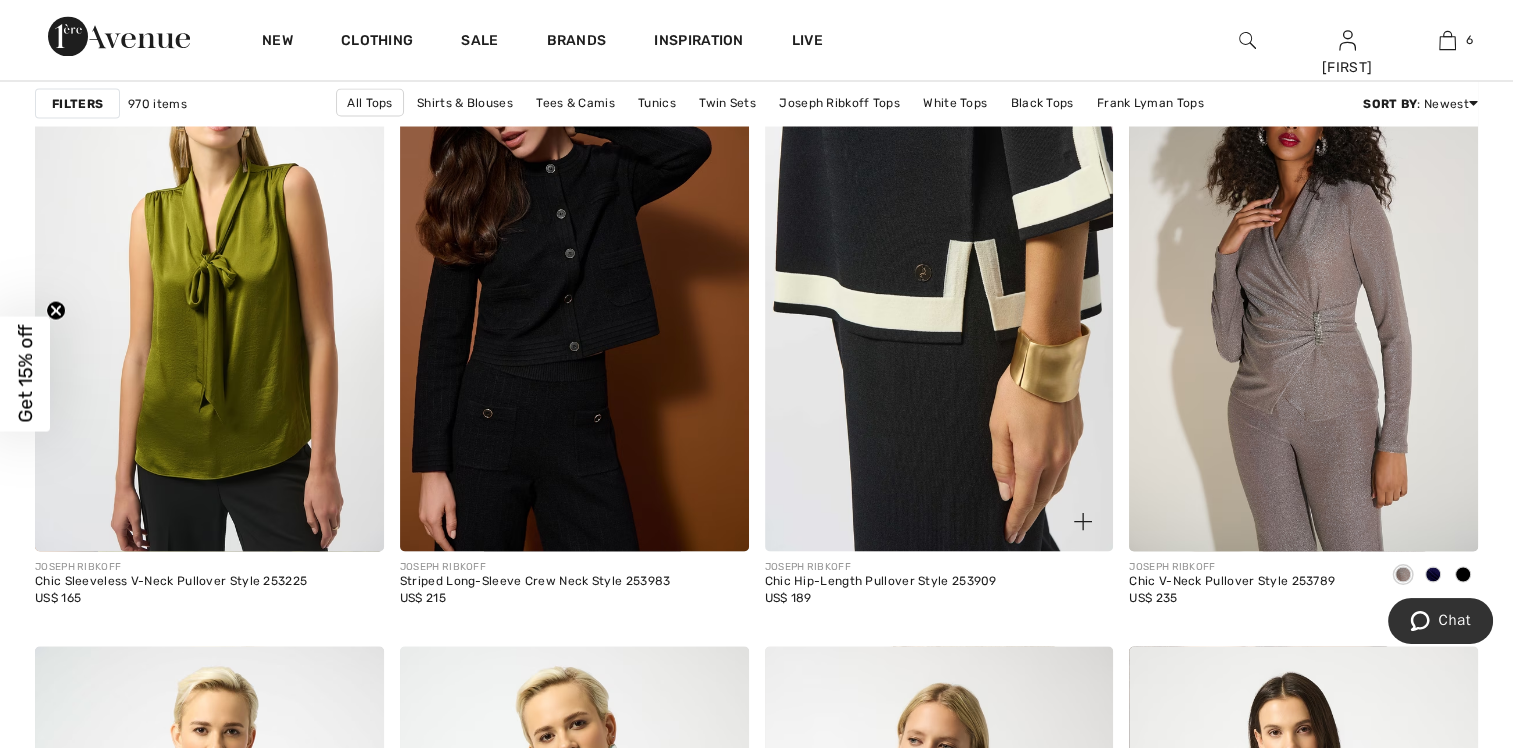 click at bounding box center [939, 289] 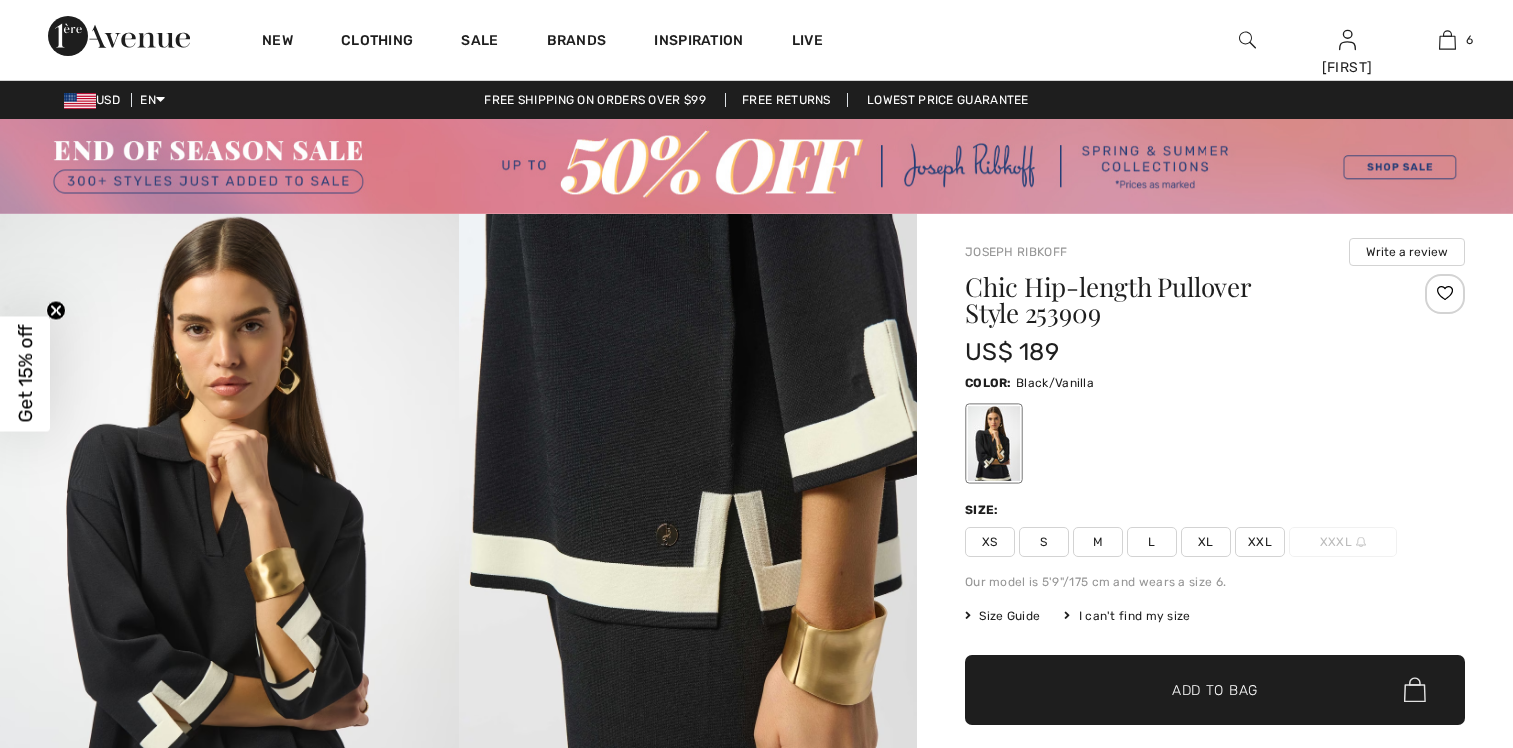 scroll, scrollTop: 0, scrollLeft: 0, axis: both 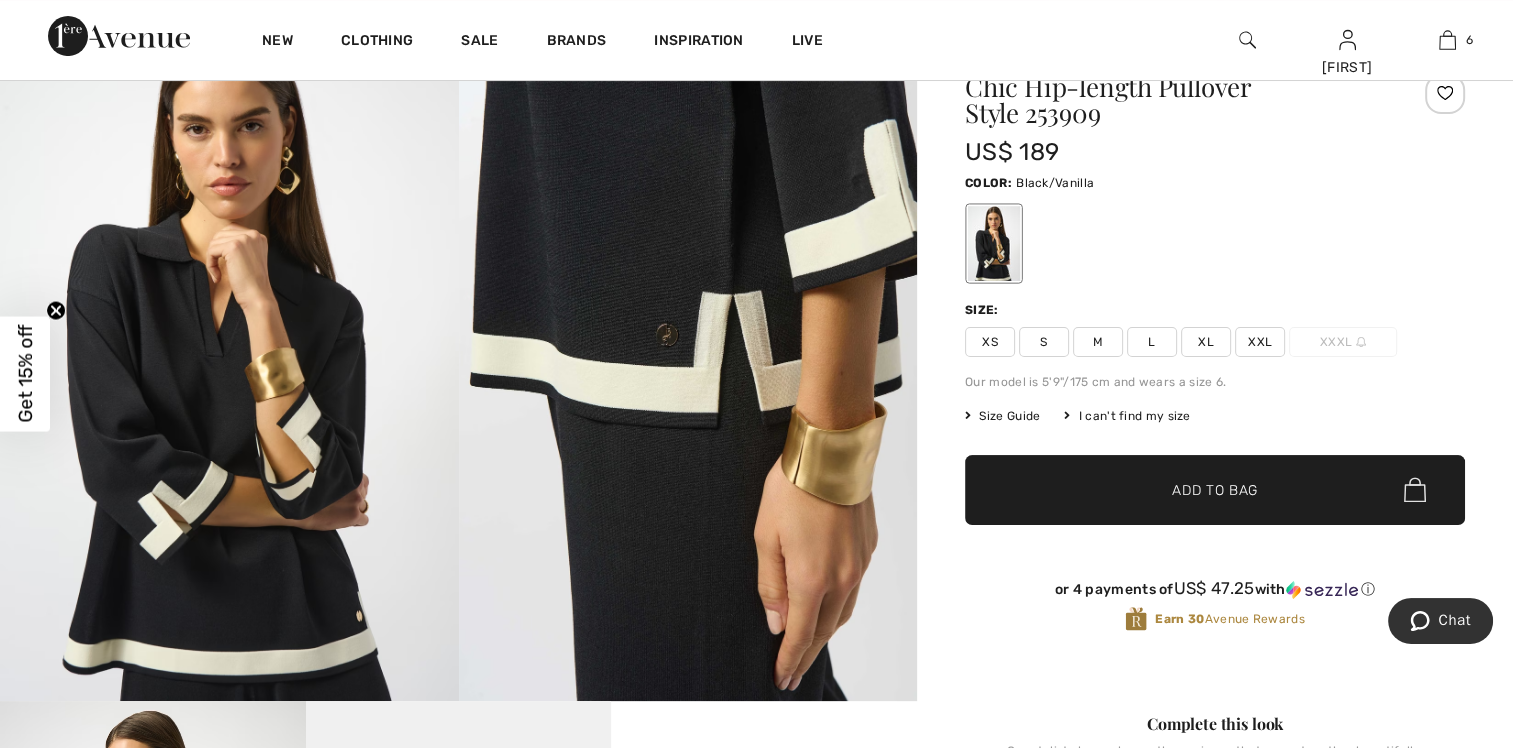 click on "L" at bounding box center [1152, 342] 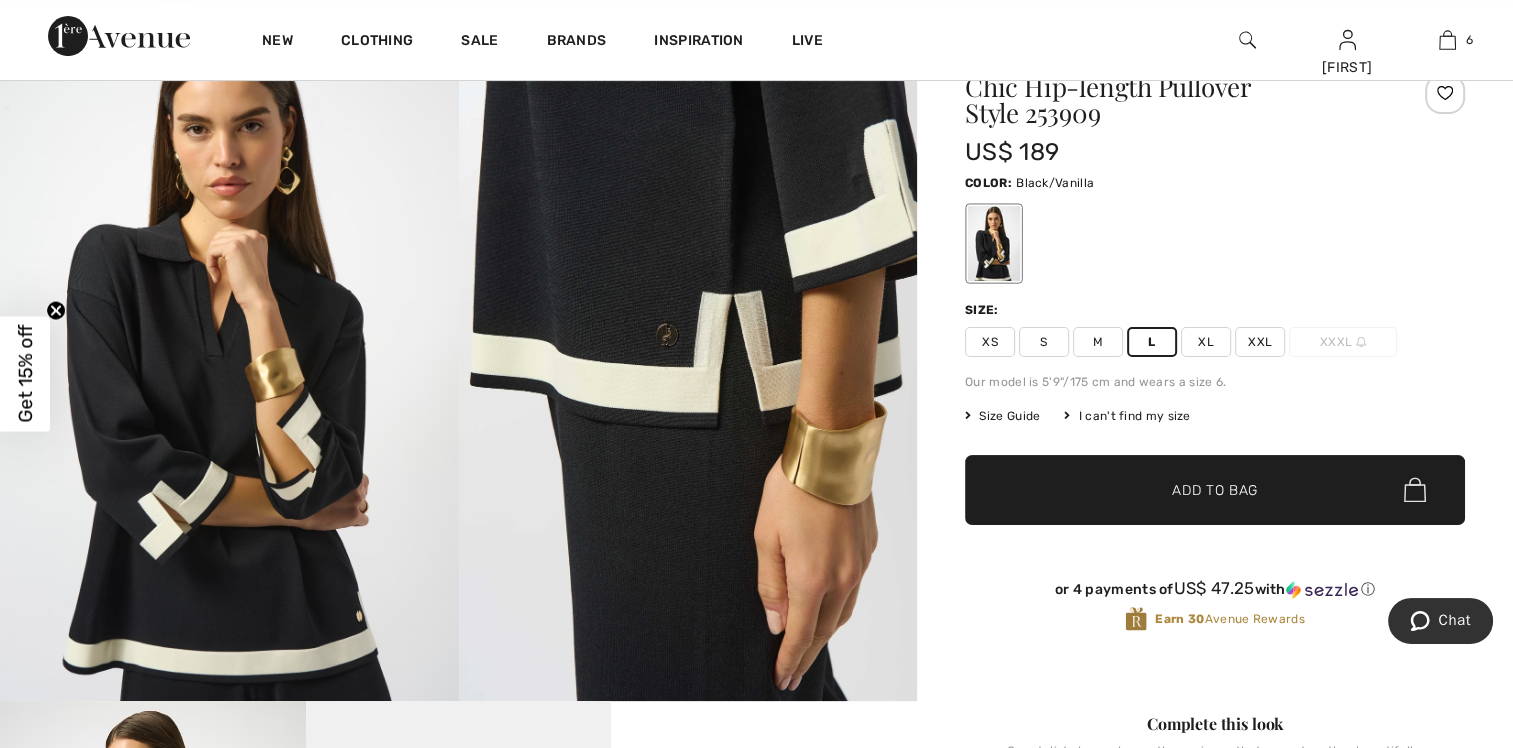 click on "✔ Added to Bag" at bounding box center [1185, 489] 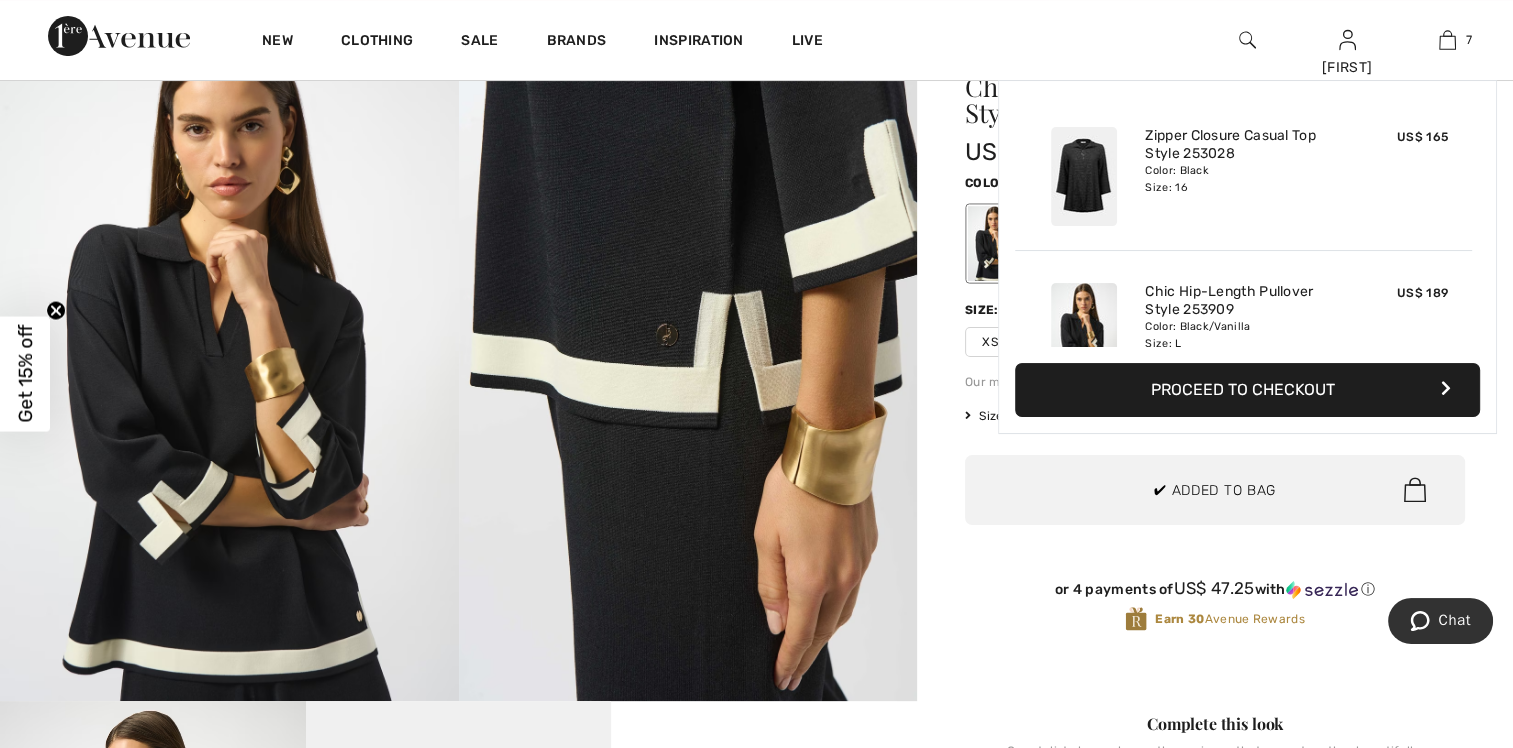 scroll, scrollTop: 840, scrollLeft: 0, axis: vertical 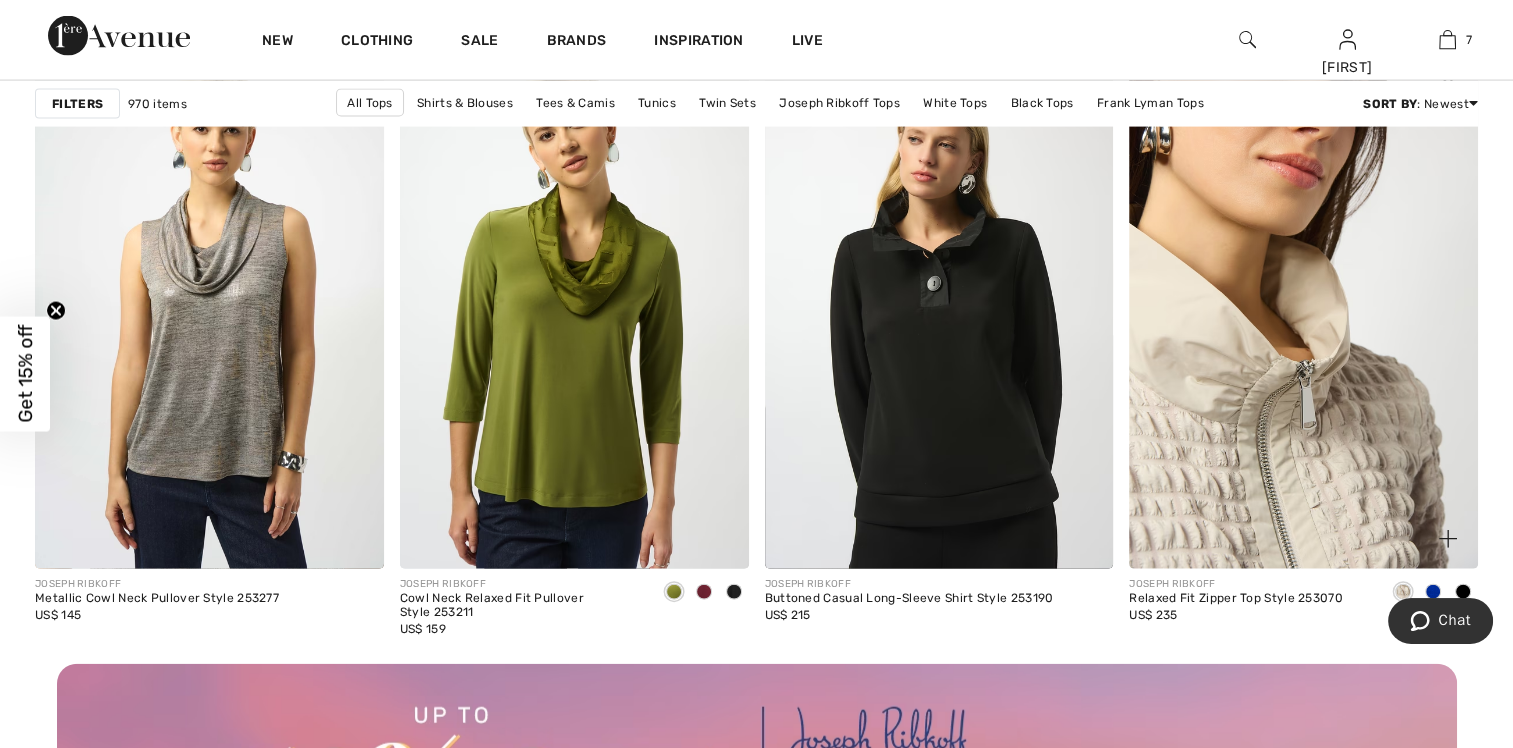 click at bounding box center [1303, 307] 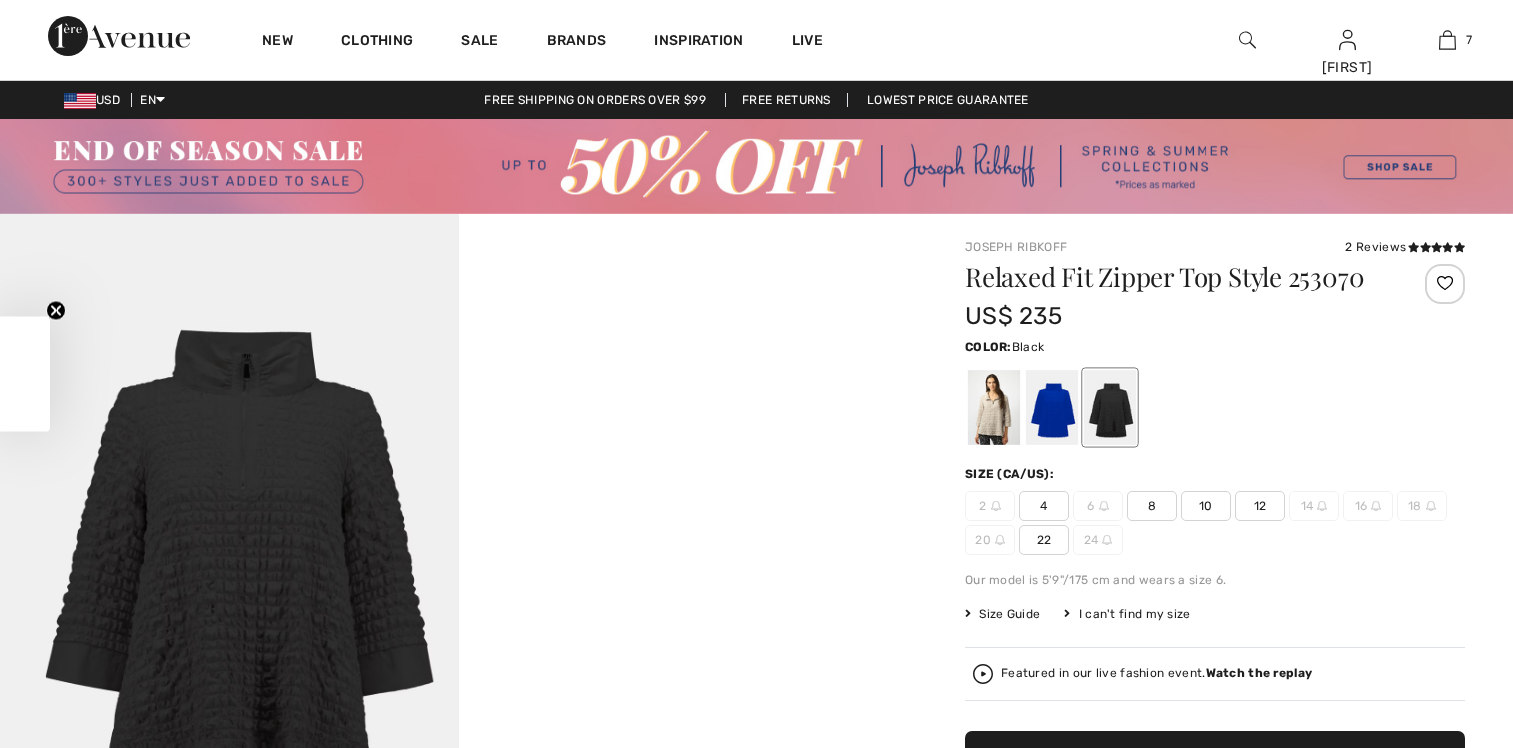 scroll, scrollTop: 0, scrollLeft: 0, axis: both 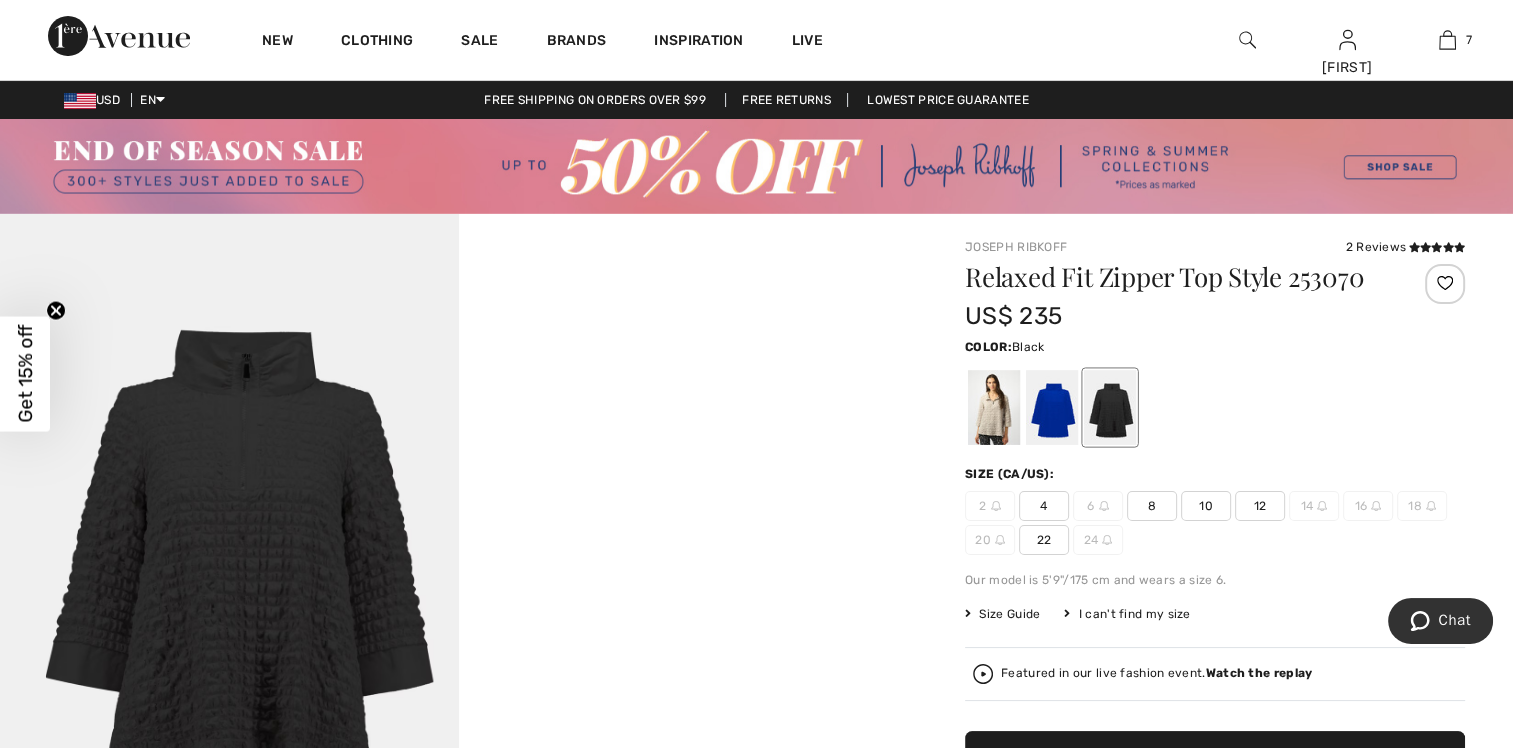 click at bounding box center [1110, 407] 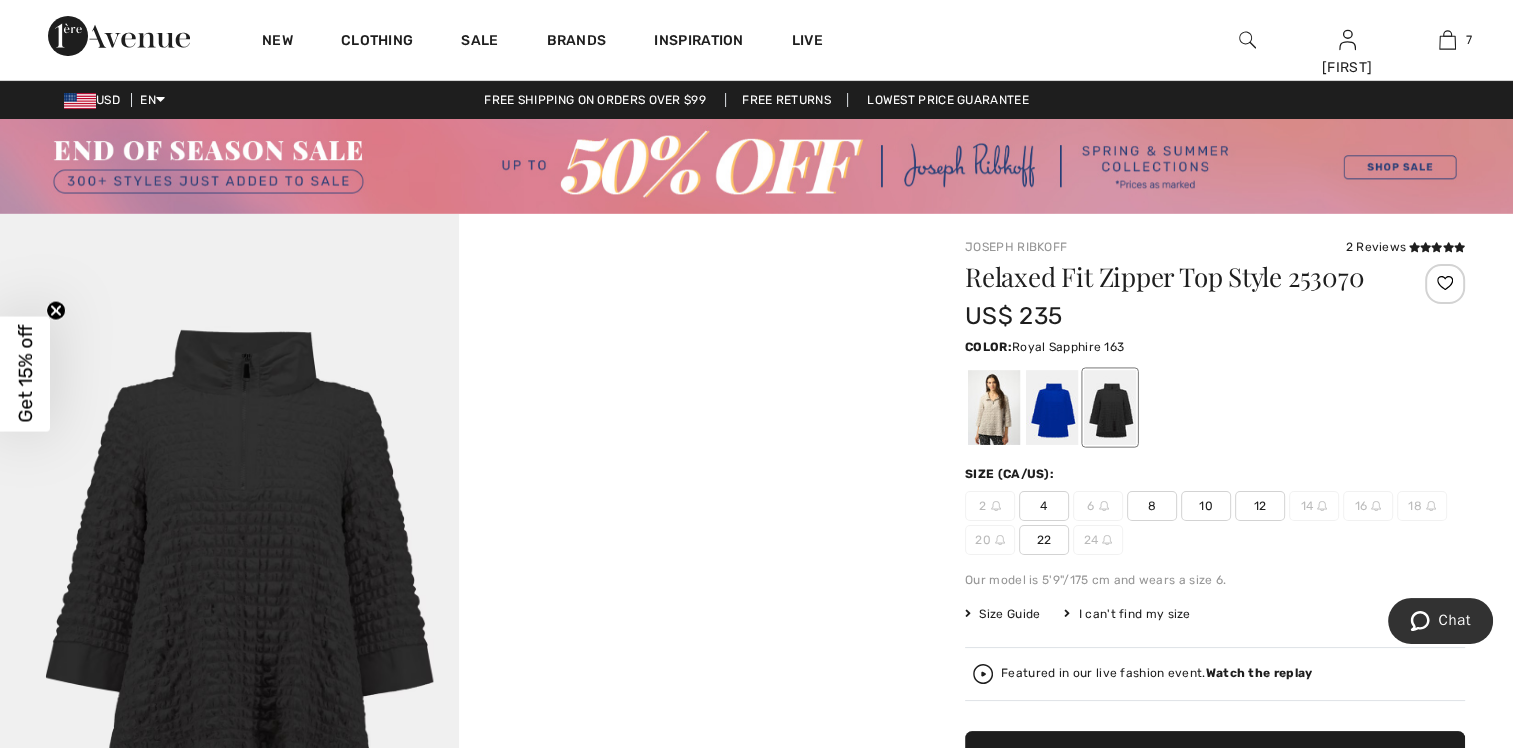 click at bounding box center [1052, 407] 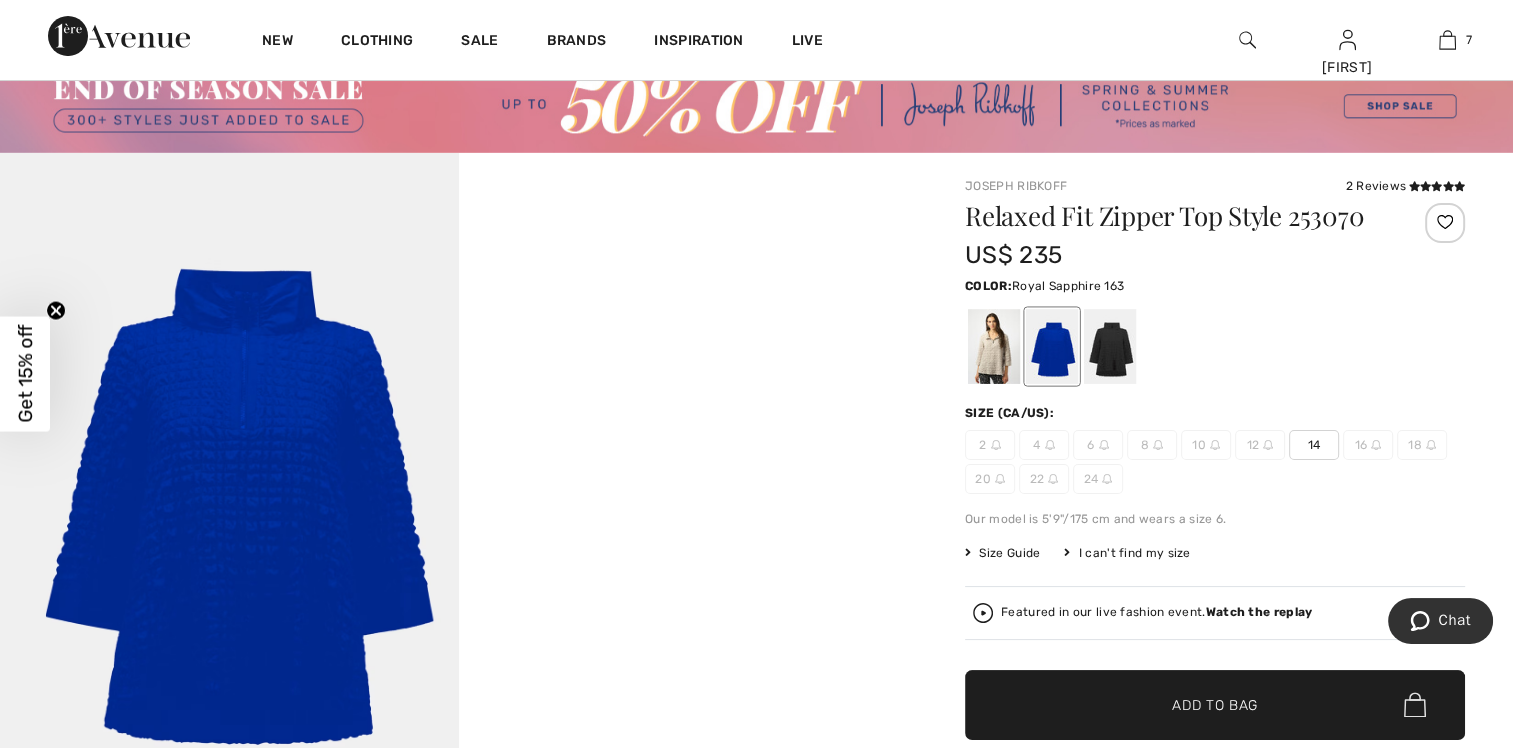 scroll, scrollTop: 0, scrollLeft: 0, axis: both 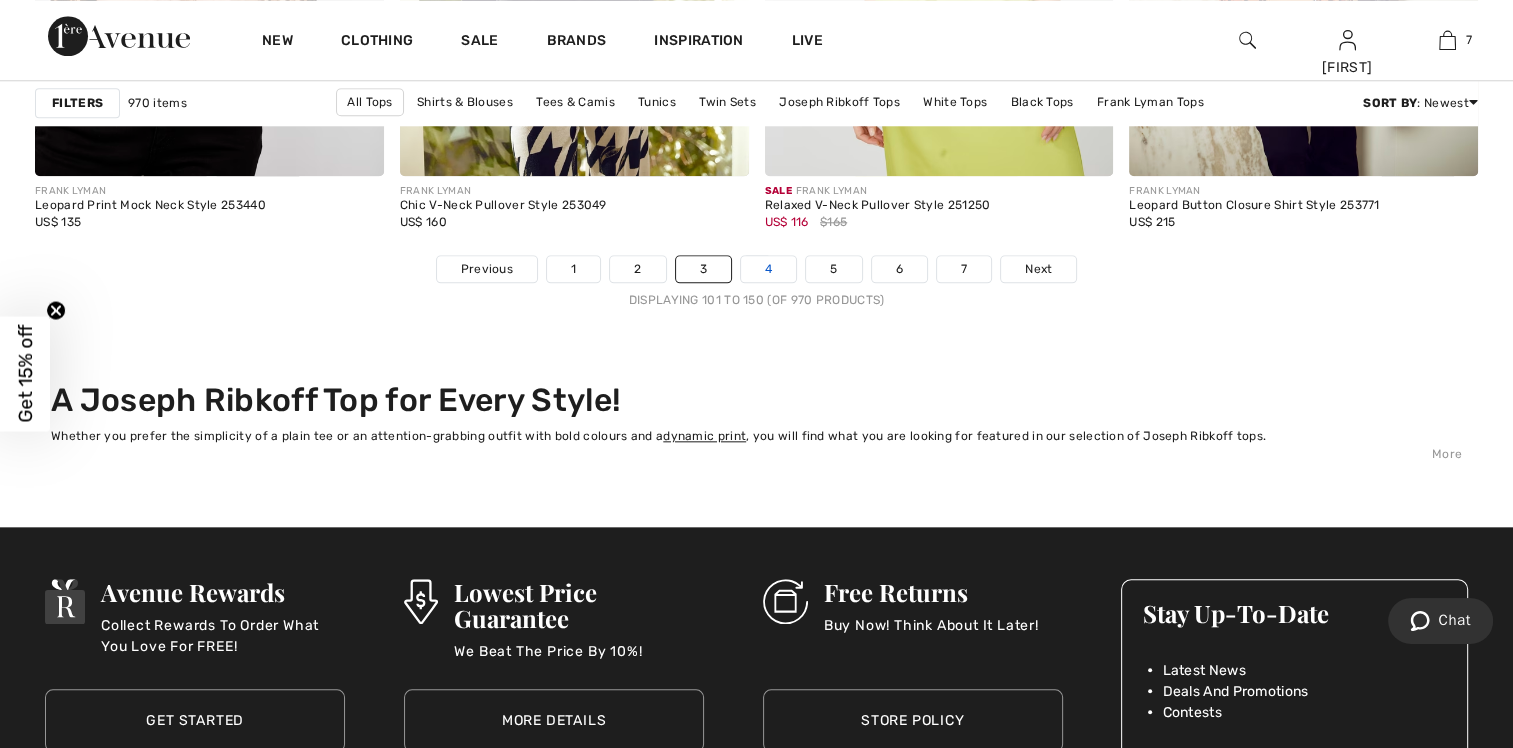 click on "4" at bounding box center (768, 269) 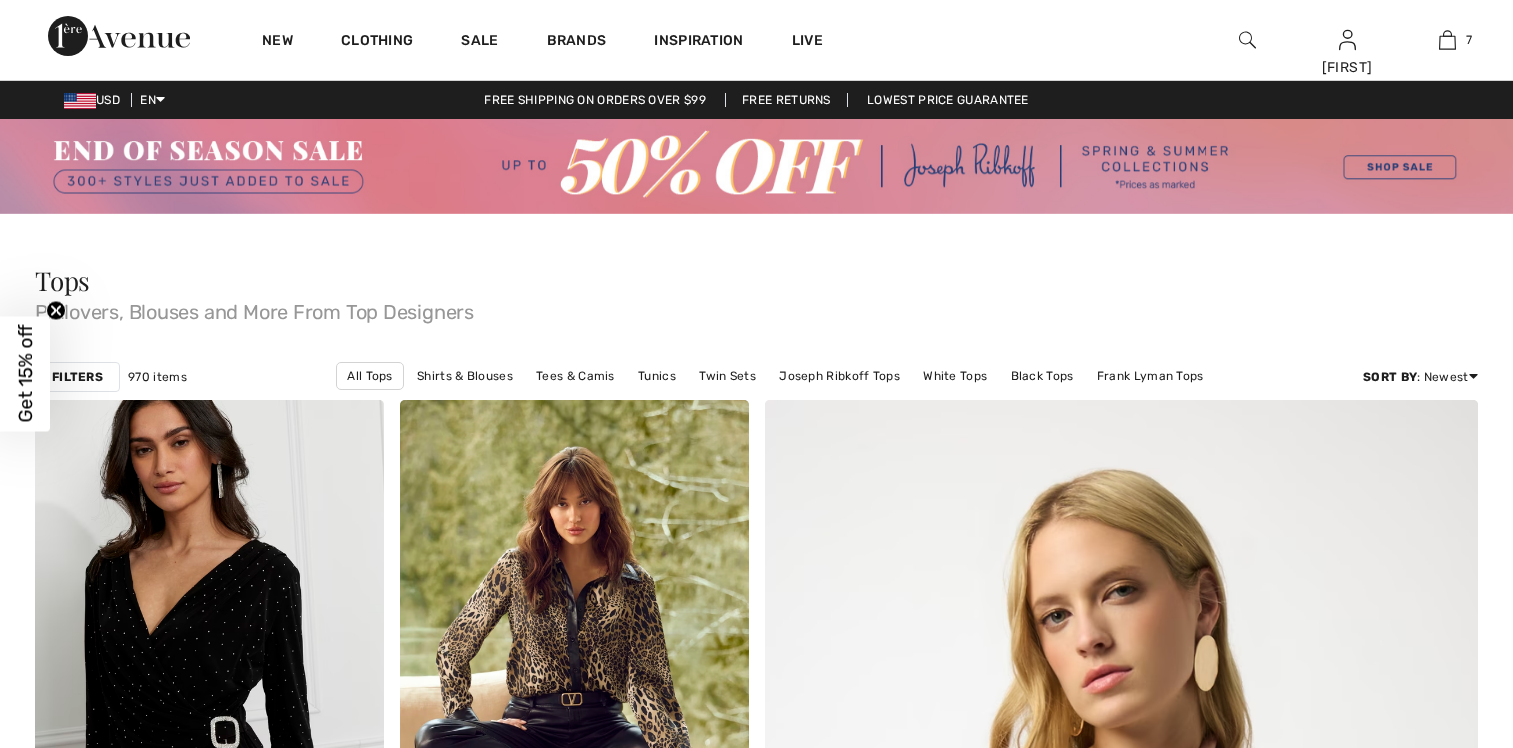 scroll, scrollTop: 112, scrollLeft: 0, axis: vertical 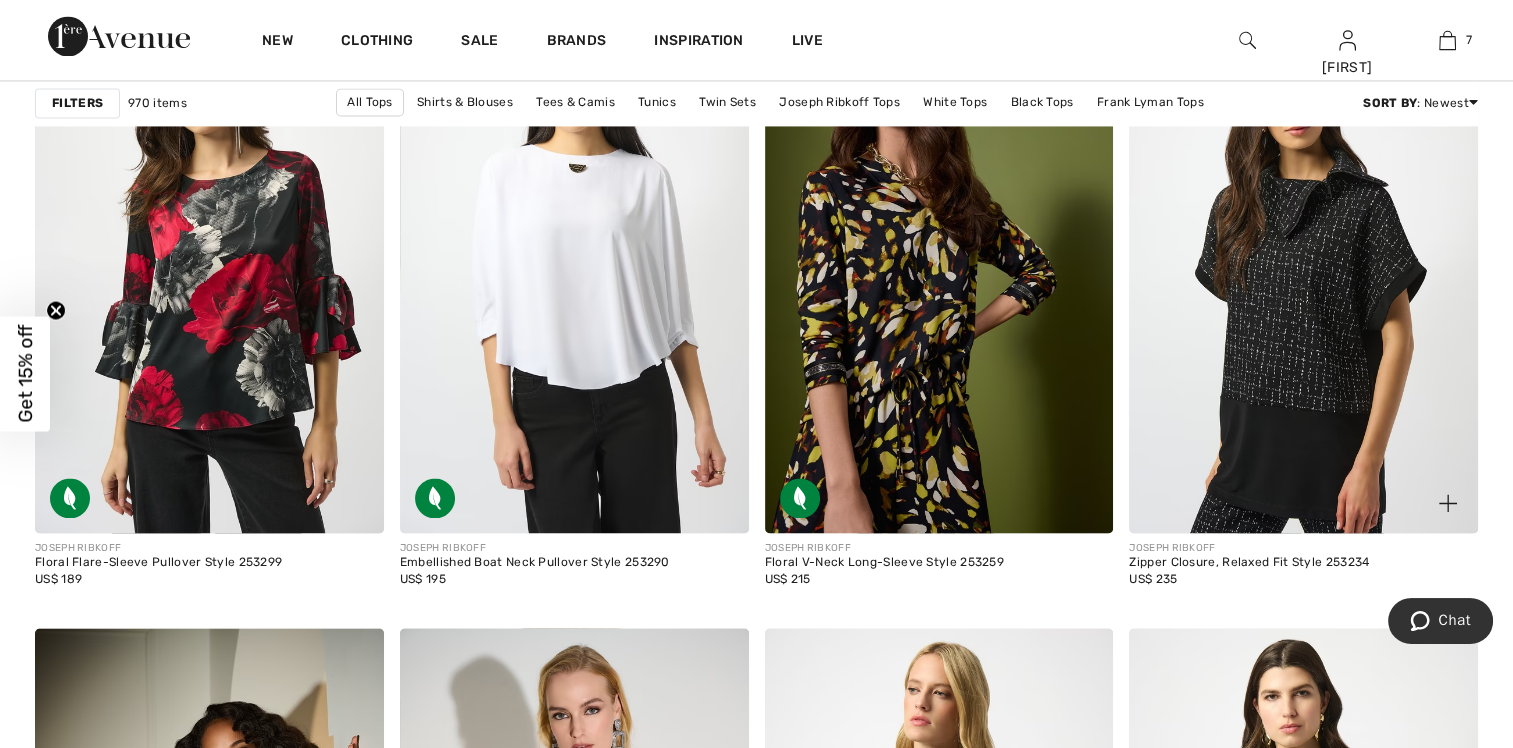 click on "Zipper Closure, Relaxed Fit Style 253234" at bounding box center (1249, 563) 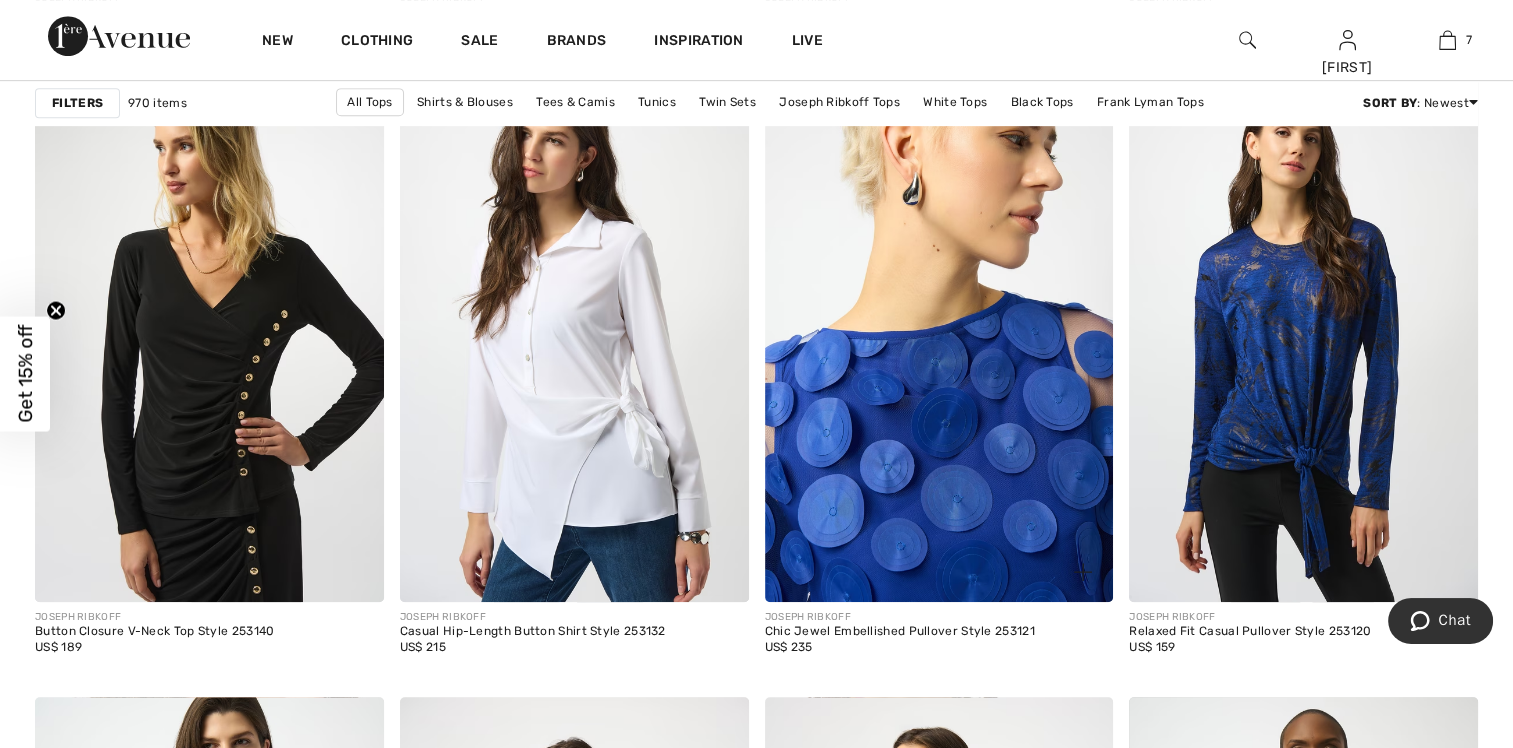 scroll, scrollTop: 8600, scrollLeft: 0, axis: vertical 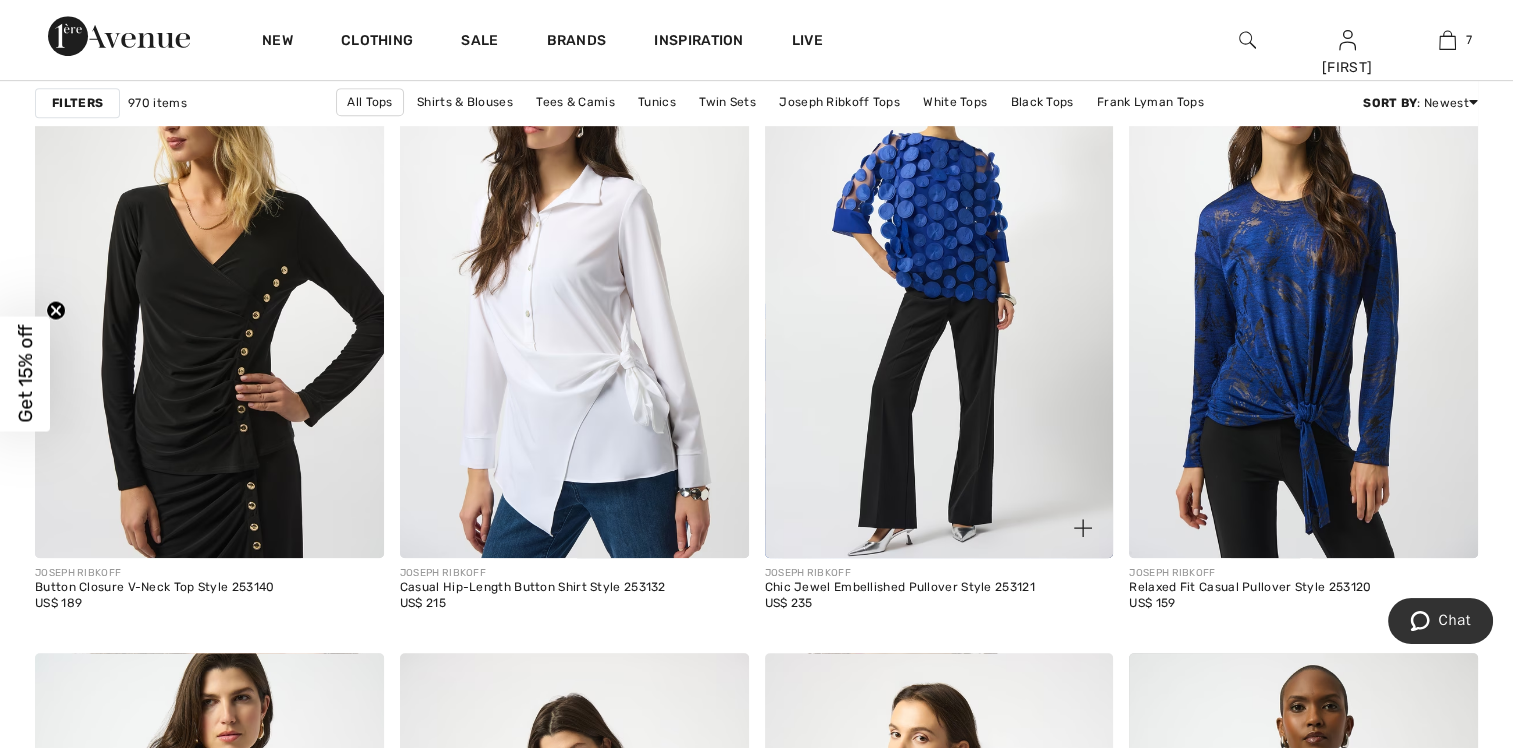 click on "Chic Jewel Embellished Pullover Style 253121" at bounding box center [900, 588] 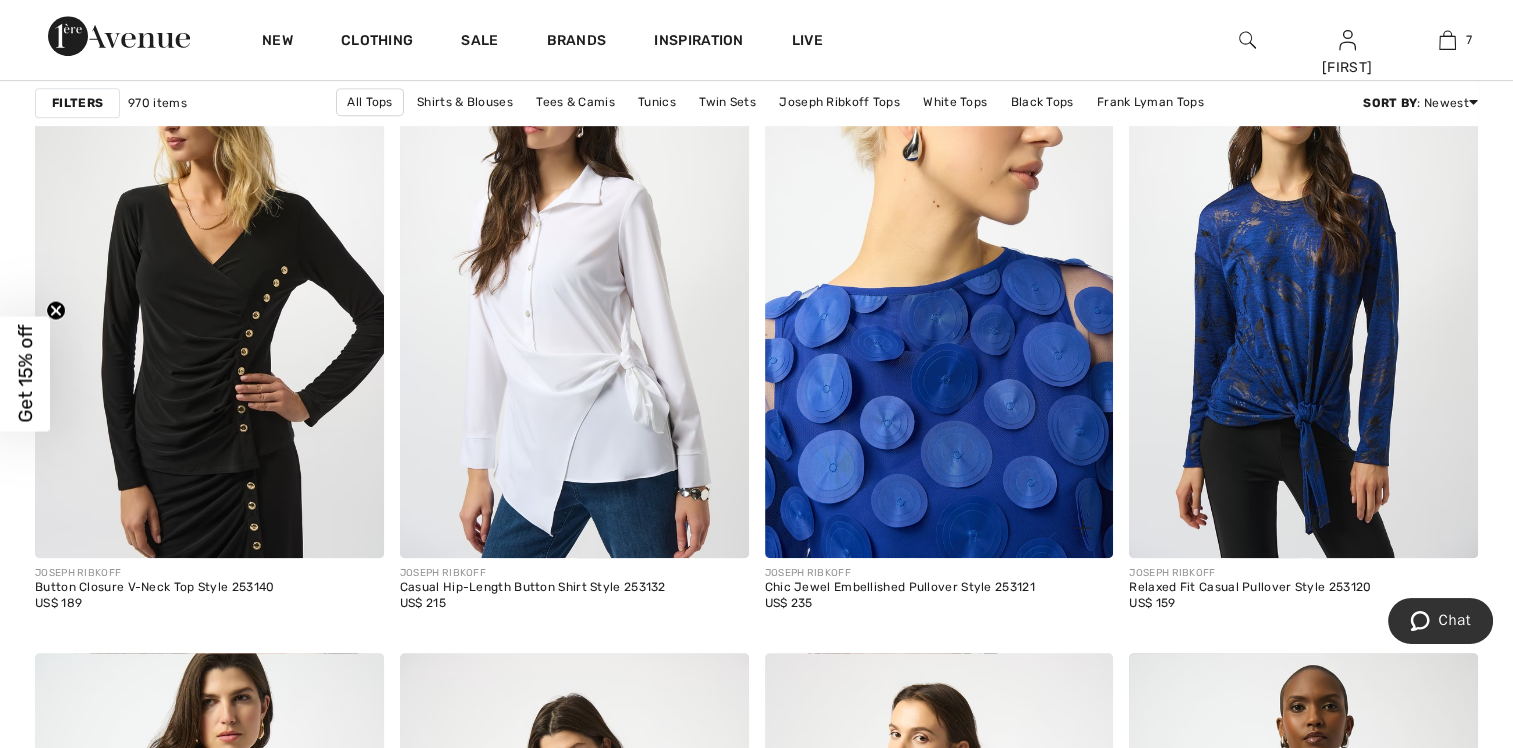 click at bounding box center [939, 295] 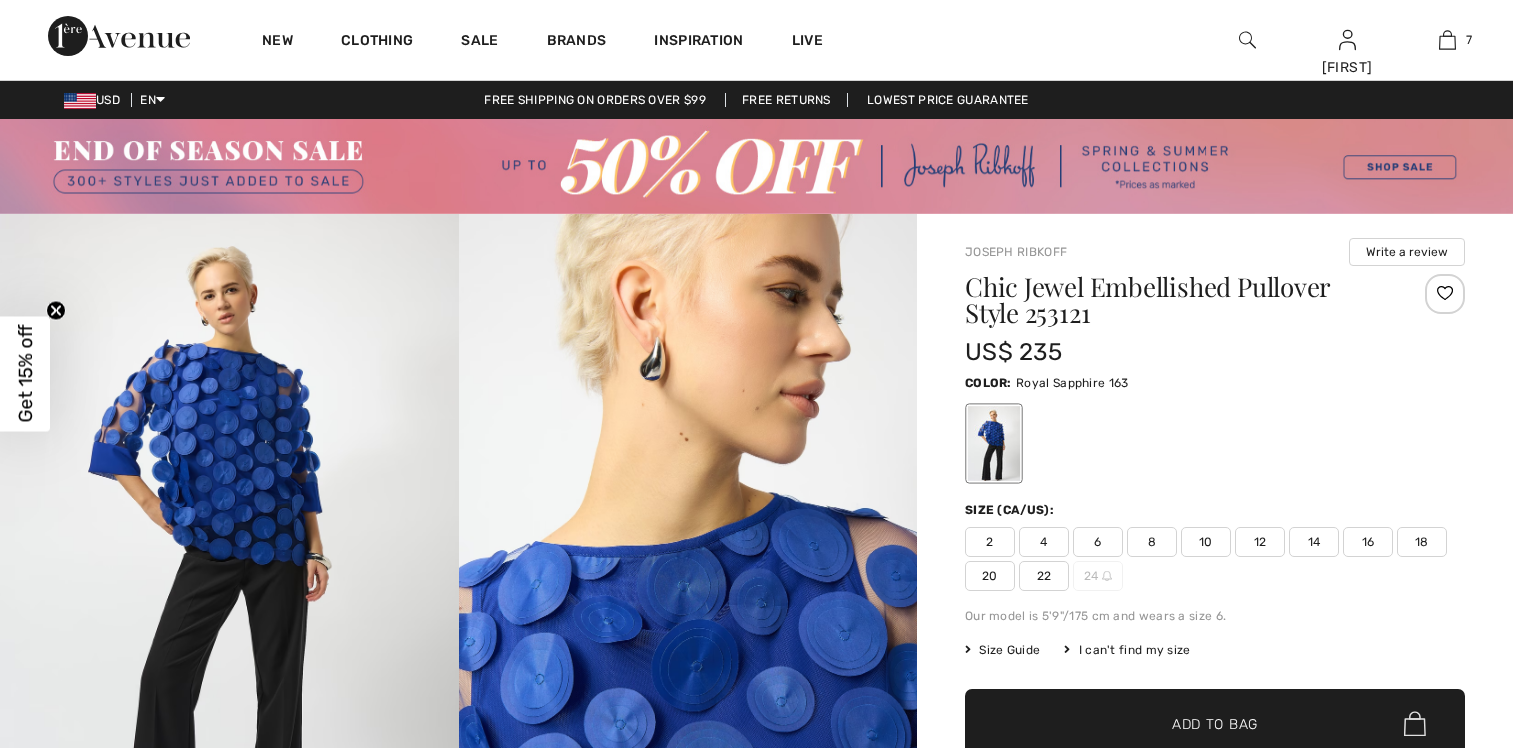 scroll, scrollTop: 0, scrollLeft: 0, axis: both 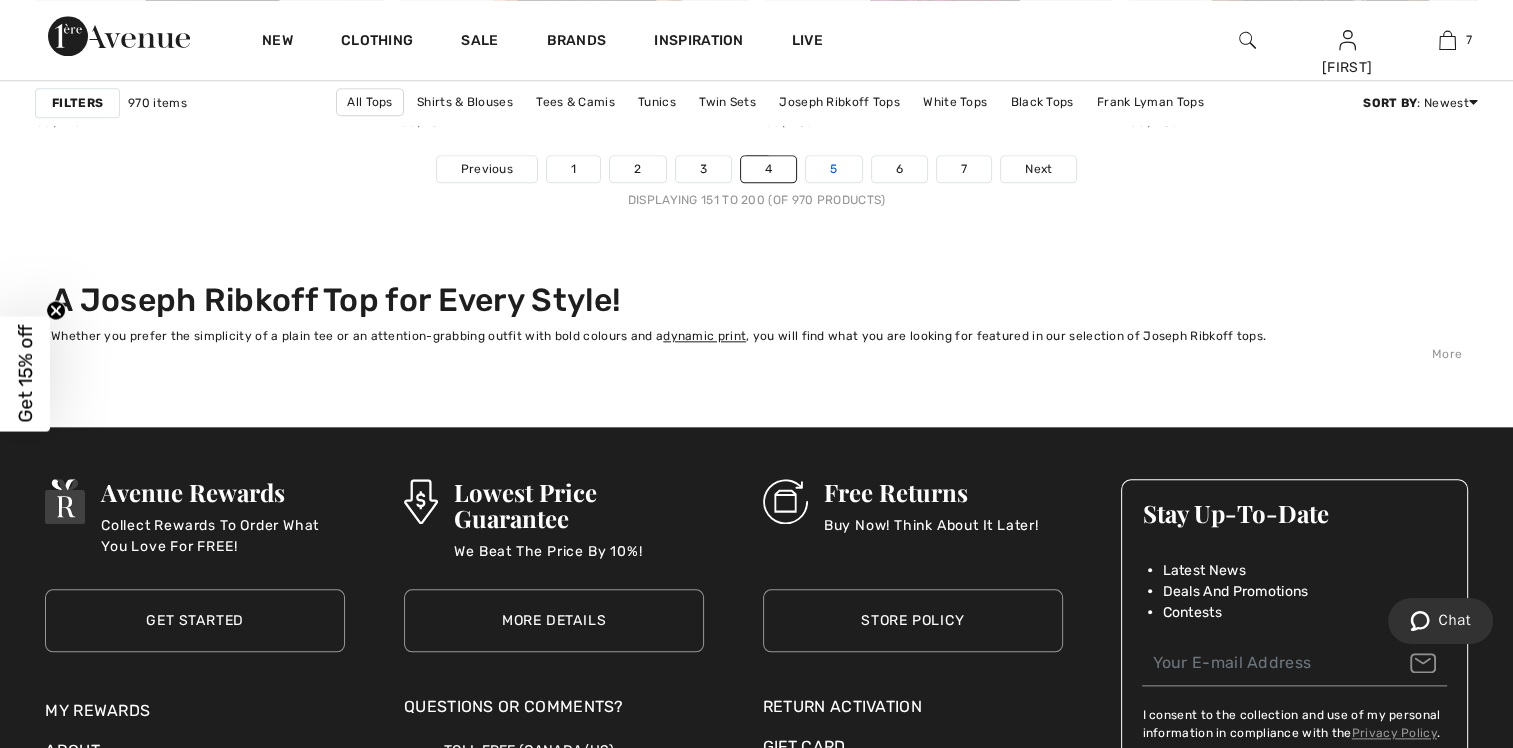 click on "5" at bounding box center (833, 169) 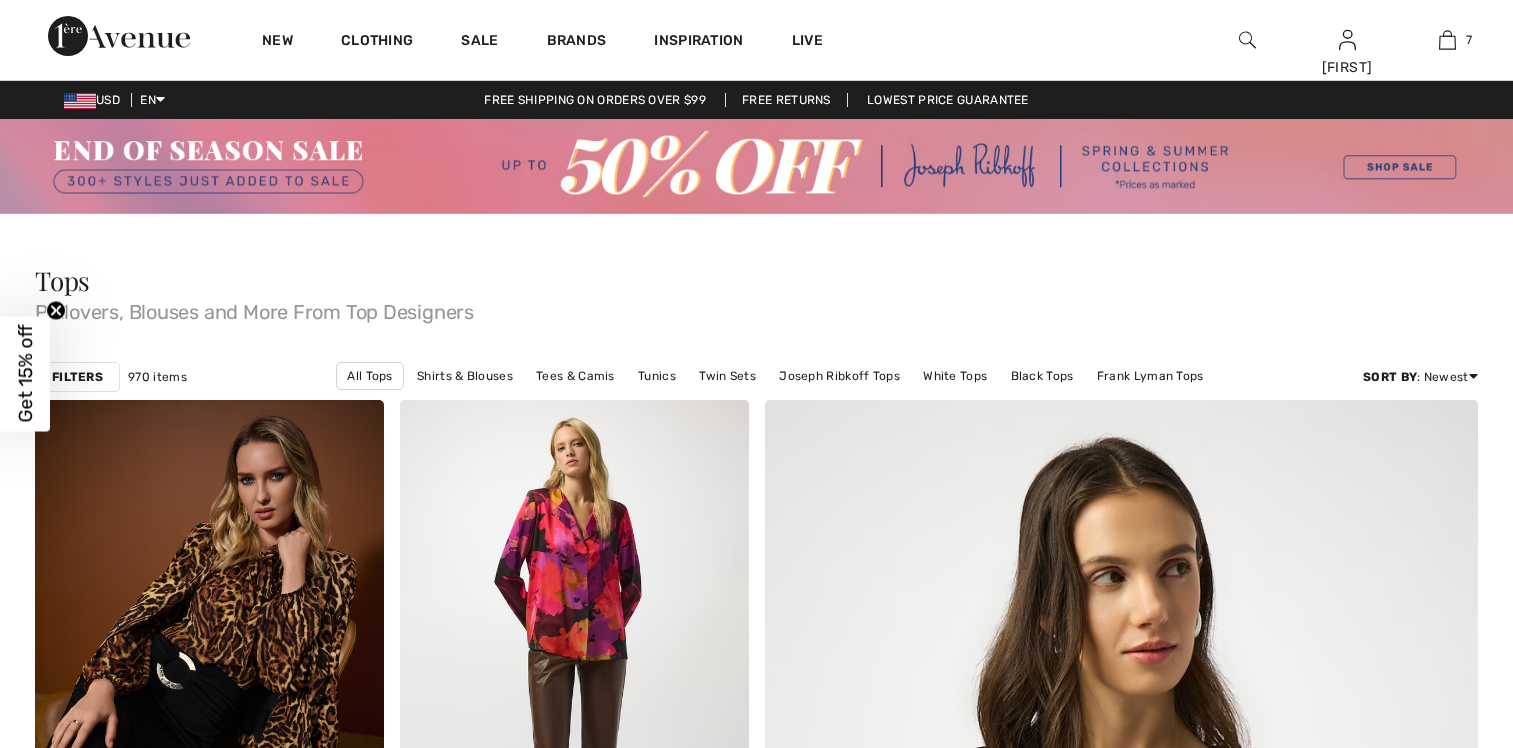 scroll, scrollTop: 0, scrollLeft: 0, axis: both 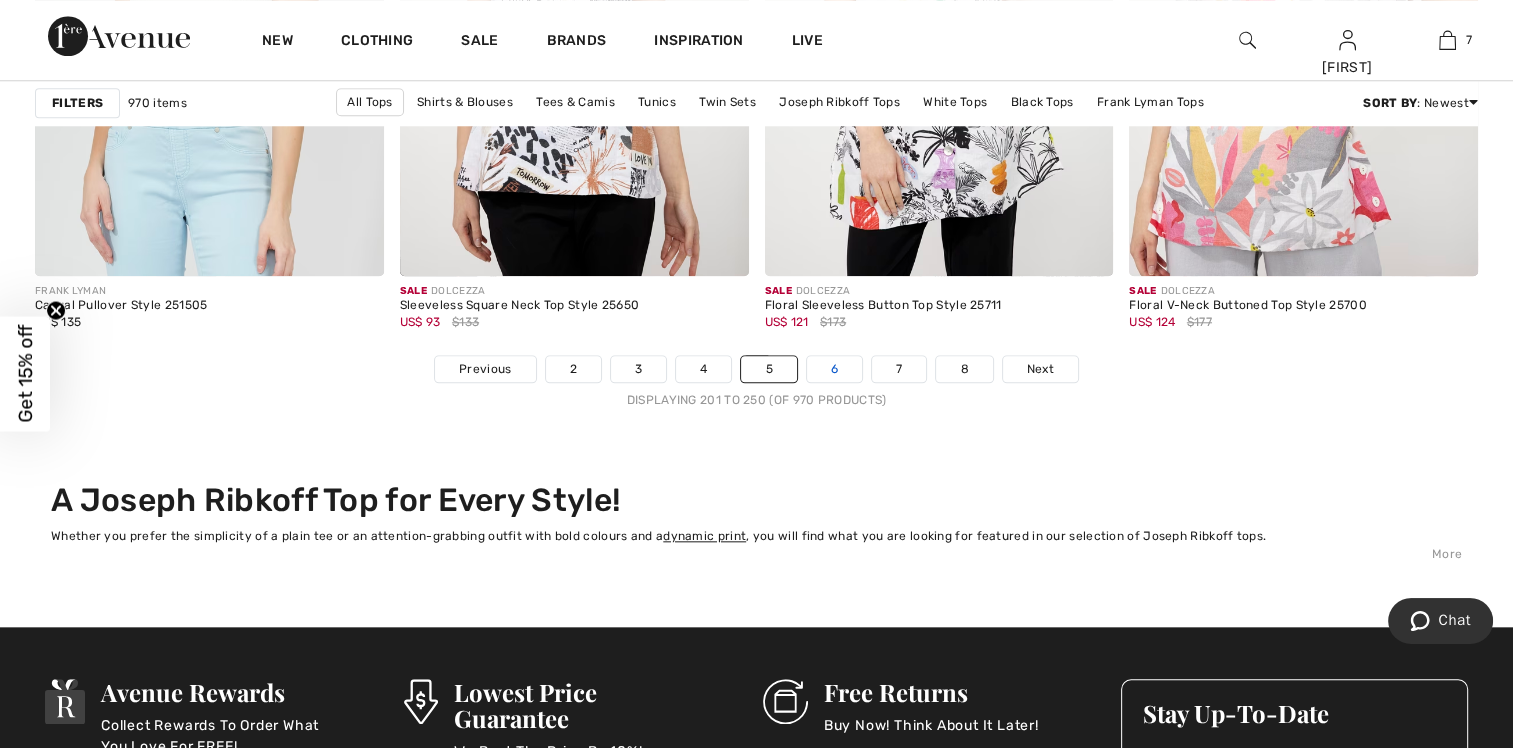 click on "6" at bounding box center [834, 369] 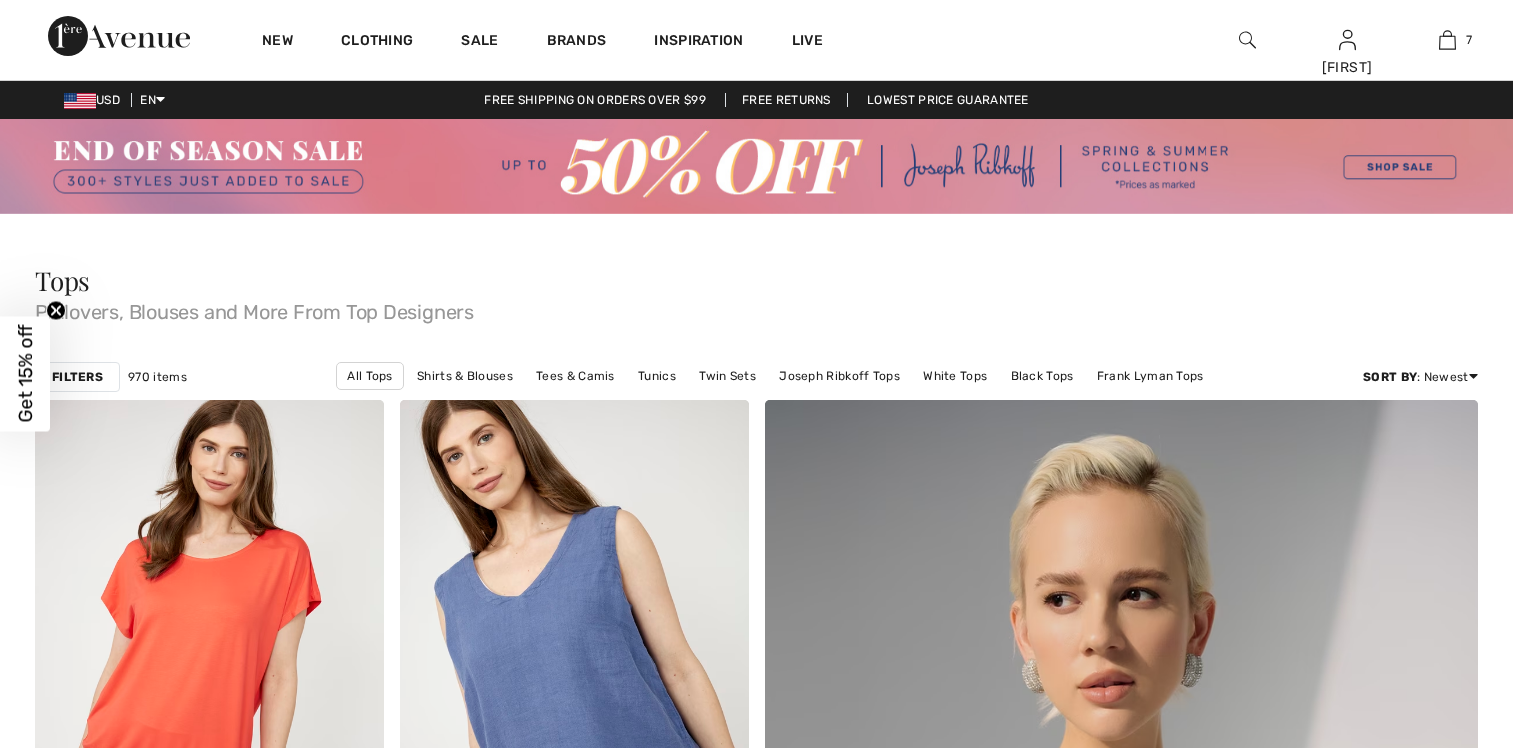 scroll, scrollTop: 0, scrollLeft: 0, axis: both 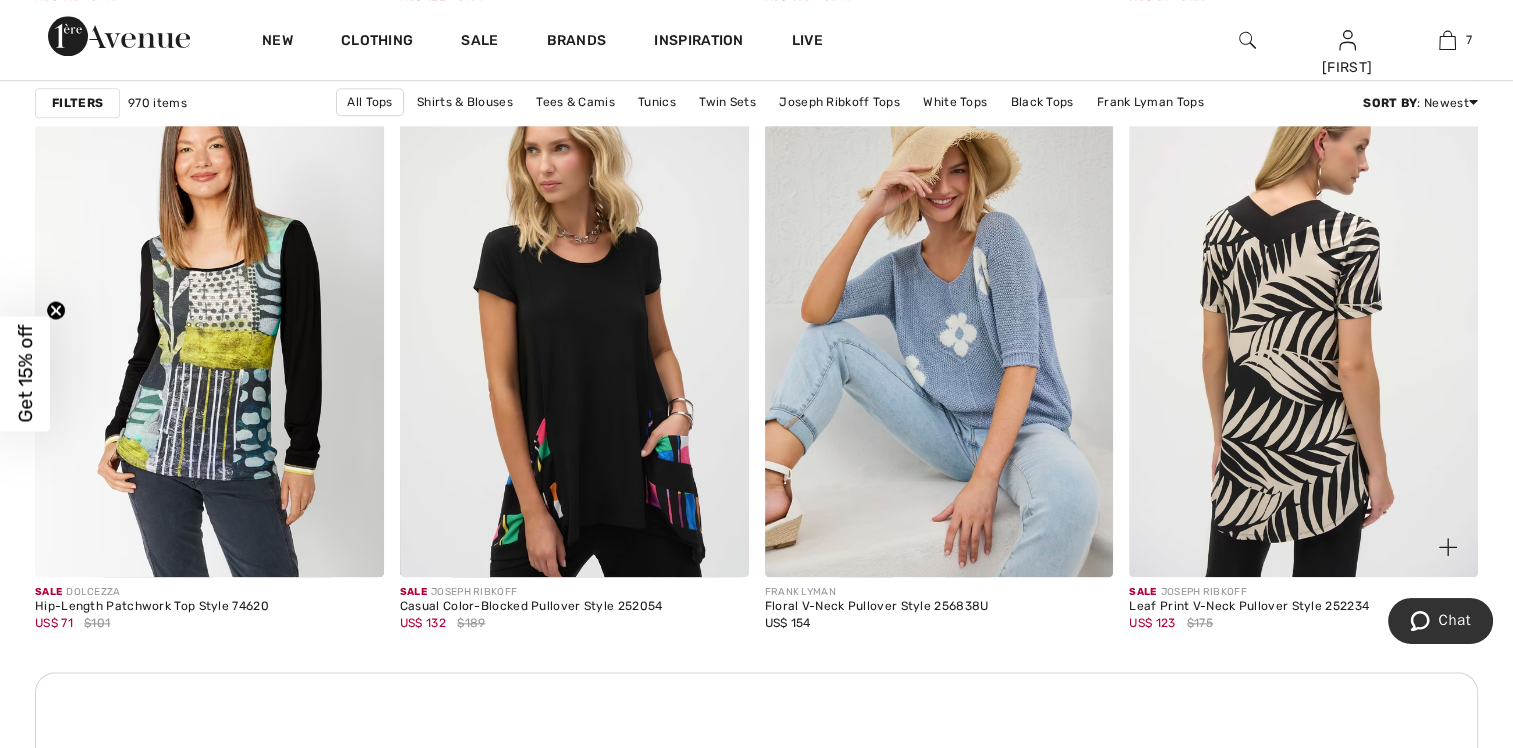 click at bounding box center (1303, 315) 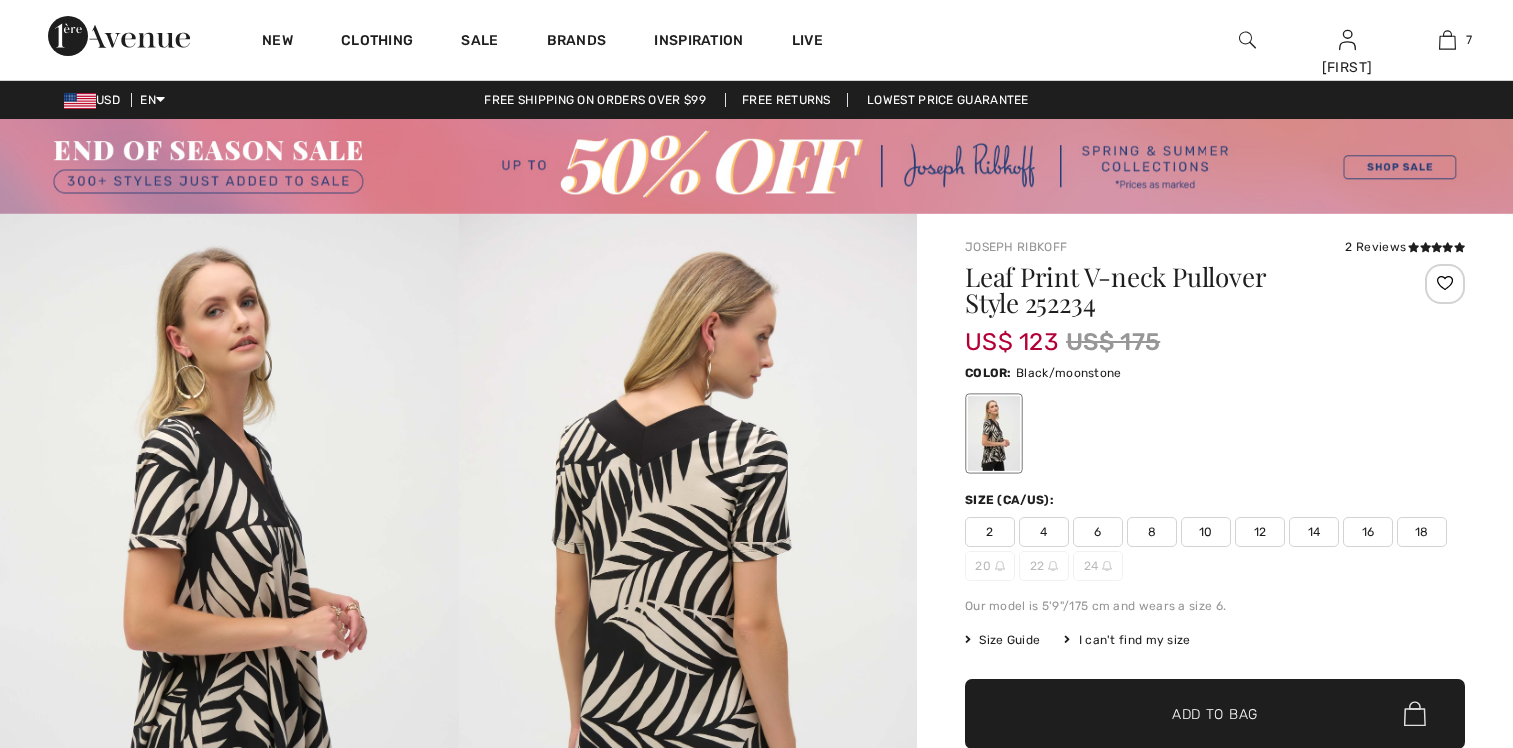 scroll, scrollTop: 0, scrollLeft: 0, axis: both 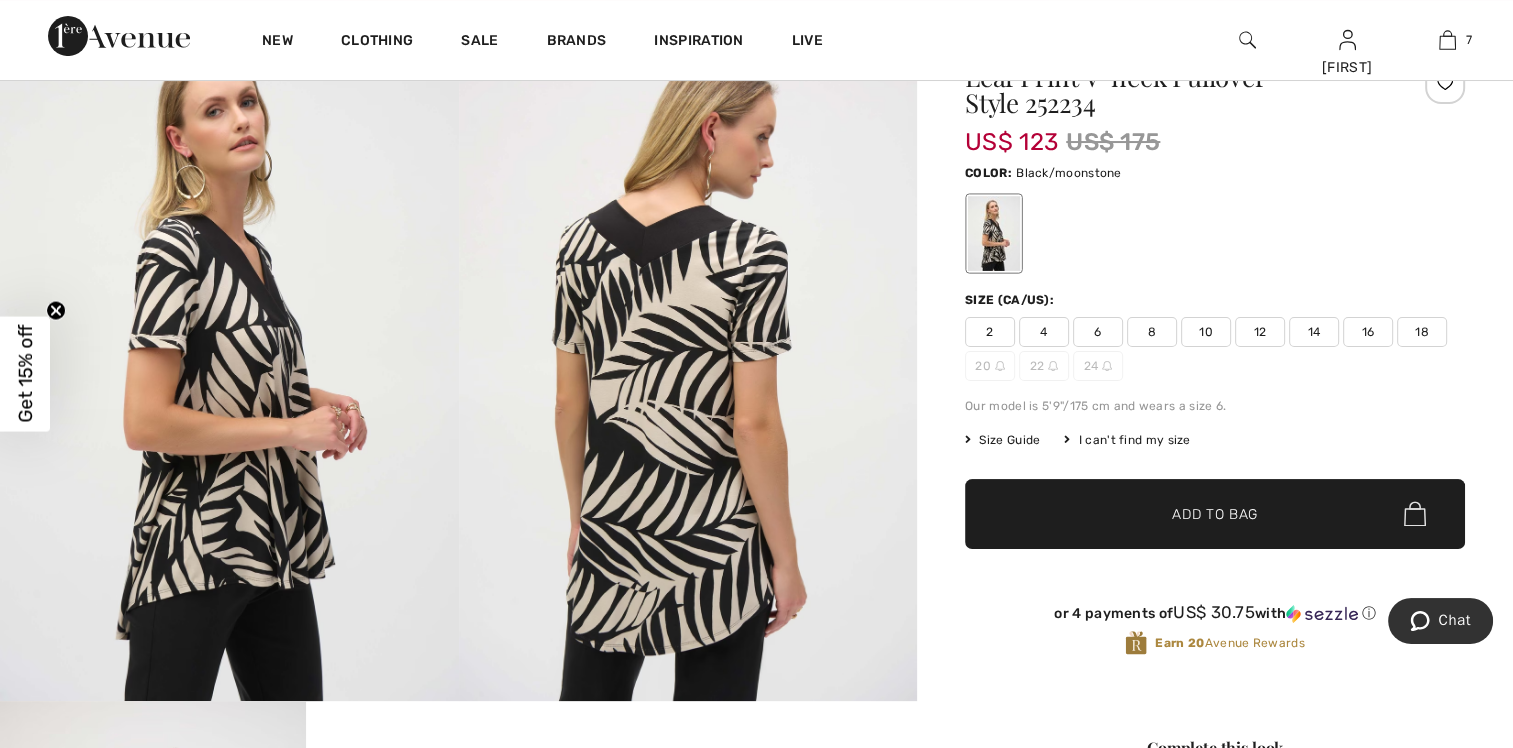 click on "16" at bounding box center (1368, 332) 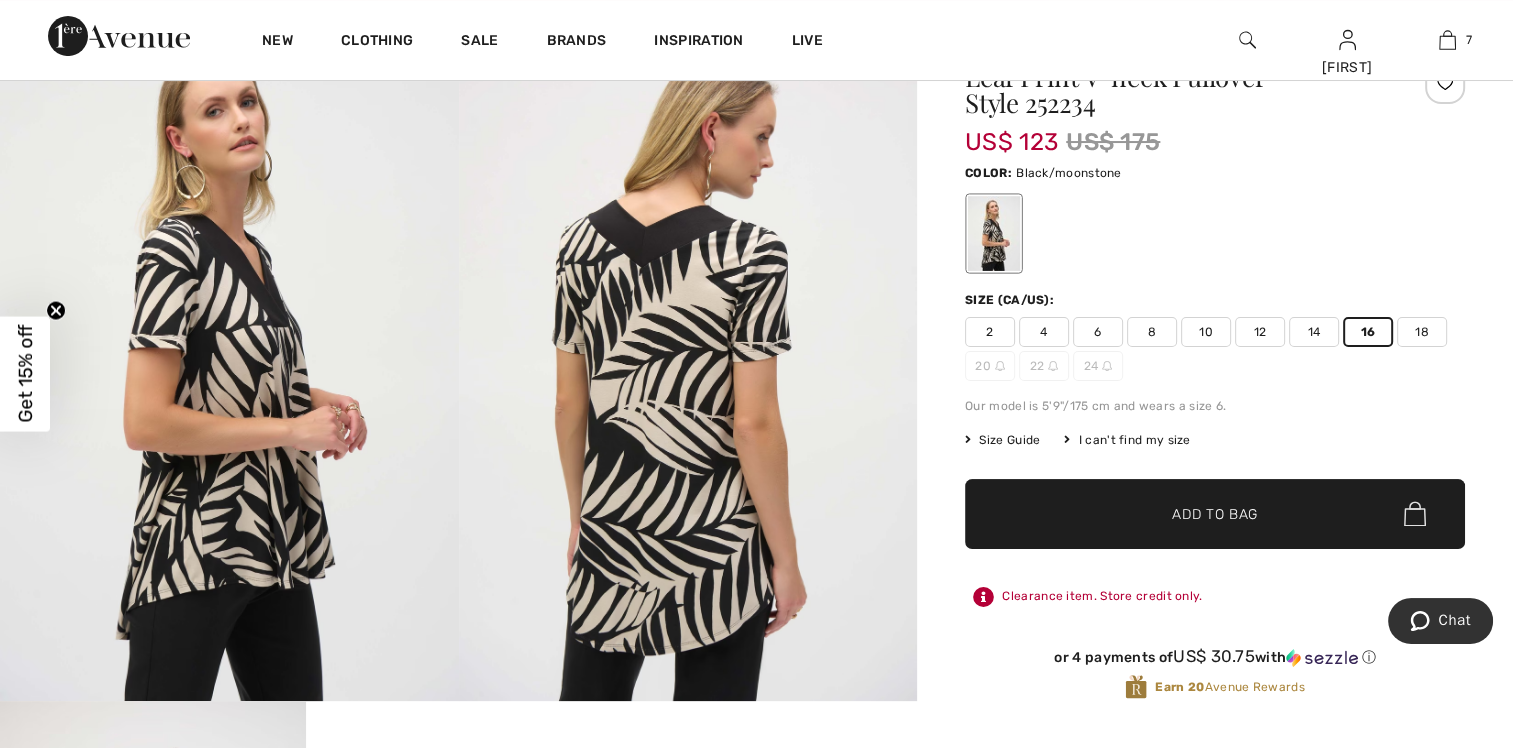 click on "Add to Bag" at bounding box center (1215, 513) 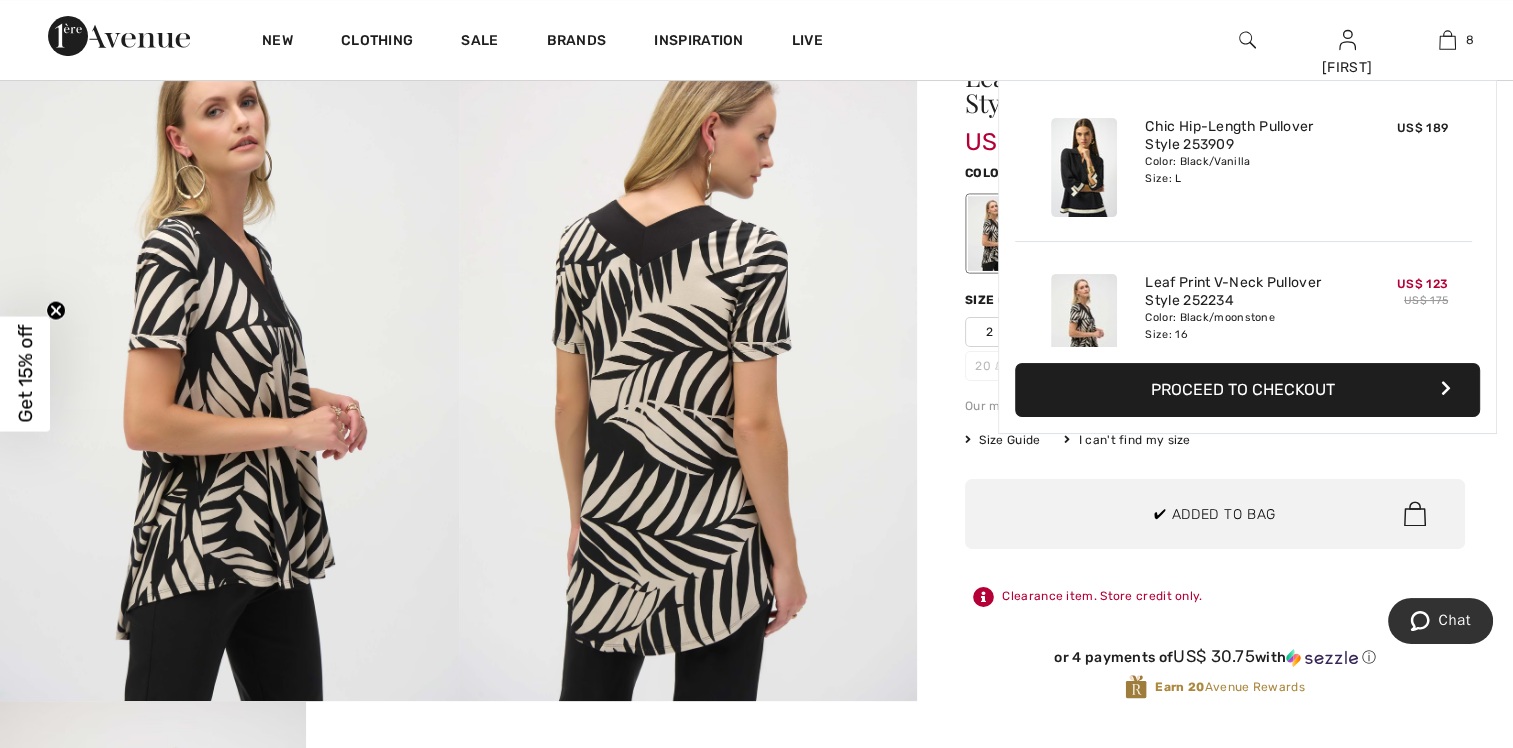 scroll, scrollTop: 996, scrollLeft: 0, axis: vertical 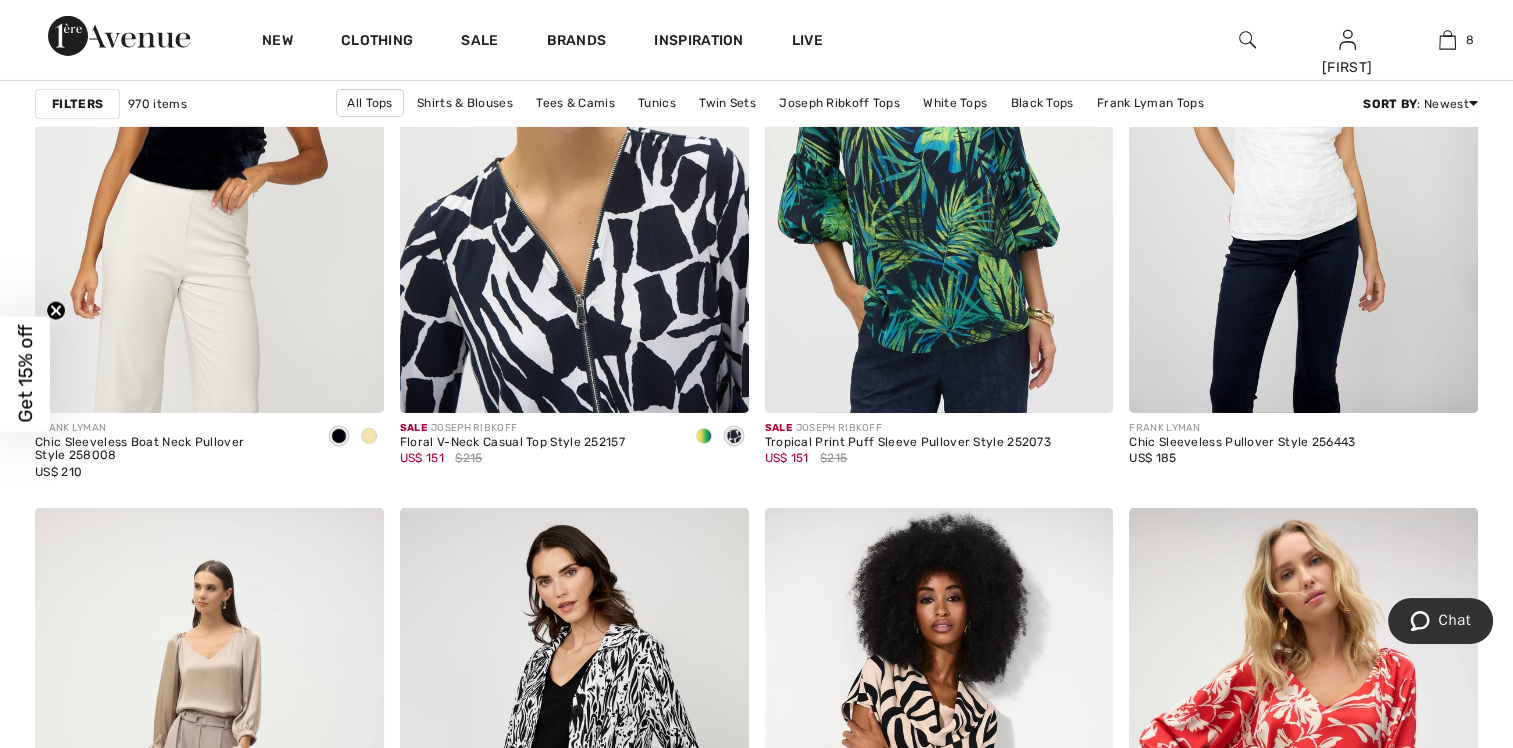 click at bounding box center [574, 151] 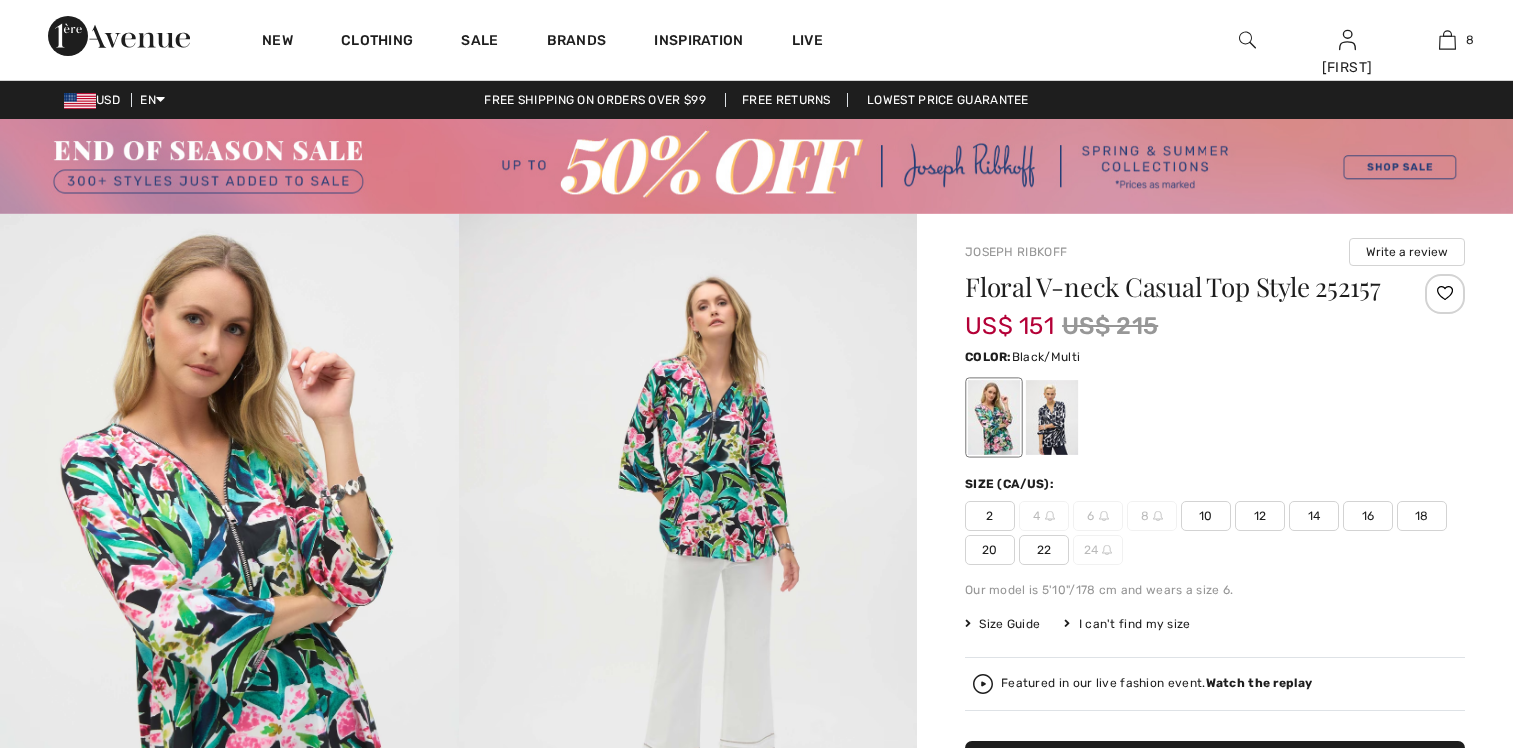 scroll, scrollTop: 0, scrollLeft: 0, axis: both 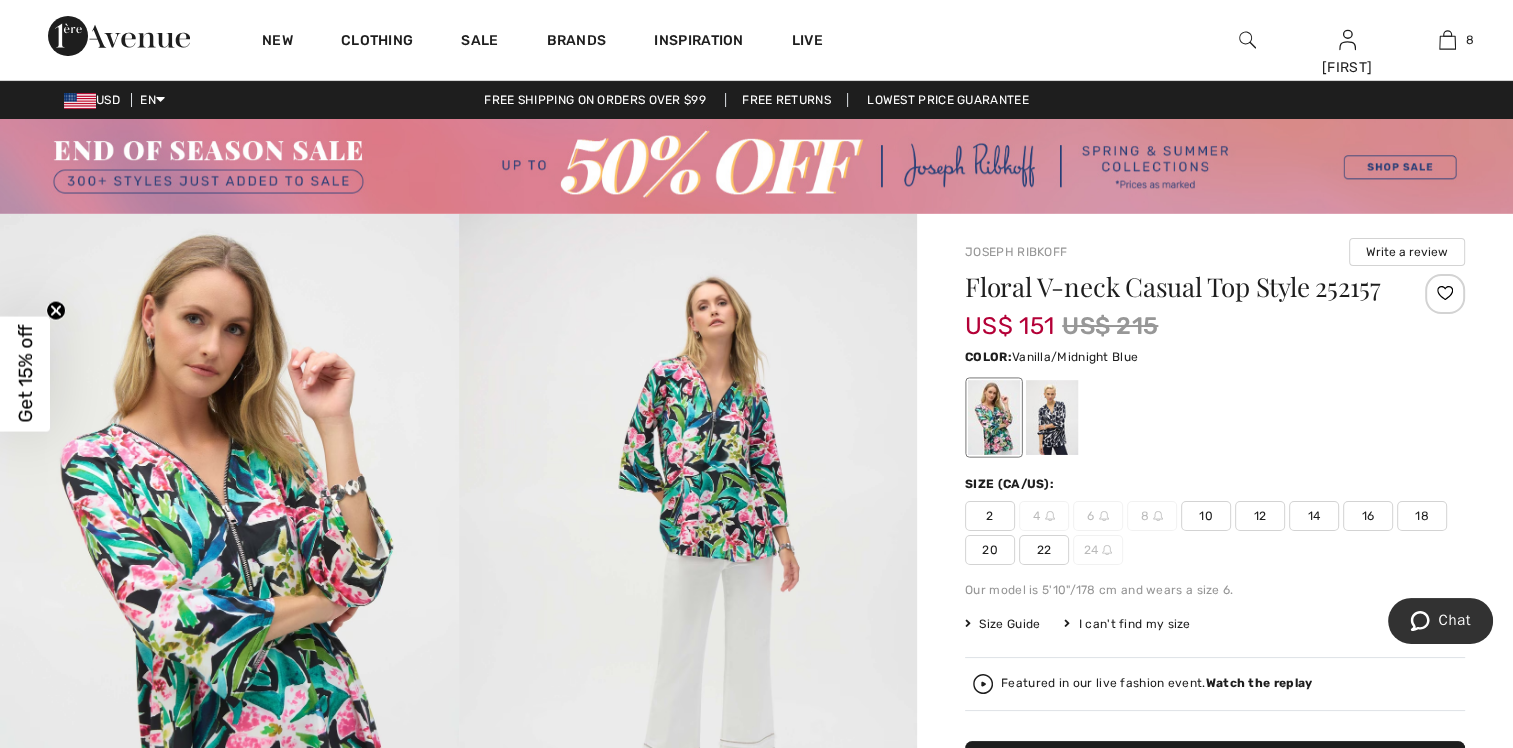 click at bounding box center [1052, 417] 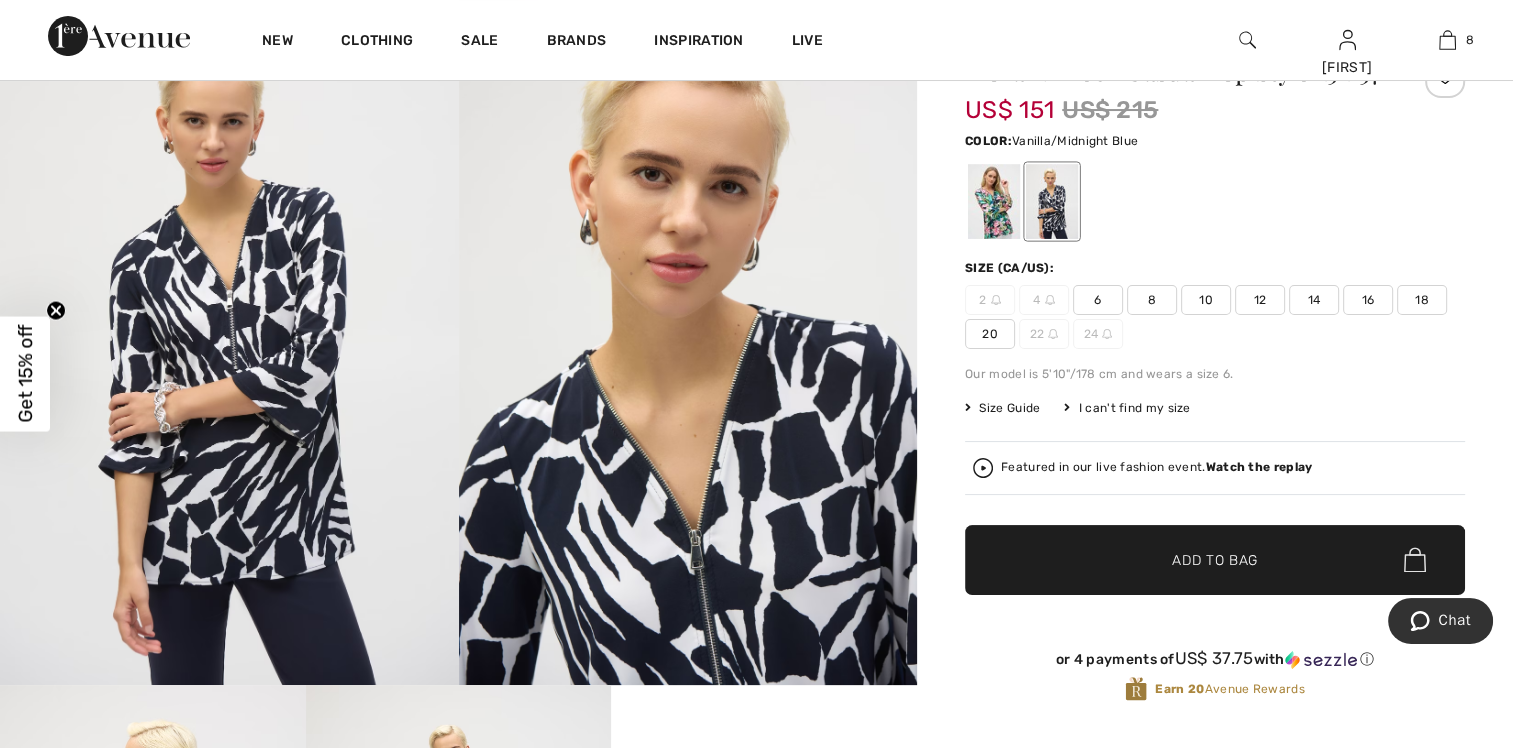 scroll, scrollTop: 200, scrollLeft: 0, axis: vertical 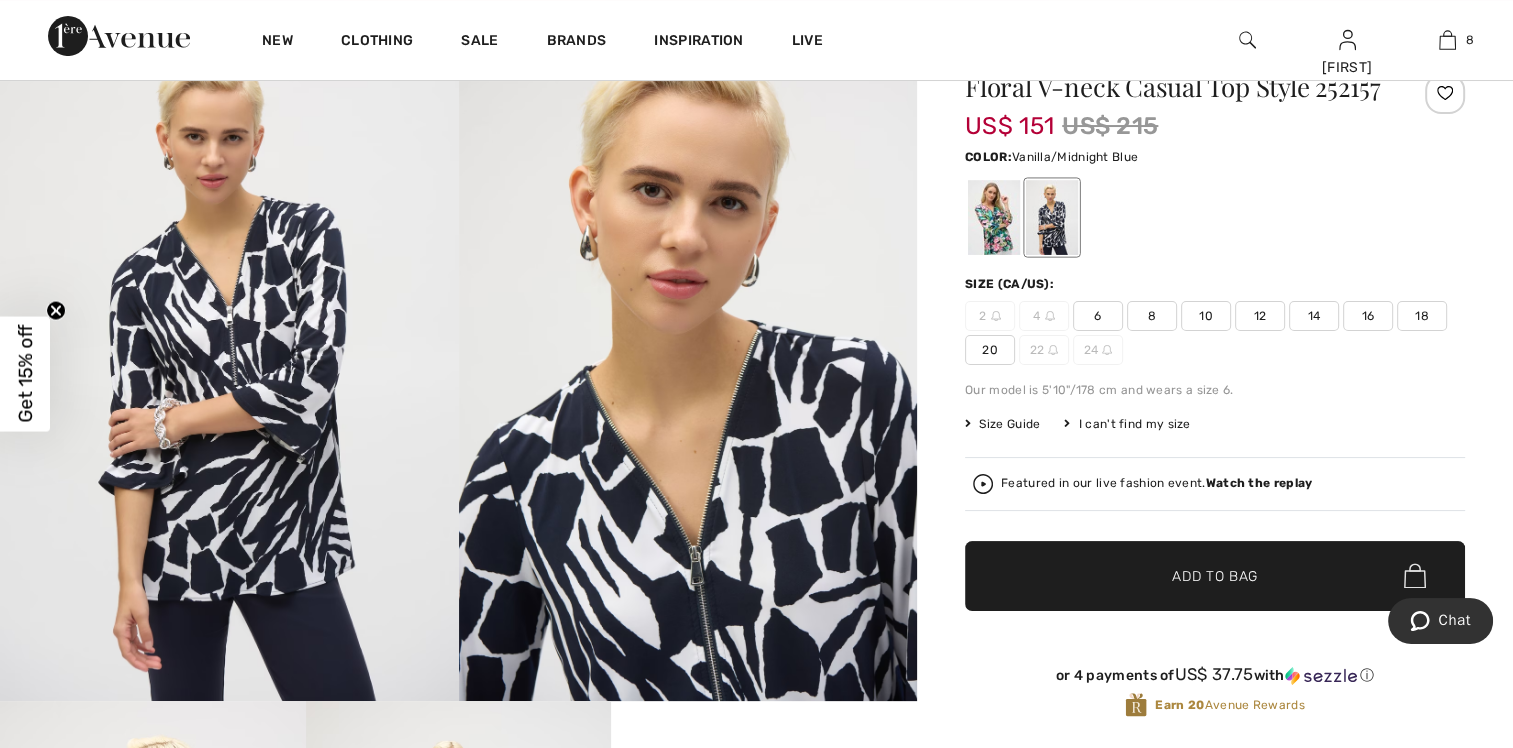 click on "16" at bounding box center (1368, 316) 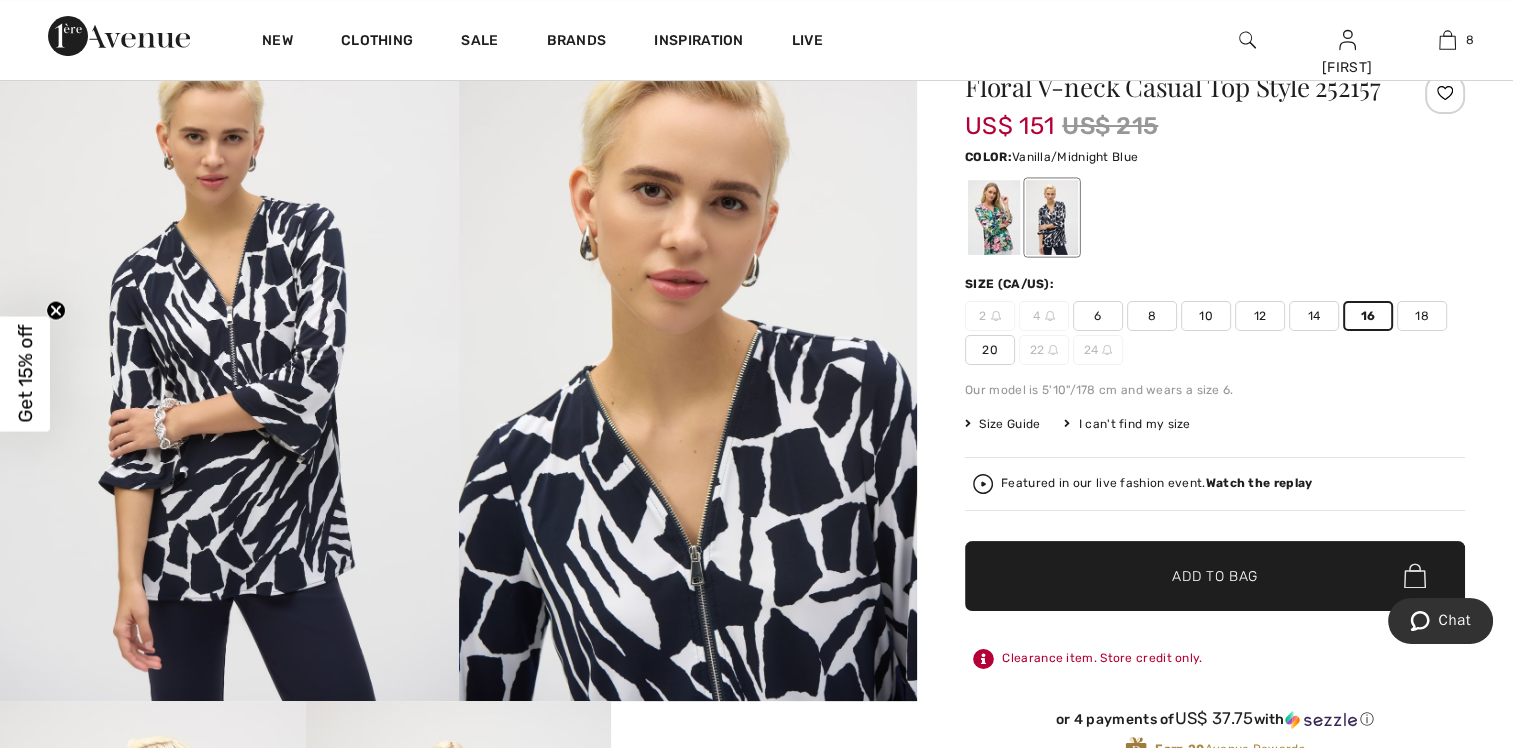 click on "✔ Added to Bag" at bounding box center (1185, 575) 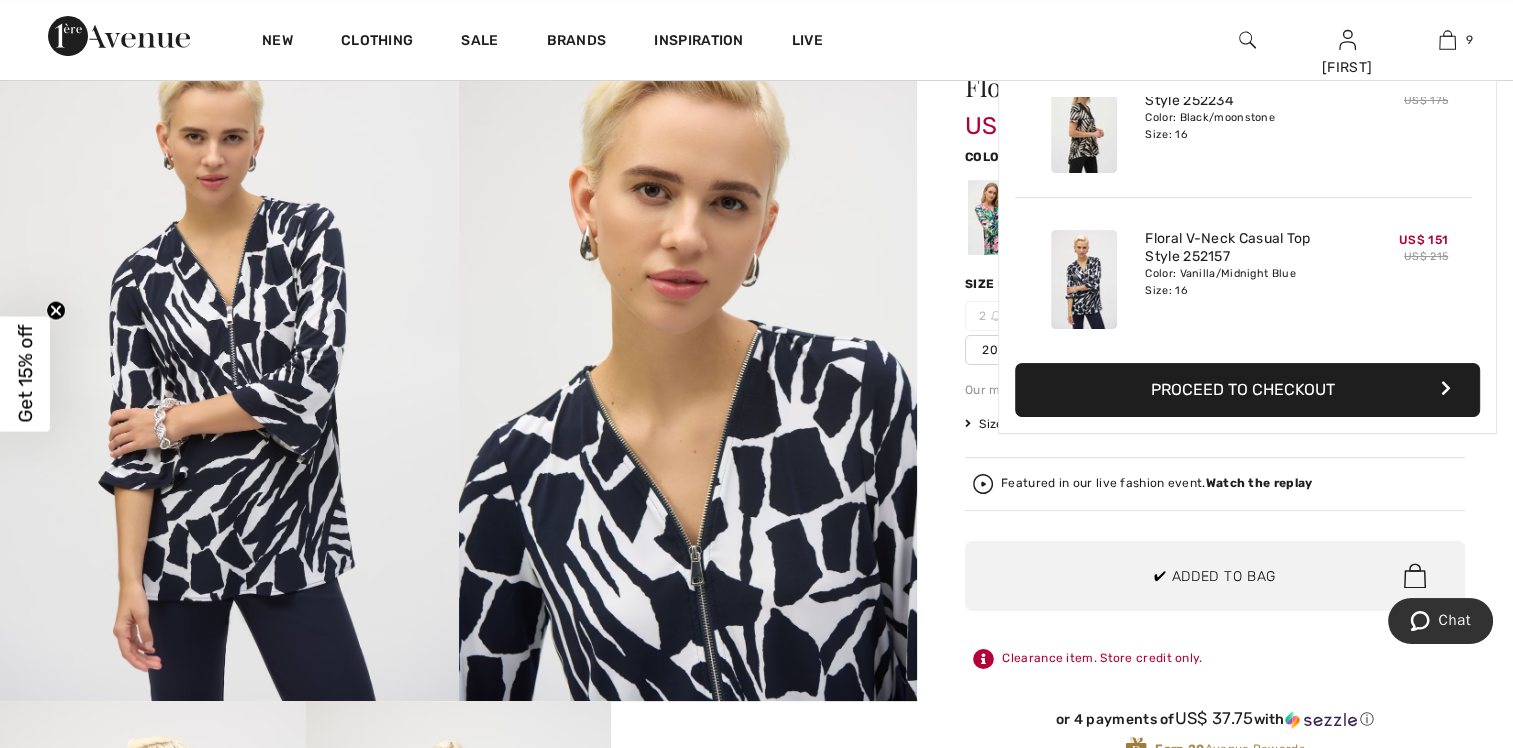 scroll, scrollTop: 1152, scrollLeft: 0, axis: vertical 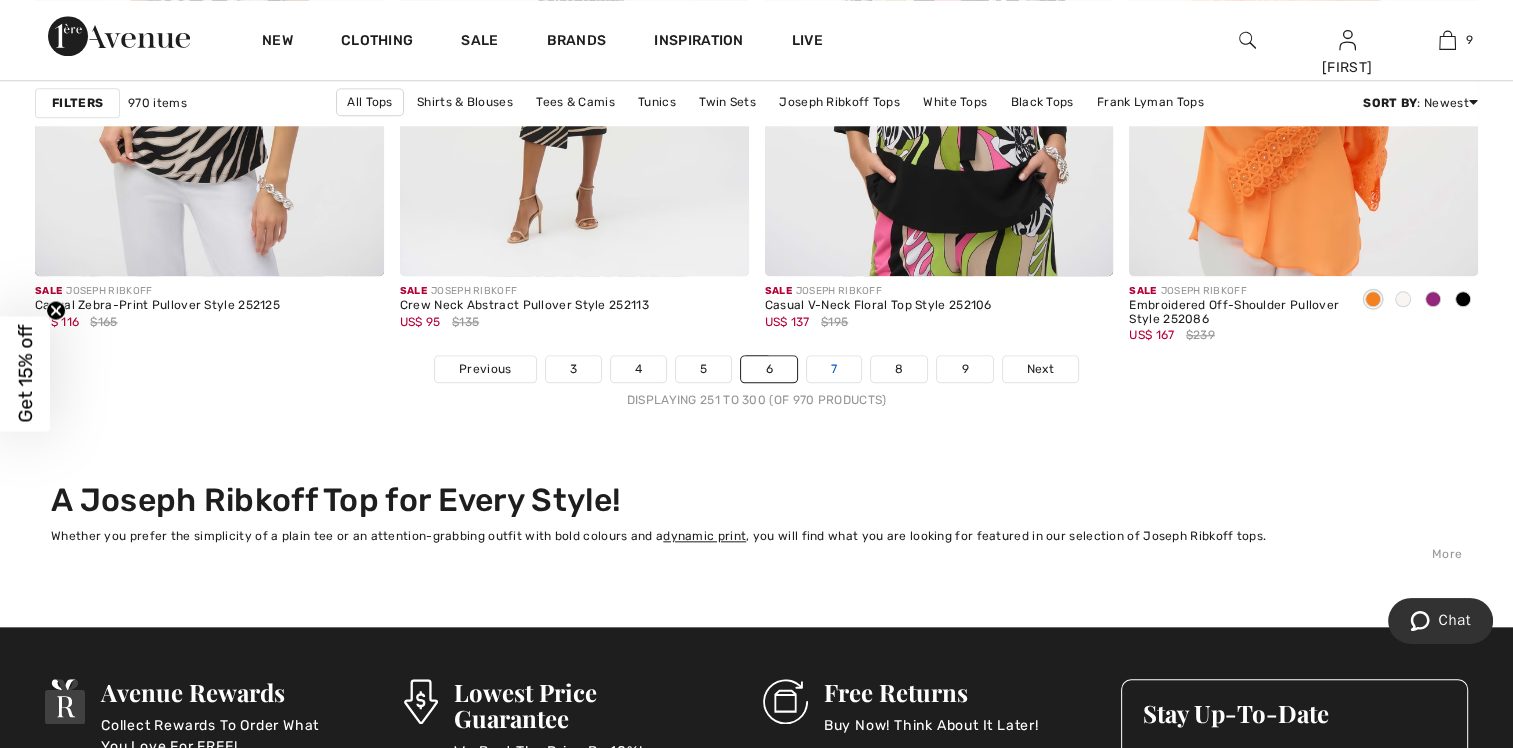 click on "7" at bounding box center (834, 369) 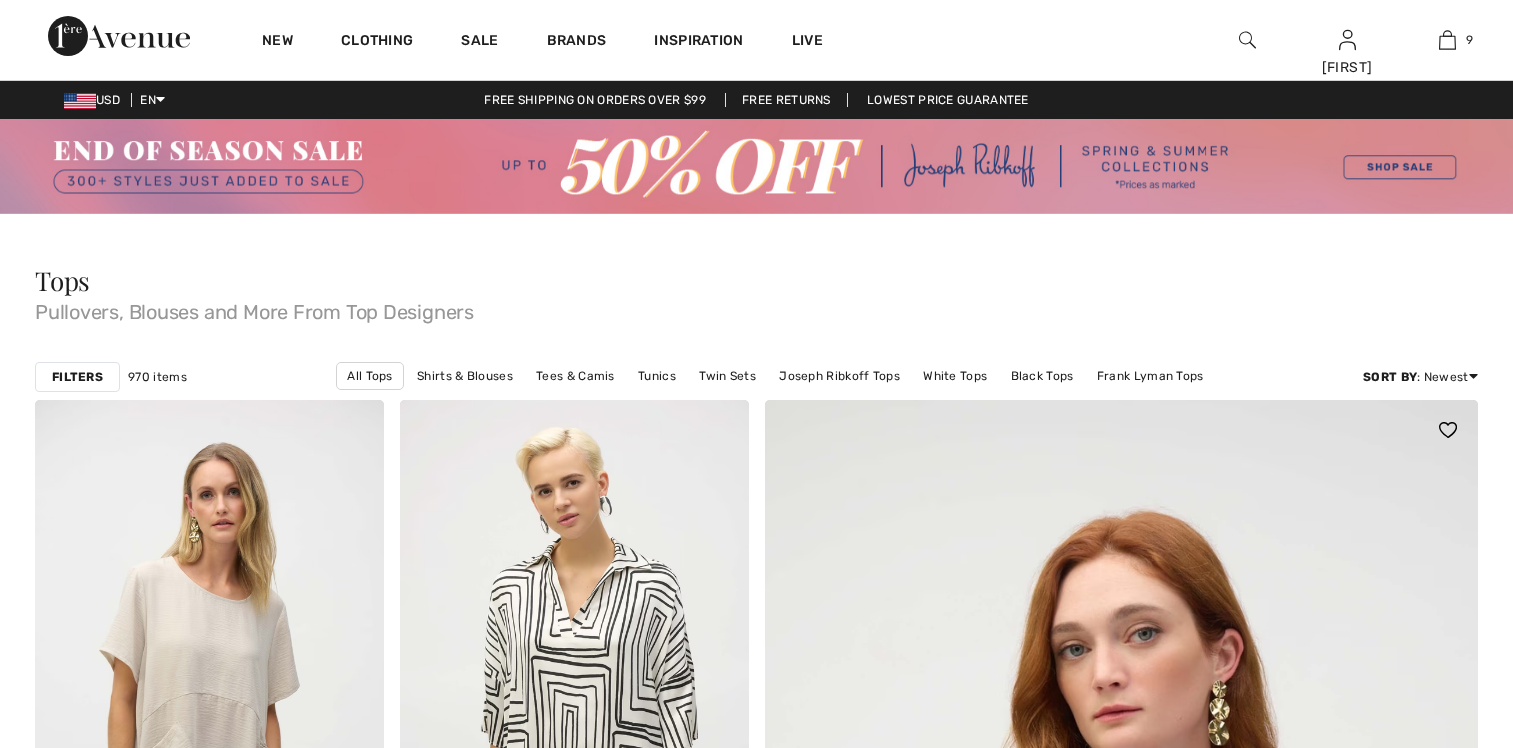 scroll, scrollTop: 0, scrollLeft: 0, axis: both 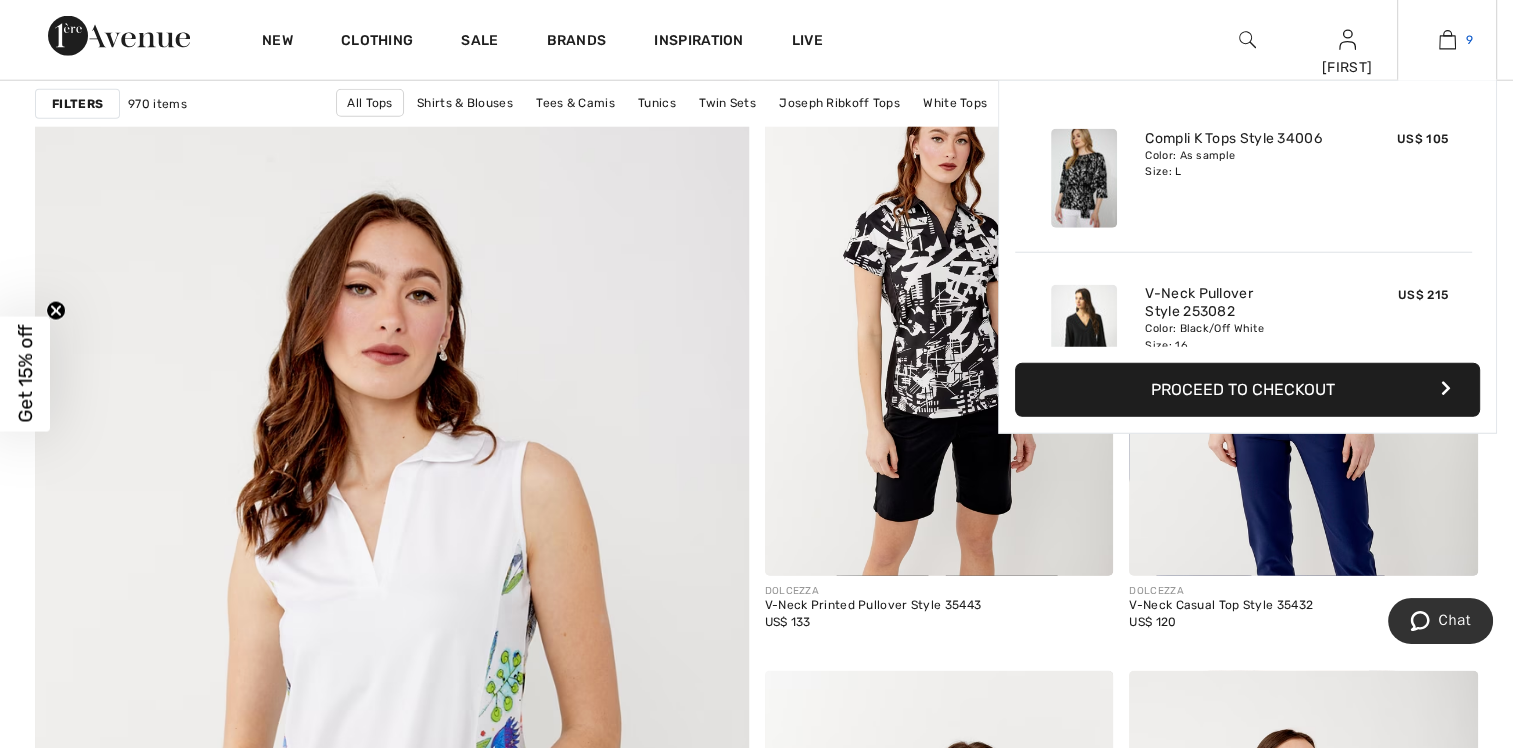 click at bounding box center [1447, 40] 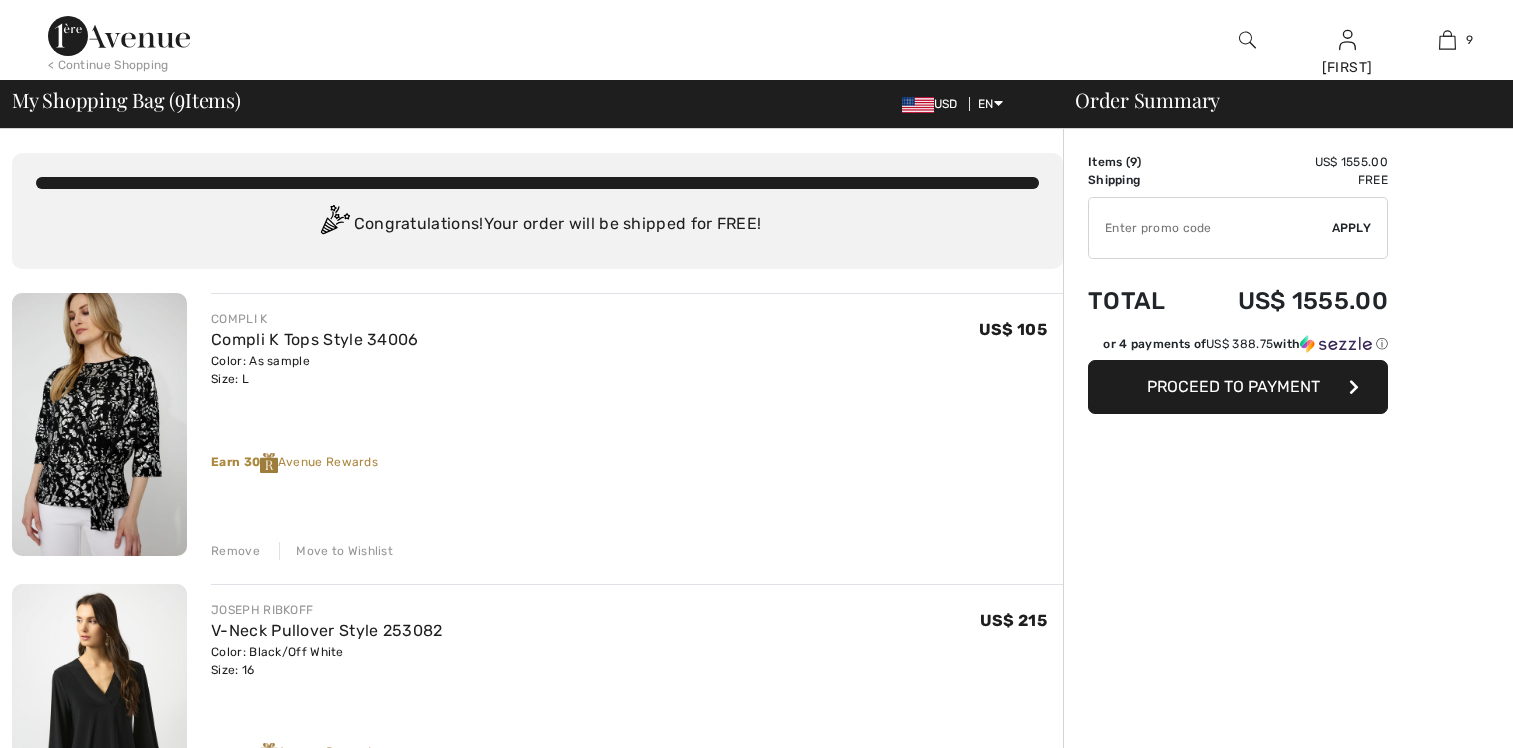 scroll, scrollTop: 0, scrollLeft: 0, axis: both 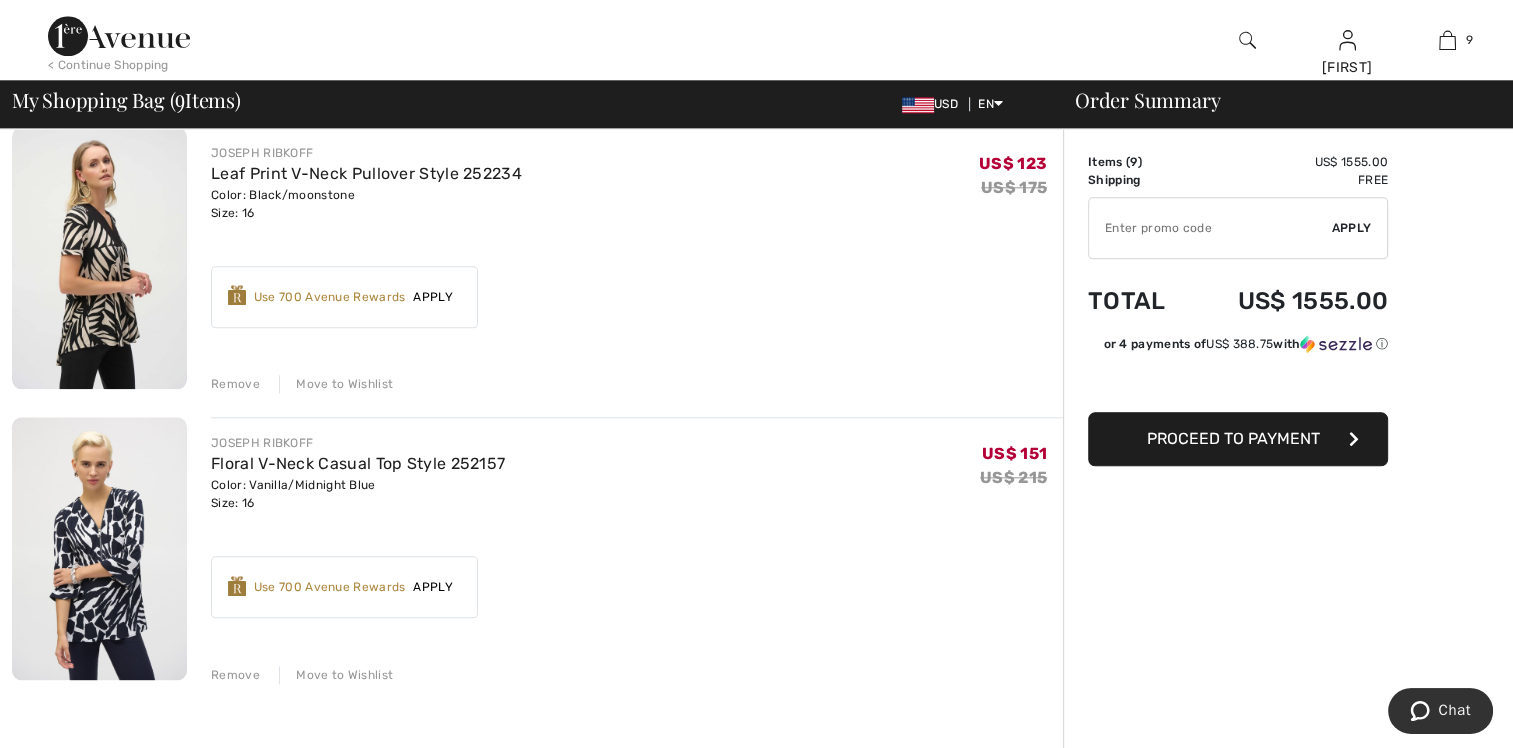 click on "Remove" at bounding box center [235, 384] 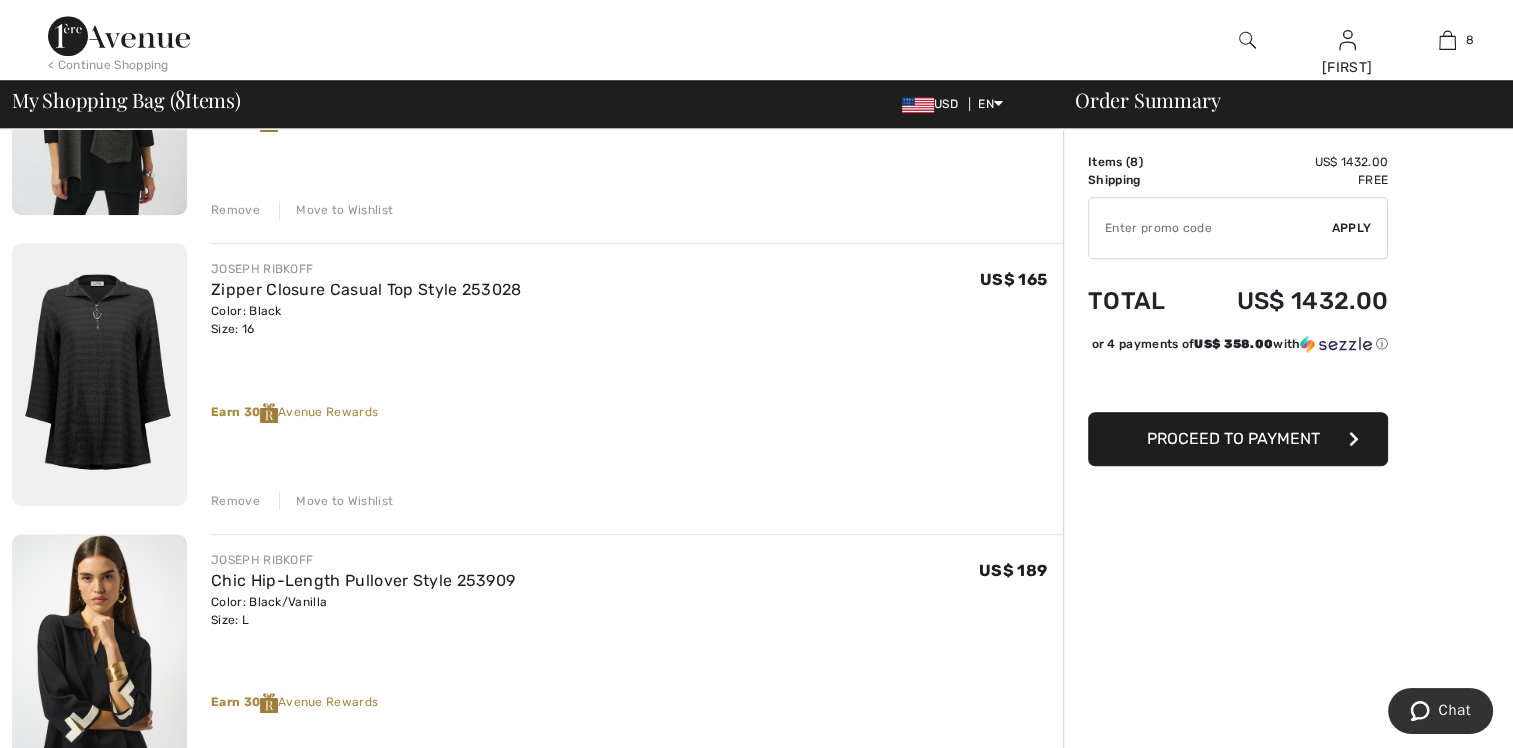 scroll, scrollTop: 1500, scrollLeft: 0, axis: vertical 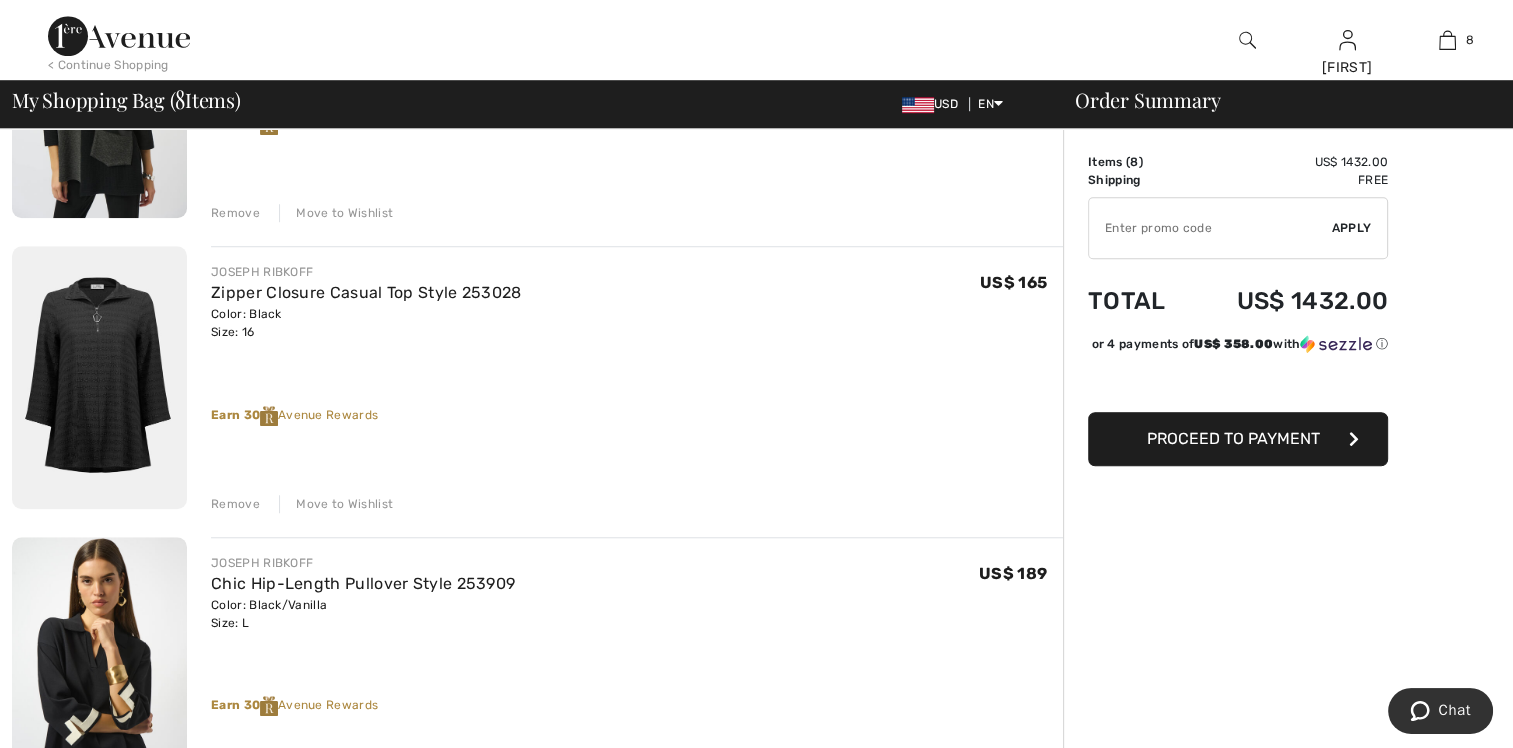 click on "Remove" at bounding box center [235, 504] 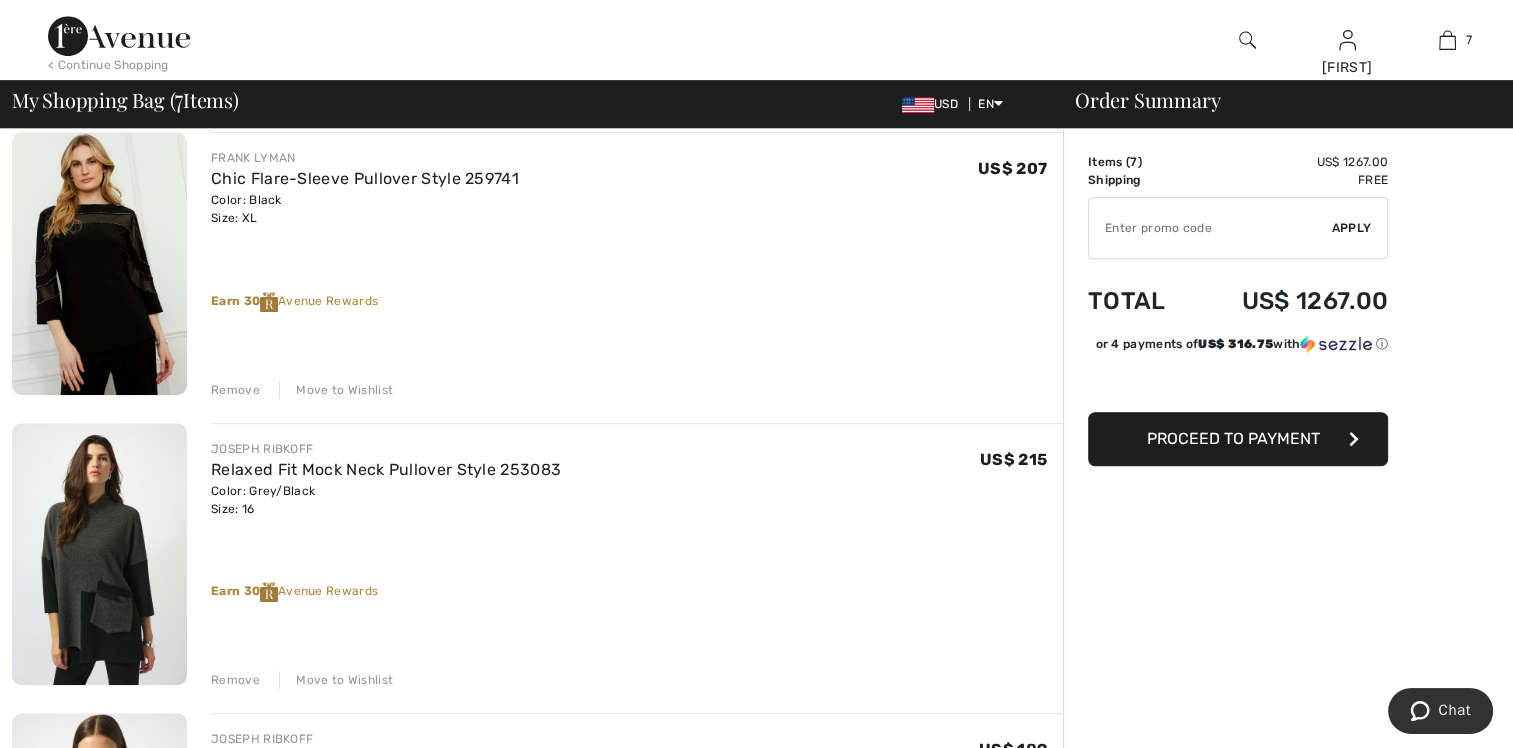scroll, scrollTop: 1000, scrollLeft: 0, axis: vertical 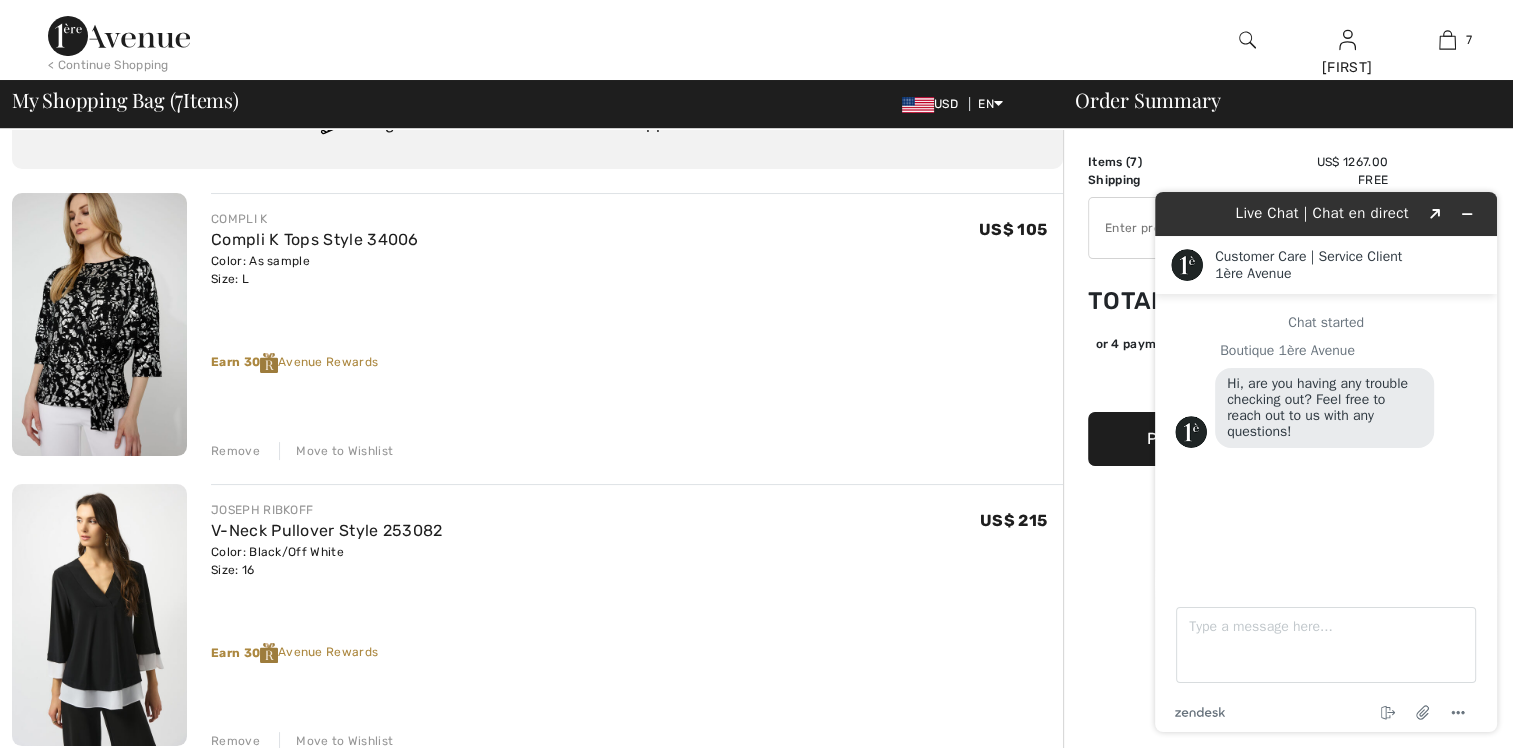 click on "Move to Wishlist" at bounding box center [336, 451] 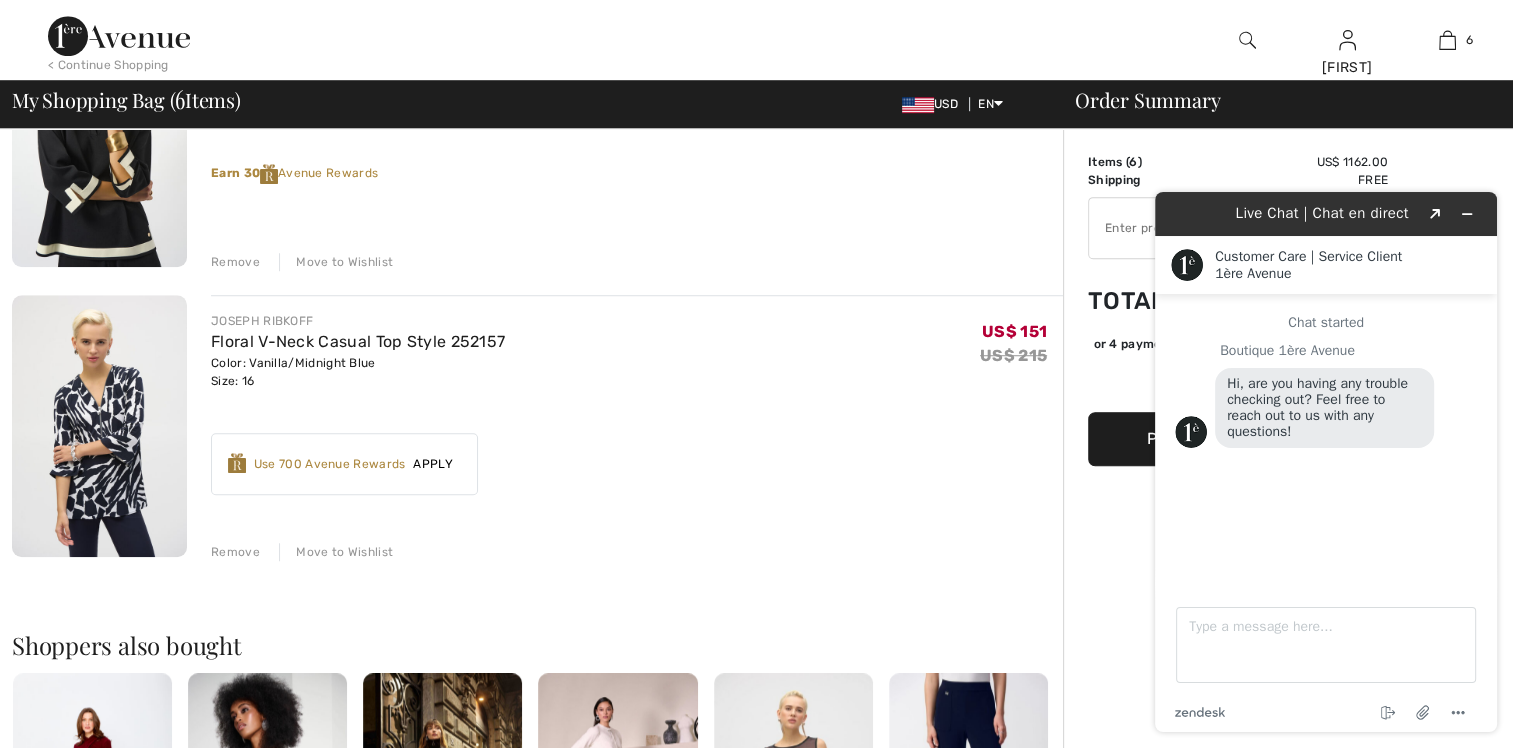 scroll, scrollTop: 1500, scrollLeft: 0, axis: vertical 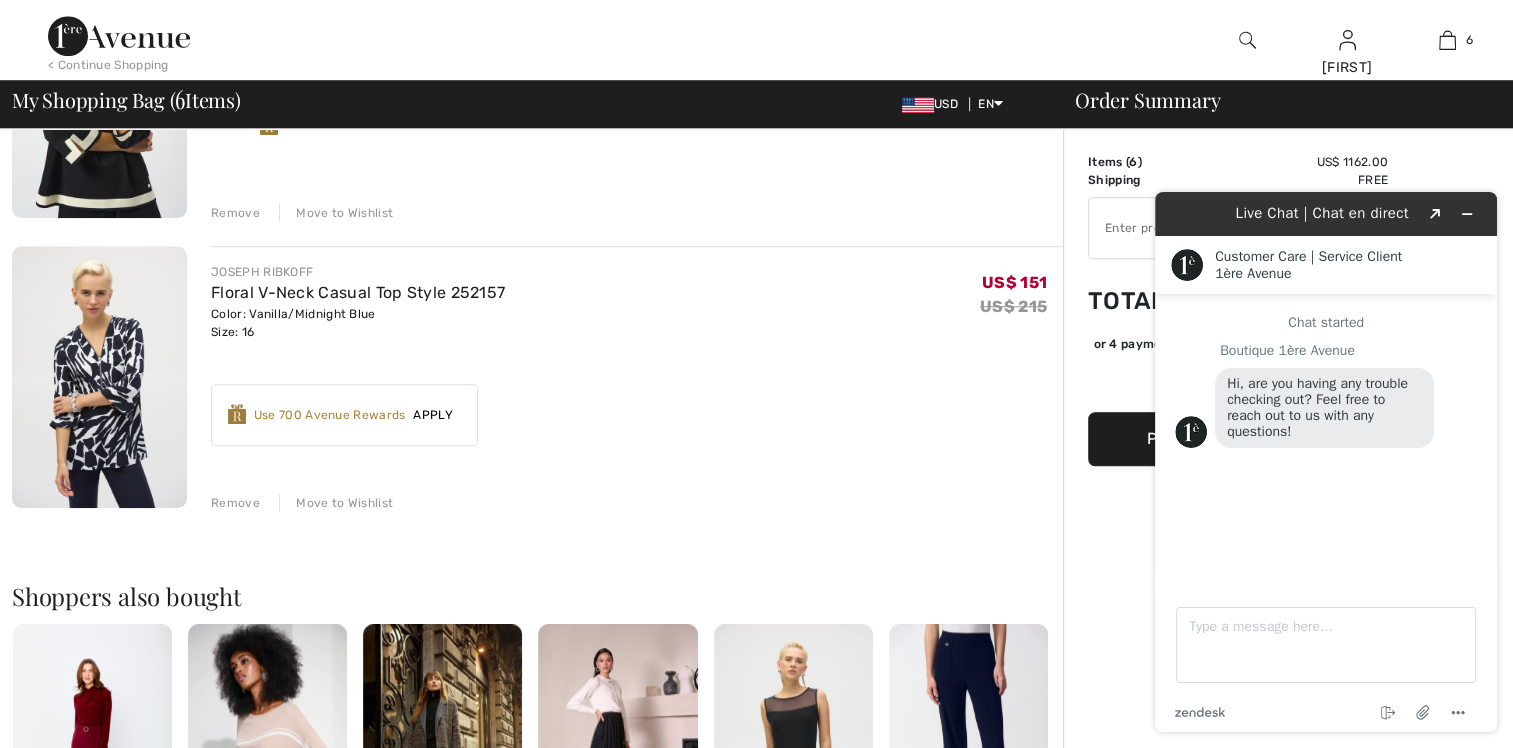 click on "Move to Wishlist" at bounding box center (336, 503) 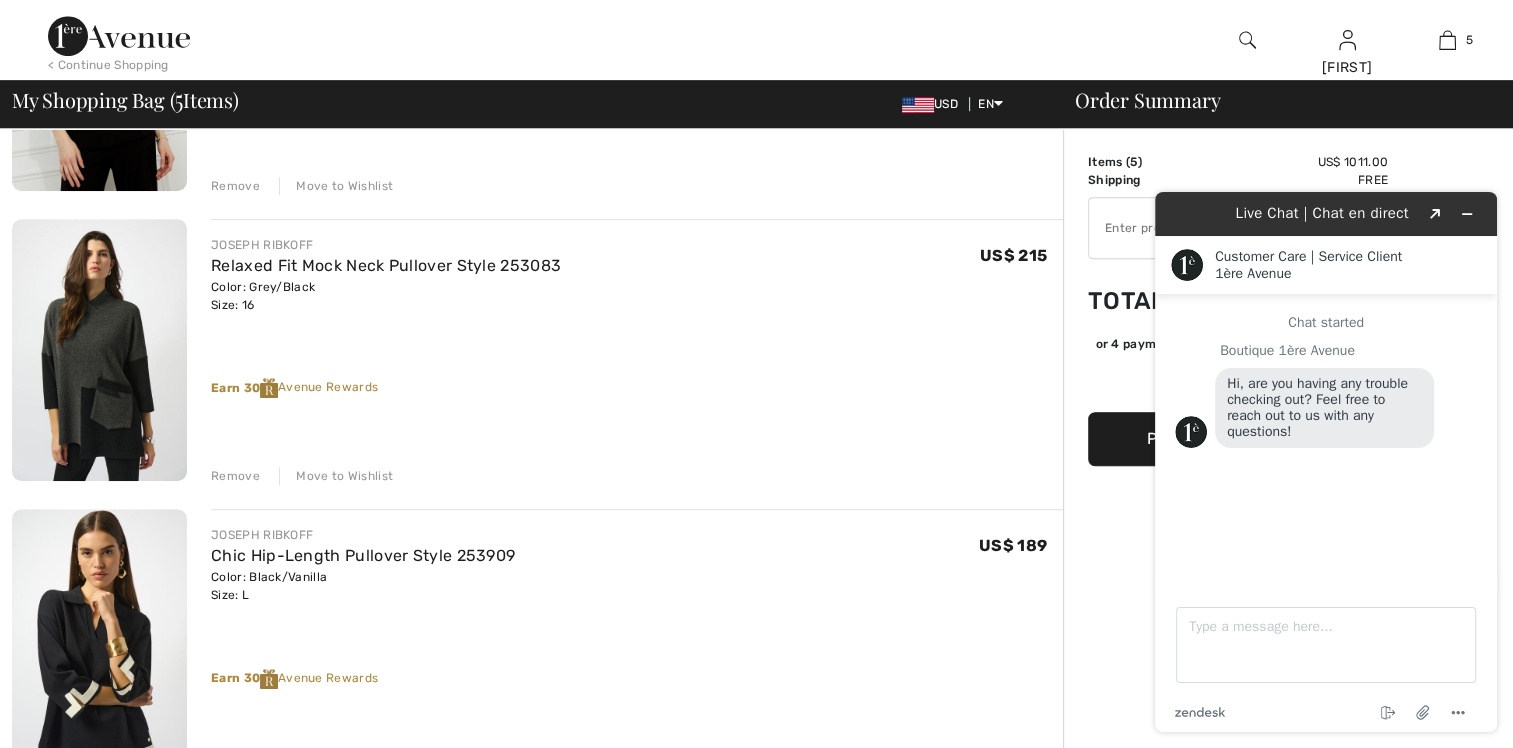 scroll, scrollTop: 900, scrollLeft: 0, axis: vertical 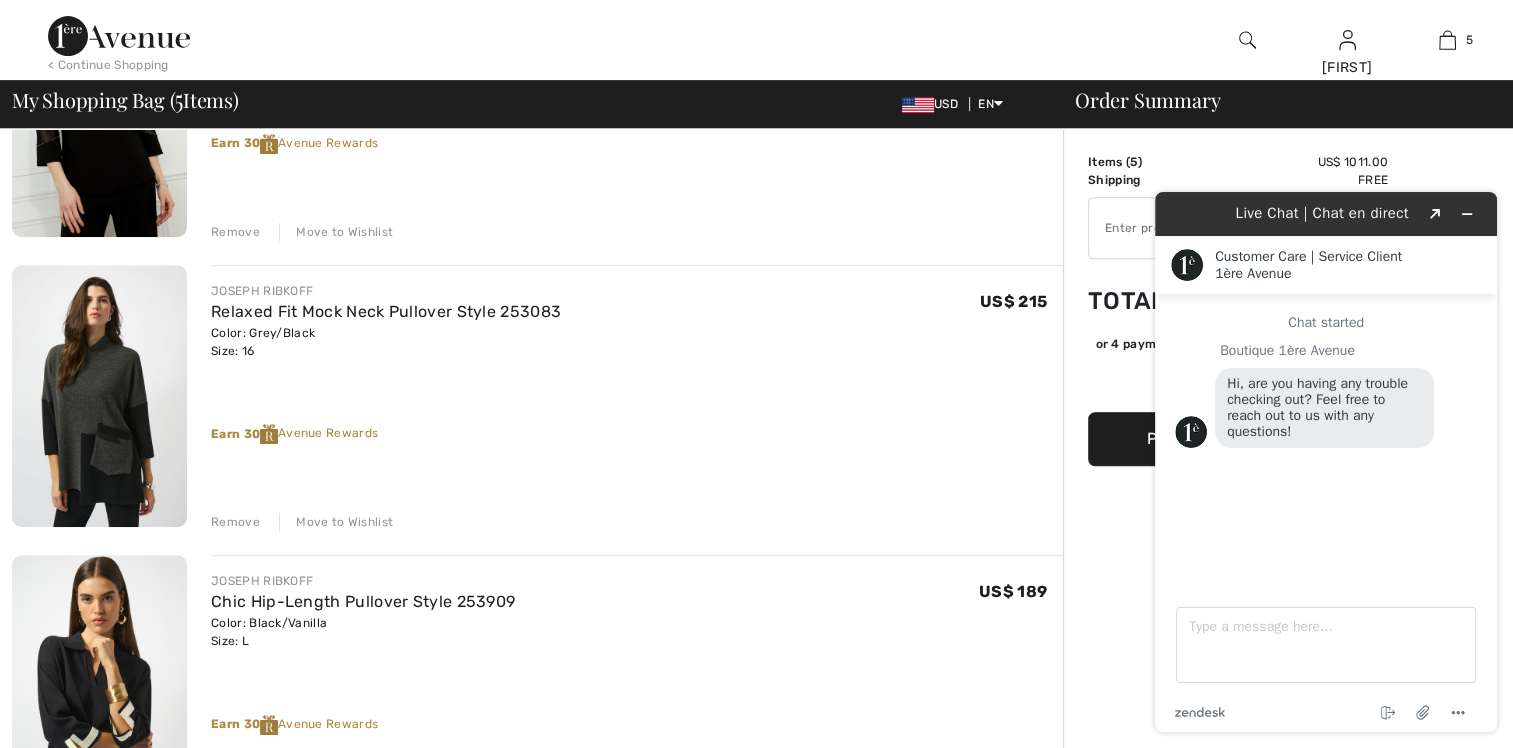click on "Move to Wishlist" at bounding box center (336, 522) 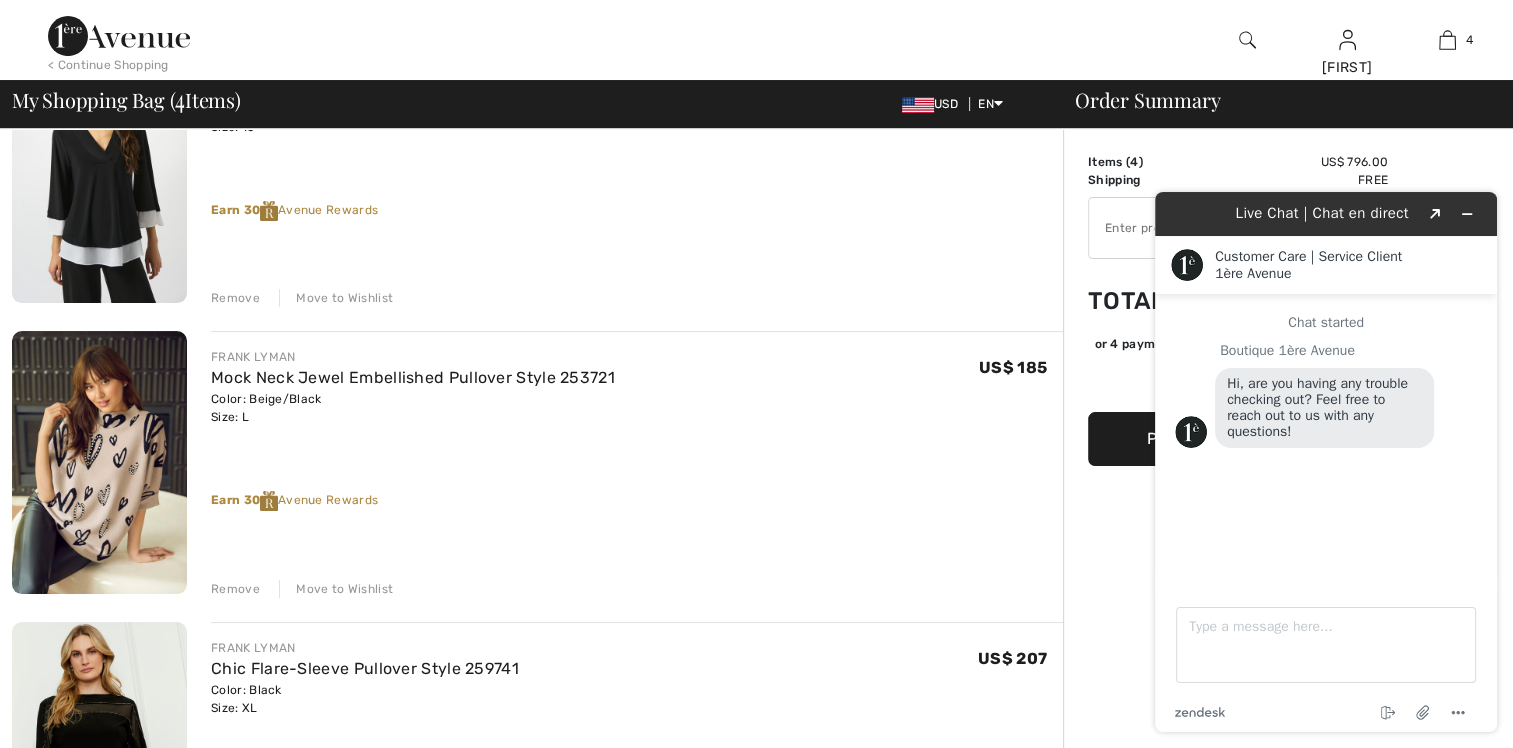scroll, scrollTop: 100, scrollLeft: 0, axis: vertical 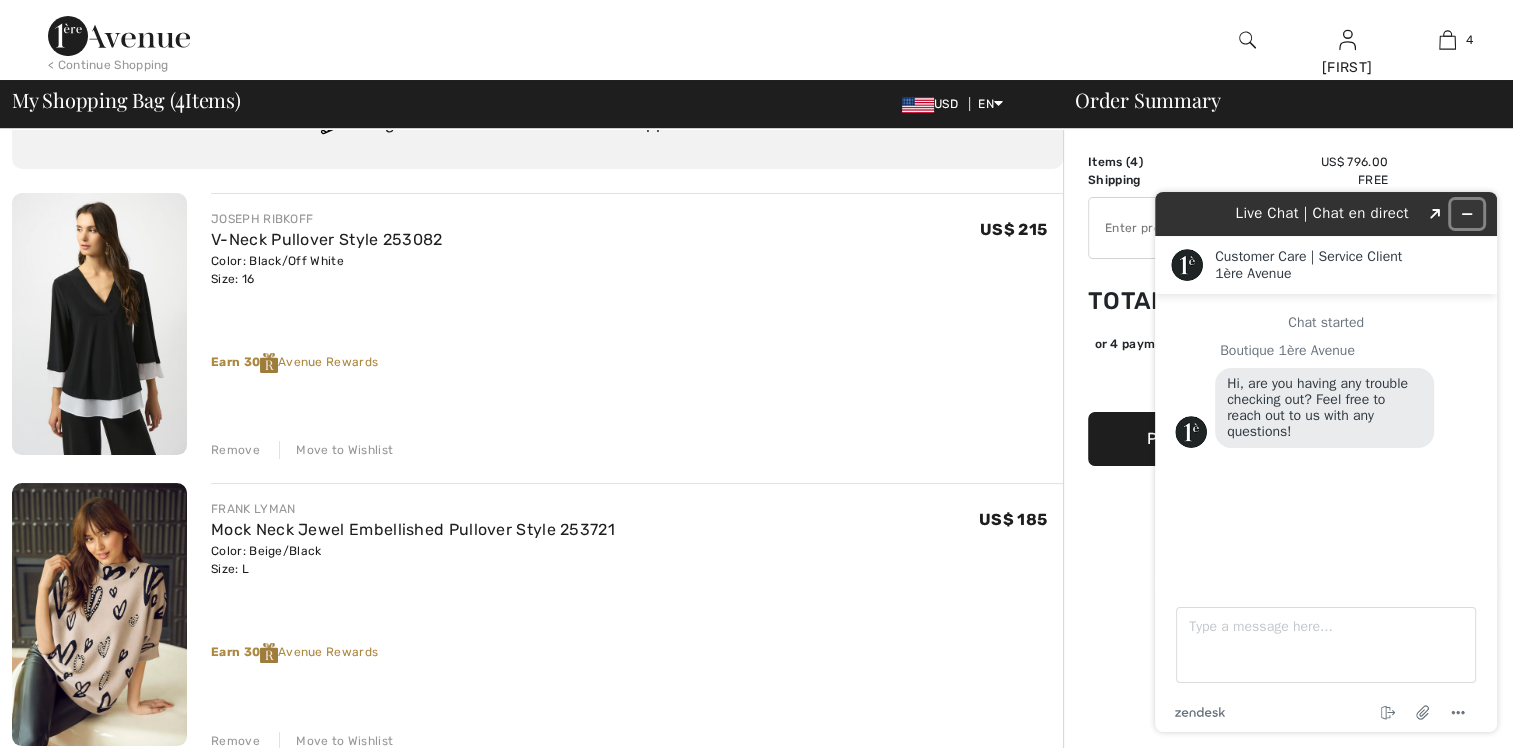 click 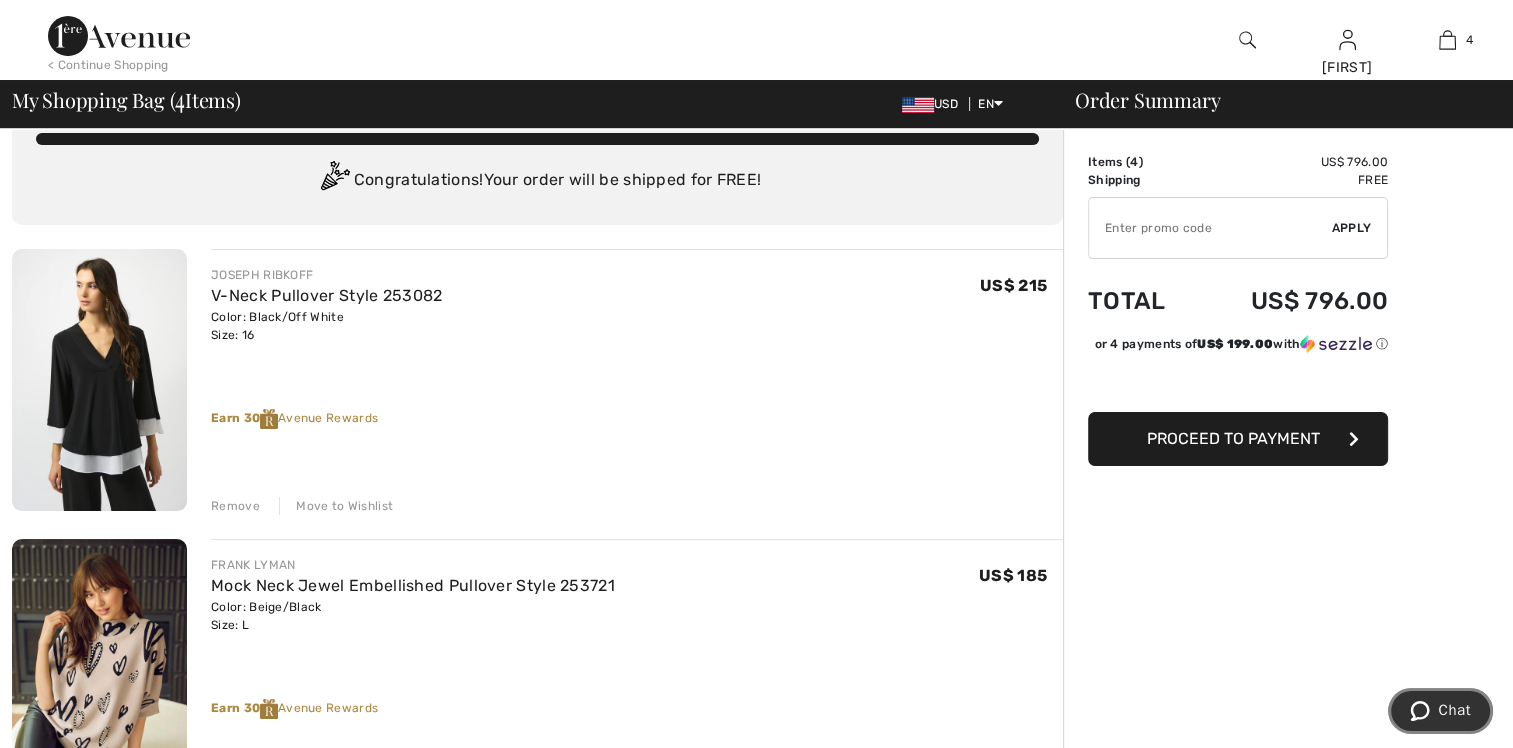 scroll, scrollTop: 0, scrollLeft: 0, axis: both 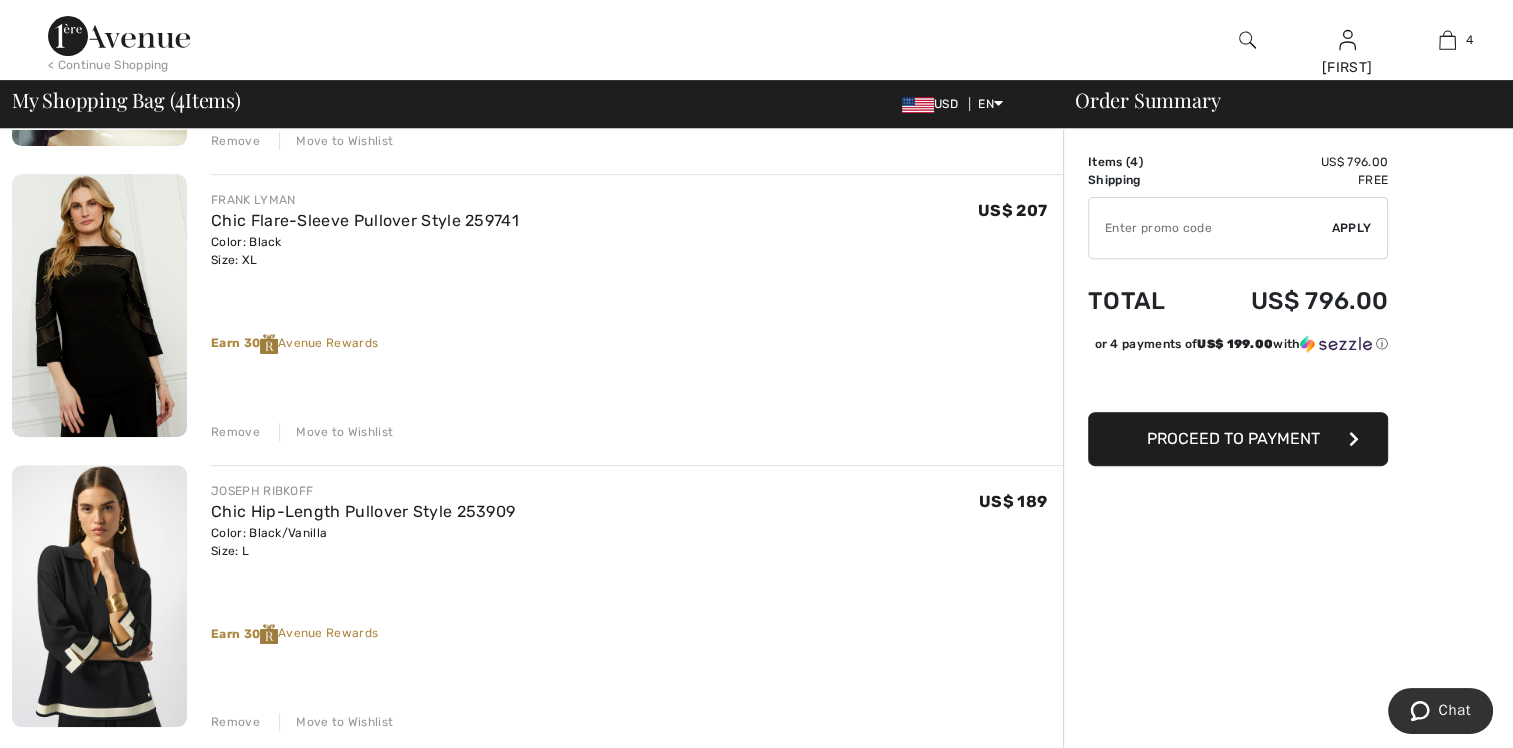 click on "Move to Wishlist" at bounding box center [336, 432] 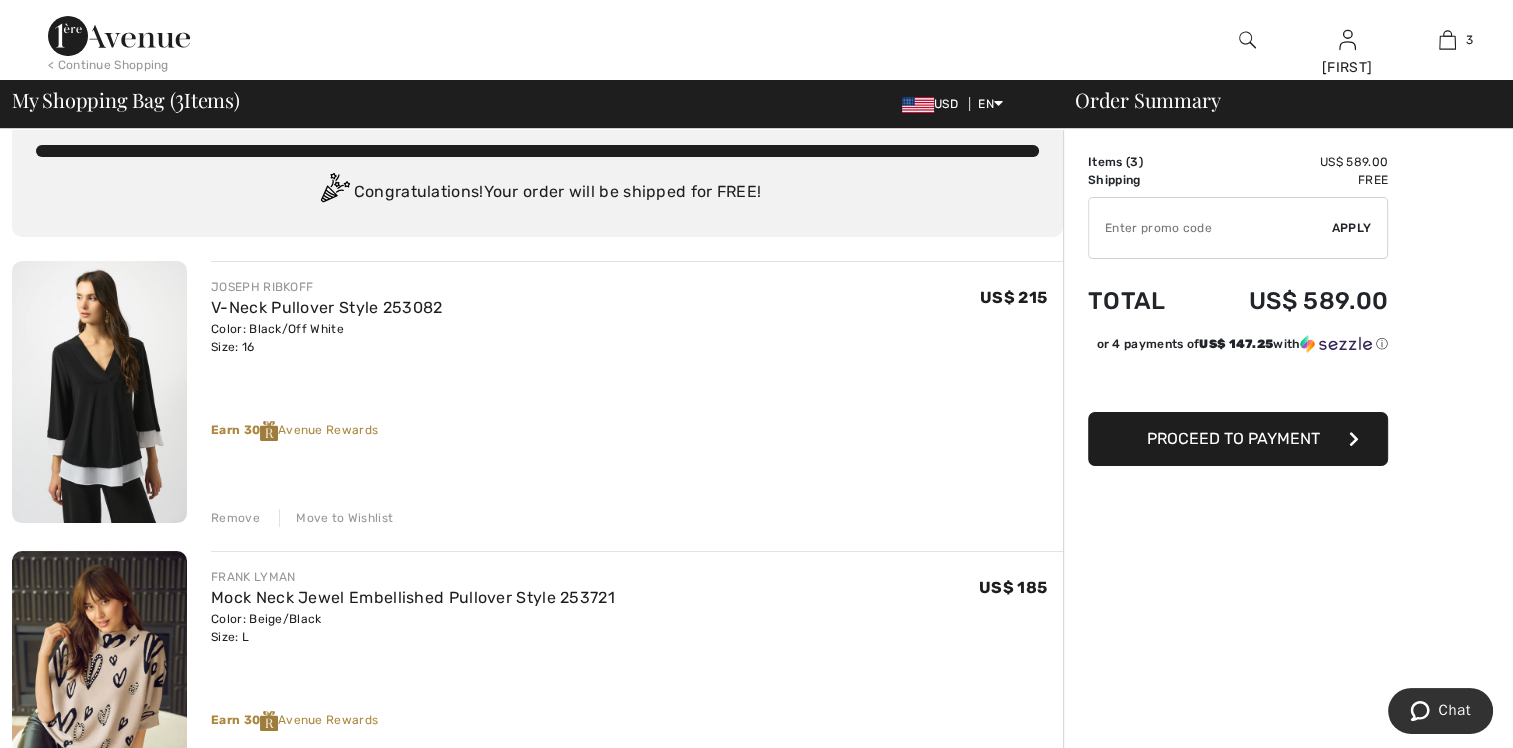 scroll, scrollTop: 0, scrollLeft: 0, axis: both 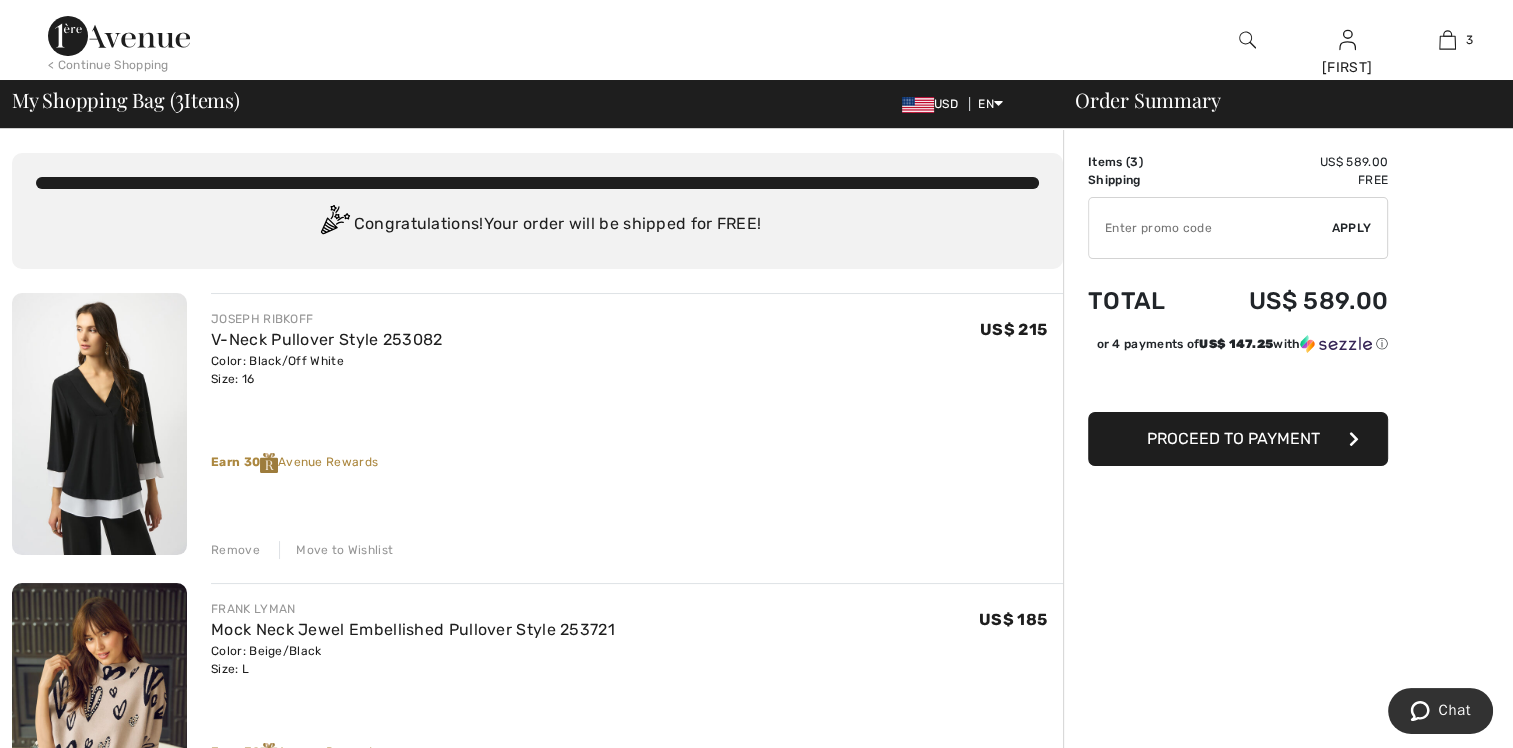 click at bounding box center (1210, 228) 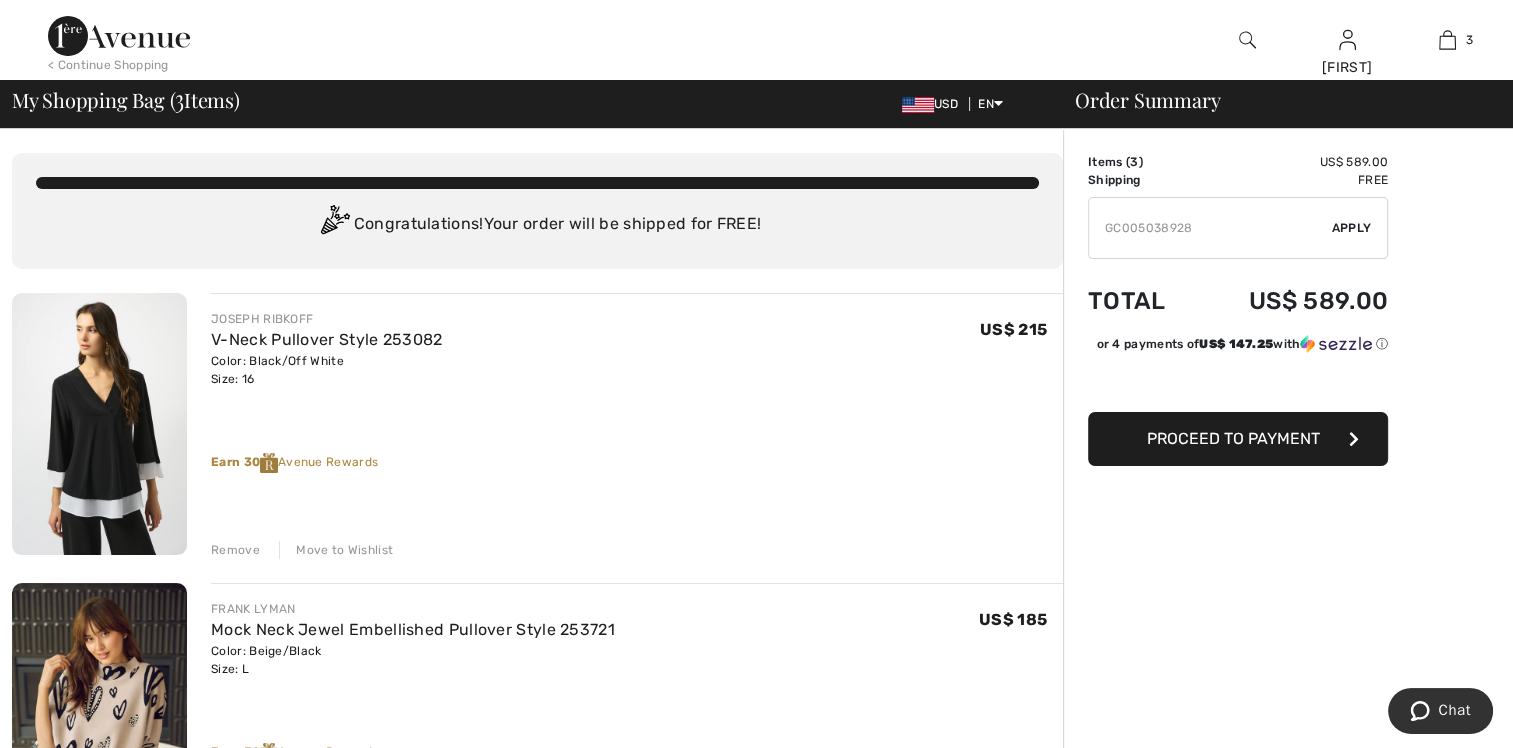 type on "GC005038928" 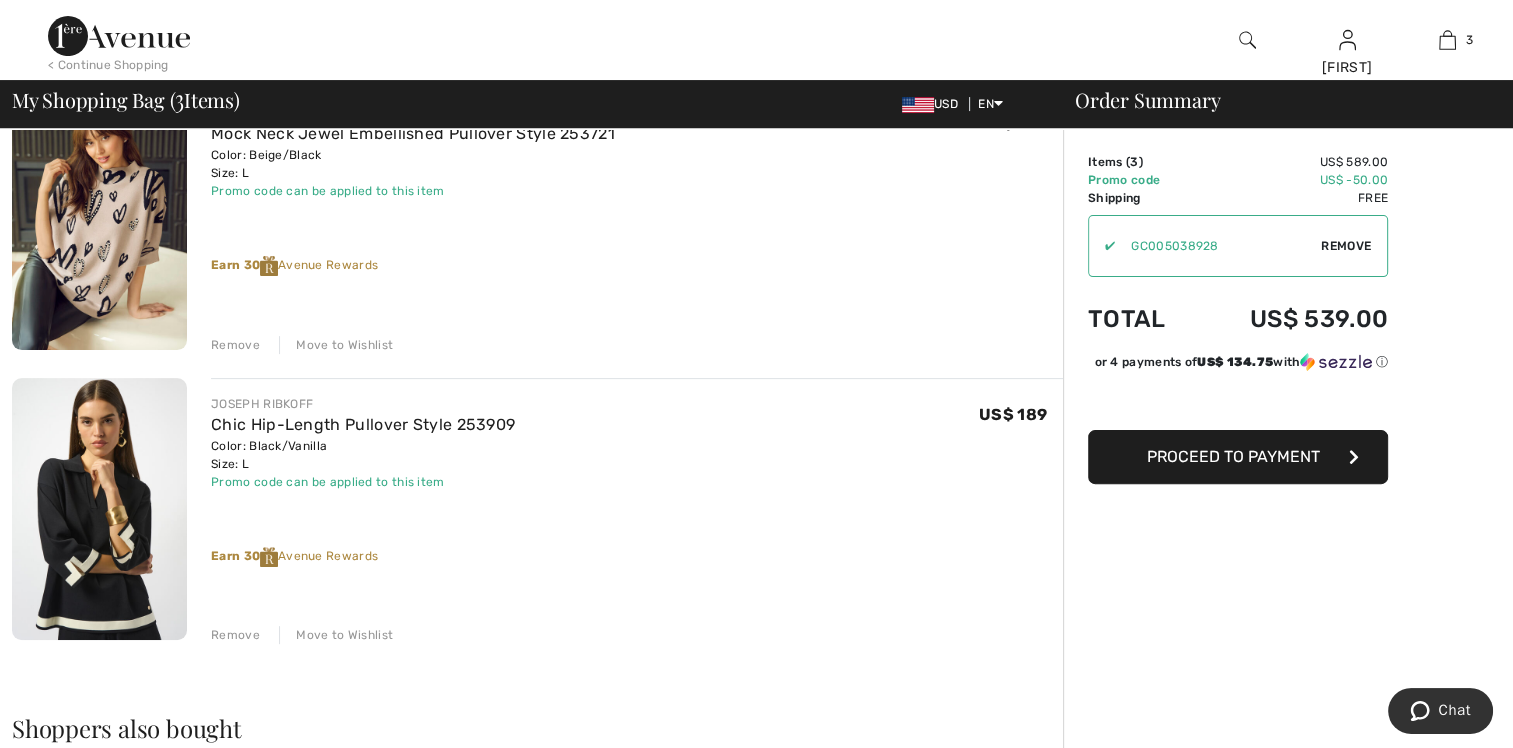 scroll, scrollTop: 500, scrollLeft: 0, axis: vertical 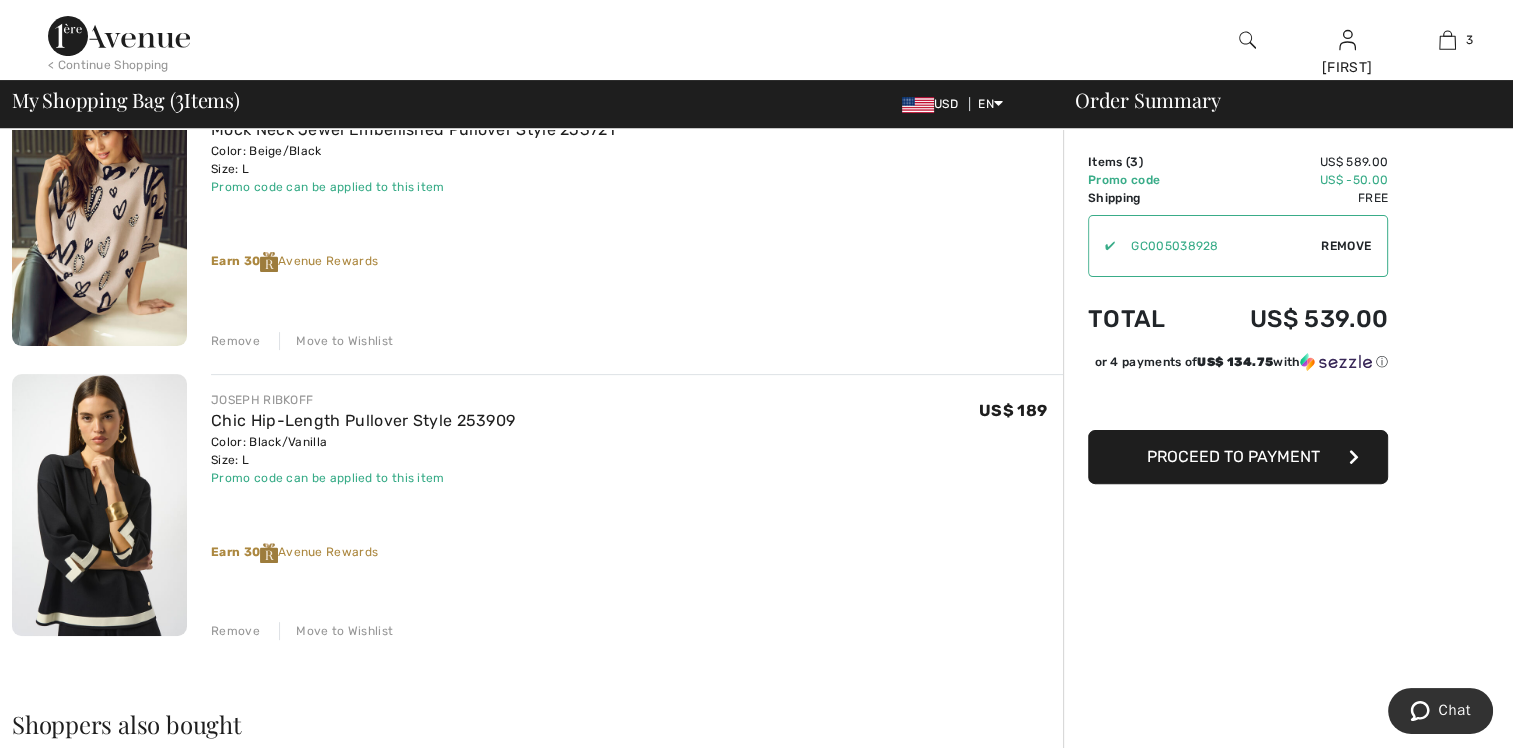 click on "Proceed to Payment" at bounding box center (1233, 456) 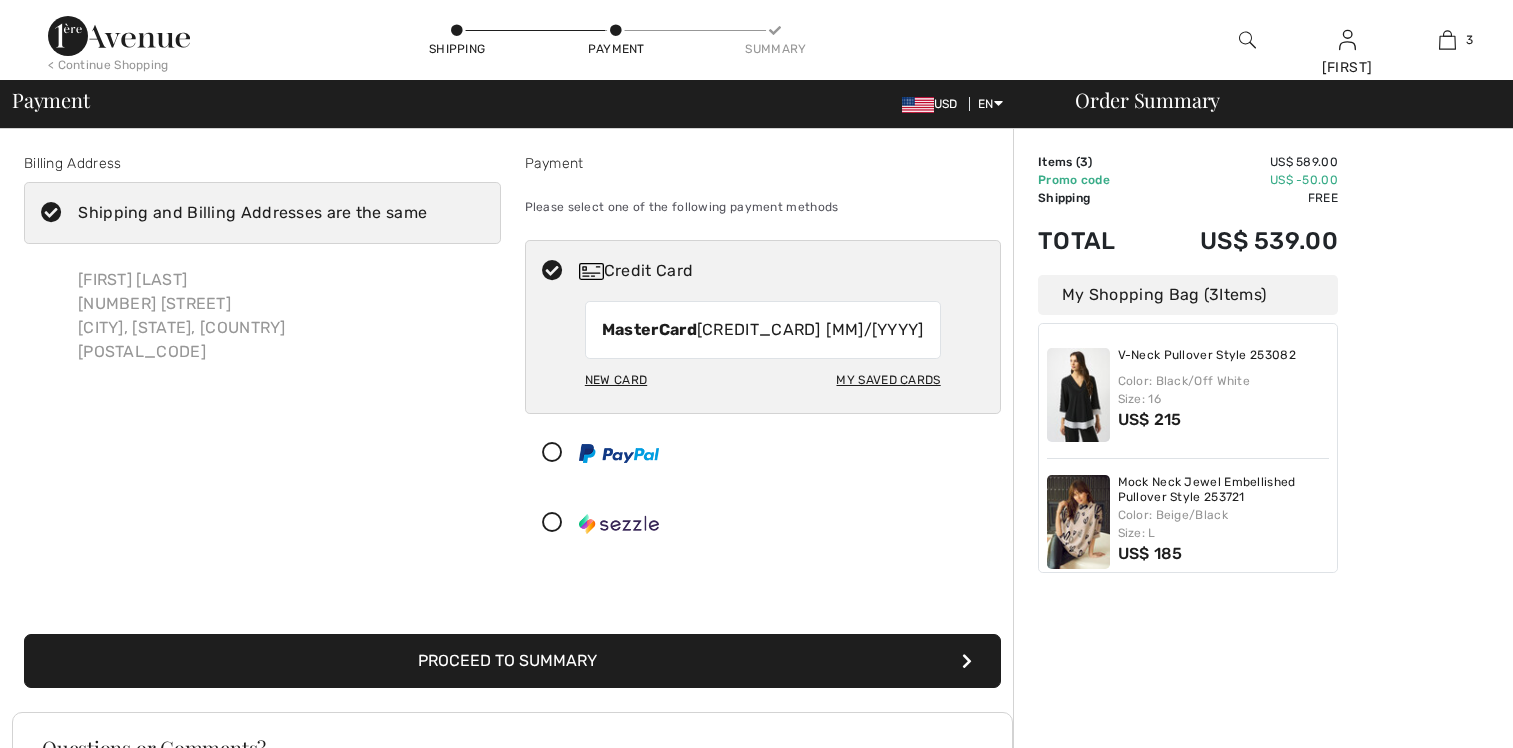 scroll, scrollTop: 0, scrollLeft: 0, axis: both 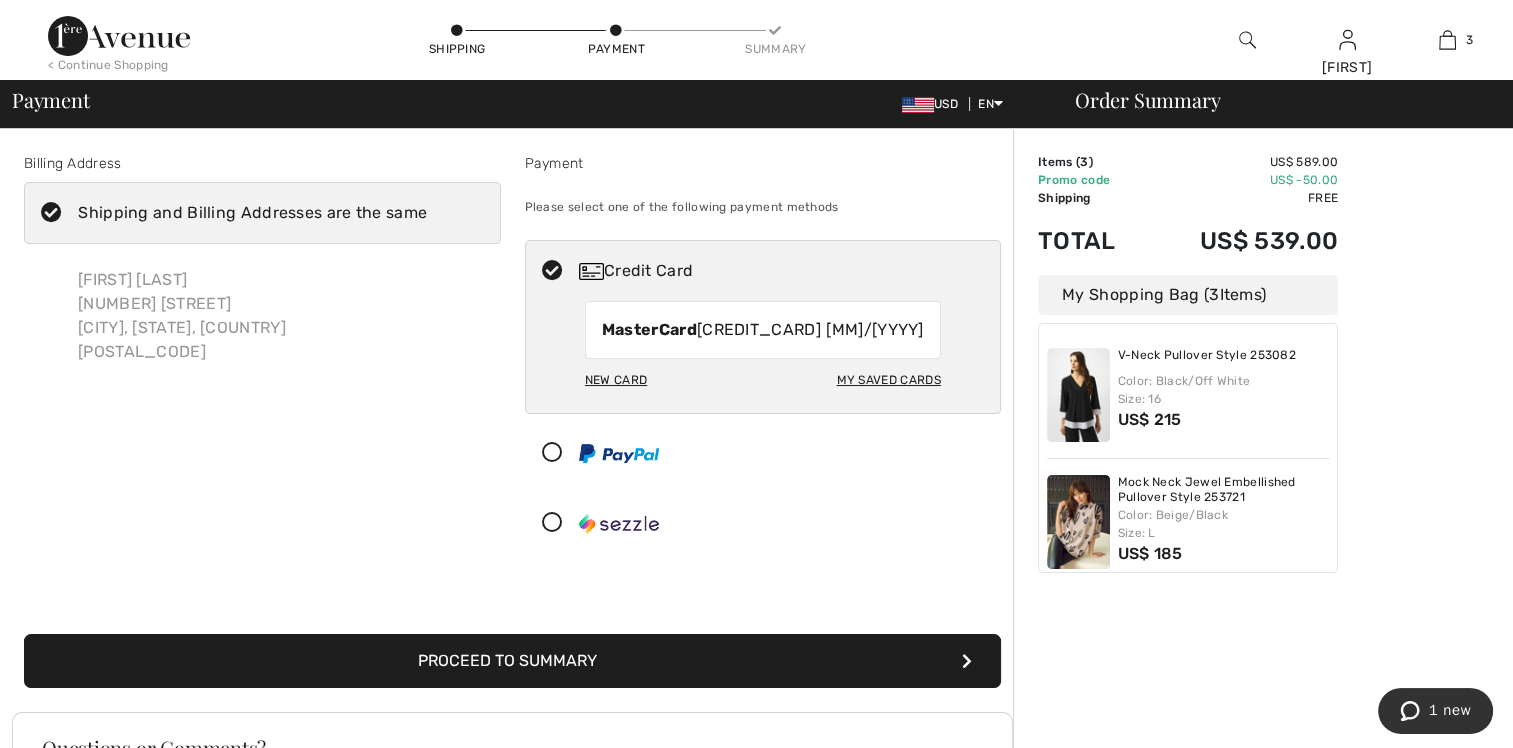 click on "Proceed to Summary" at bounding box center [512, 661] 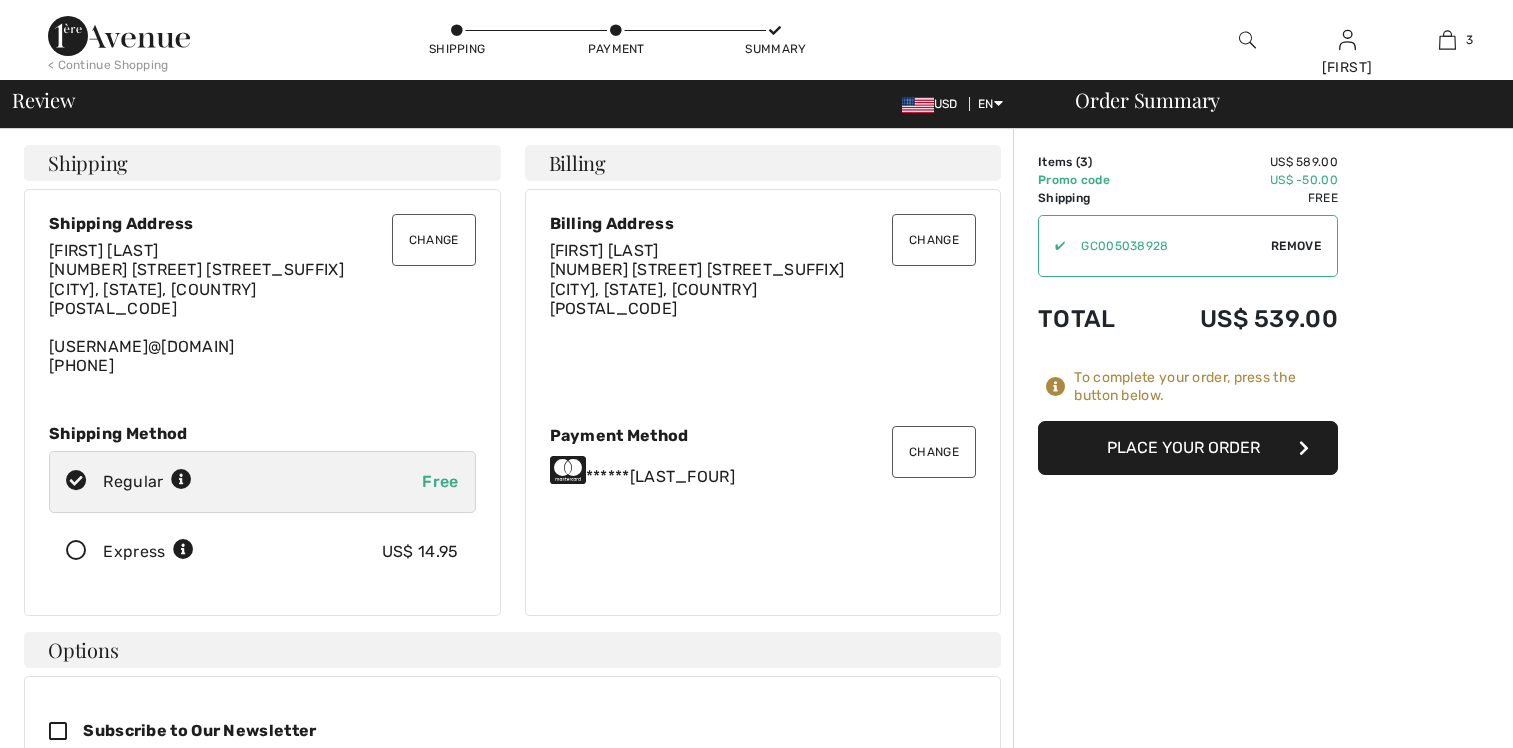 scroll, scrollTop: 0, scrollLeft: 0, axis: both 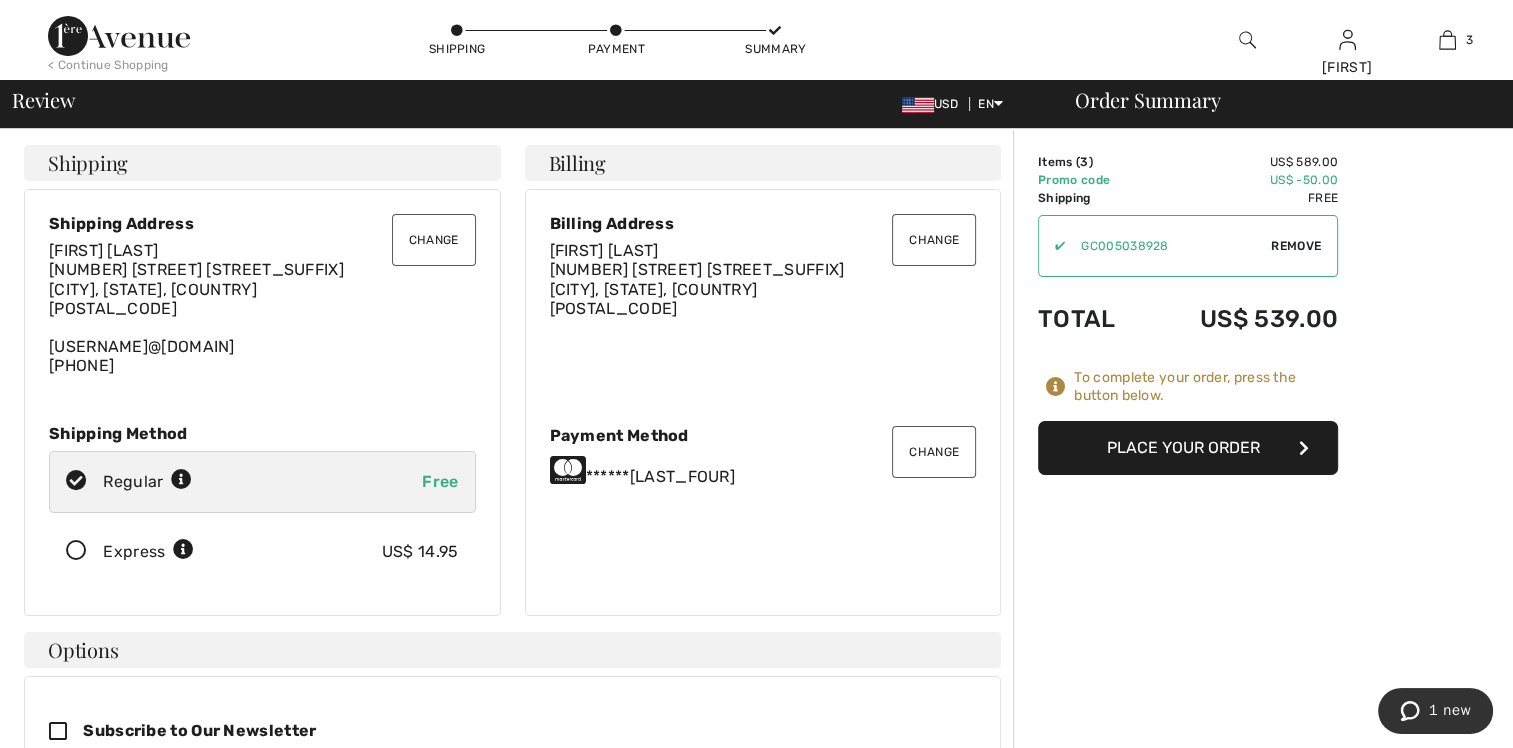 click on "Place Your Order" at bounding box center [1188, 448] 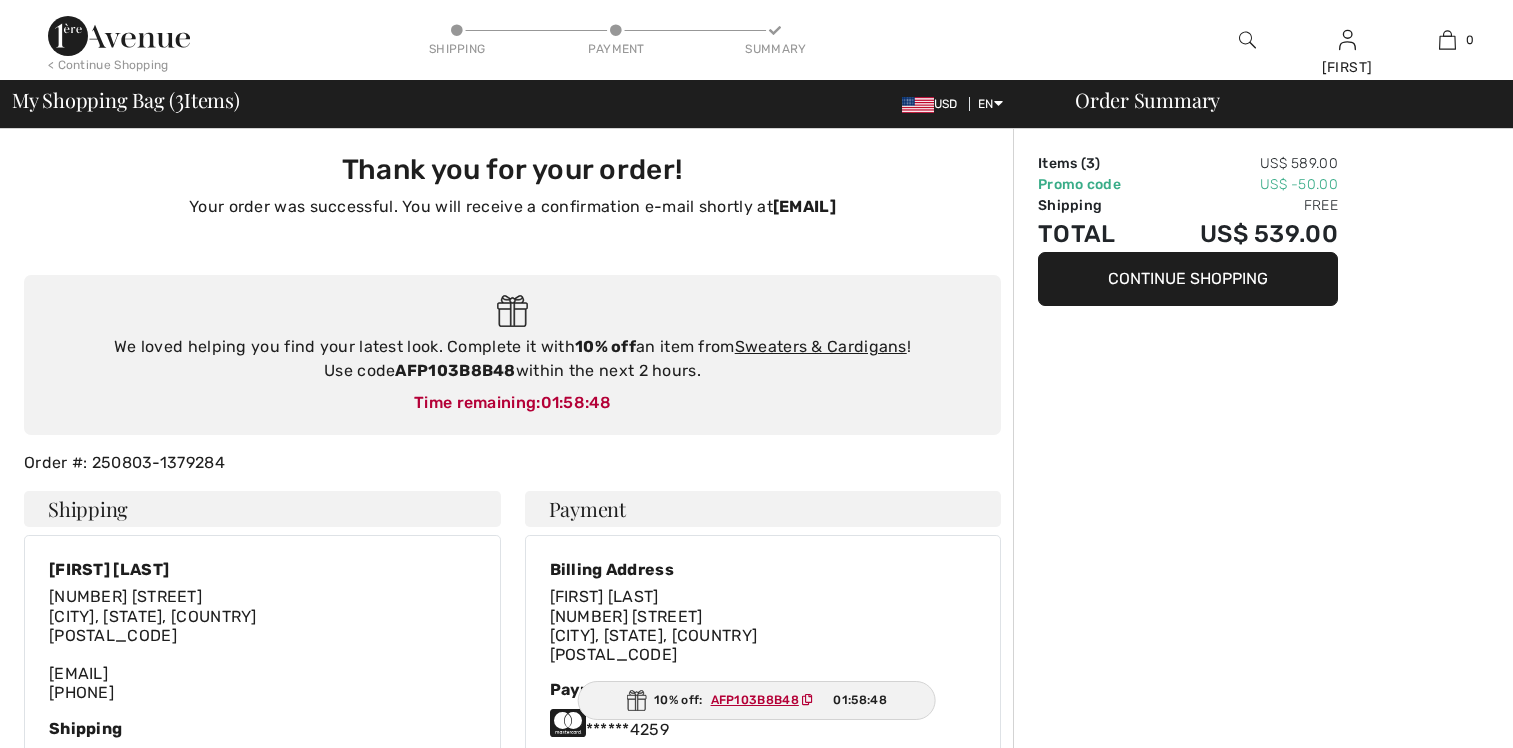 scroll, scrollTop: 0, scrollLeft: 0, axis: both 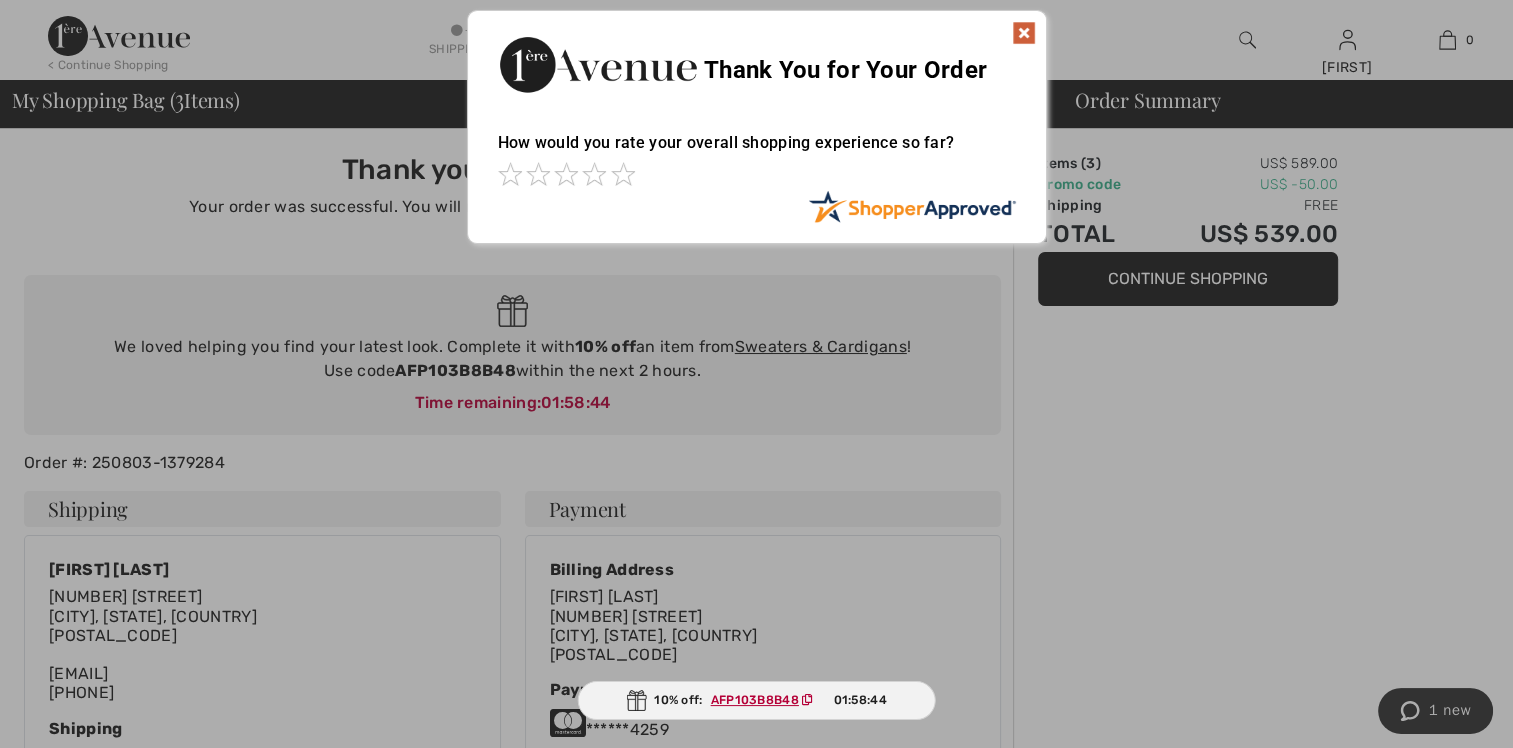click at bounding box center (1024, 33) 